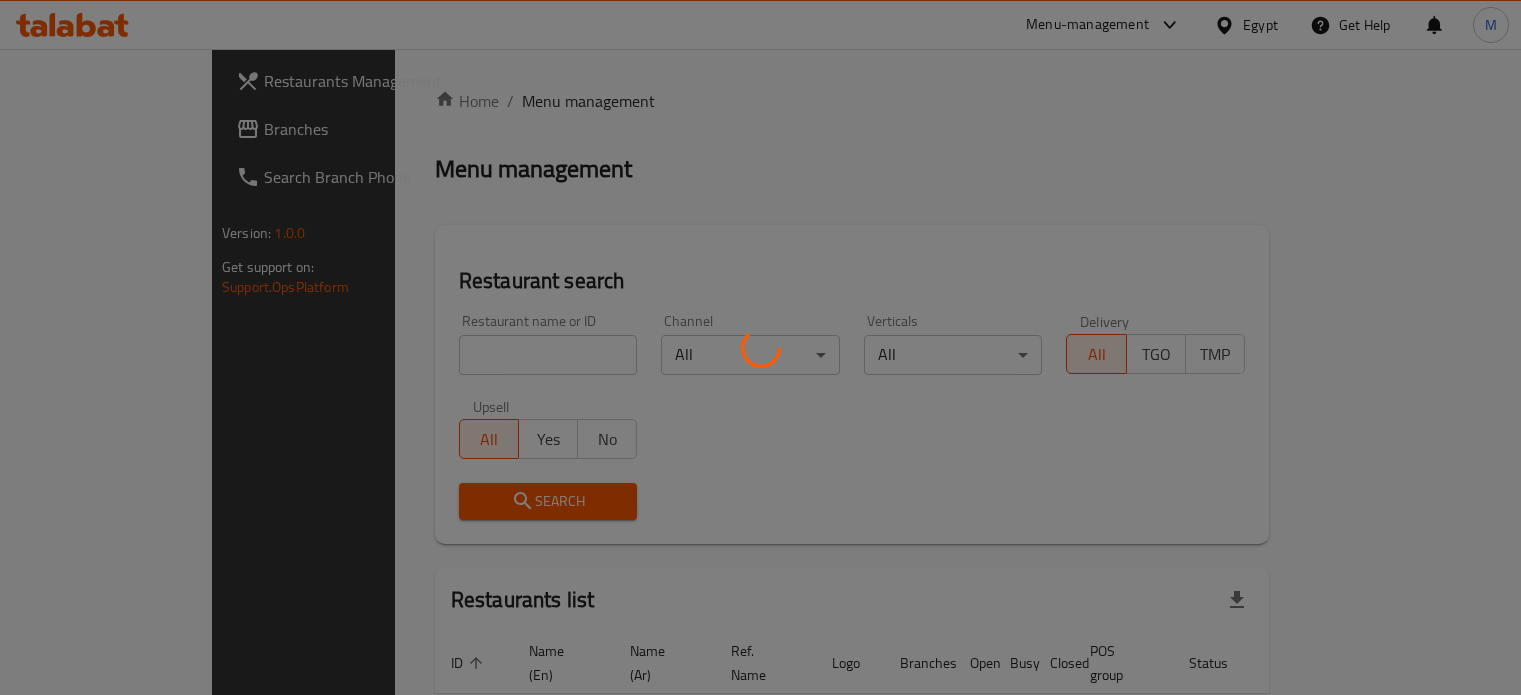 scroll, scrollTop: 0, scrollLeft: 0, axis: both 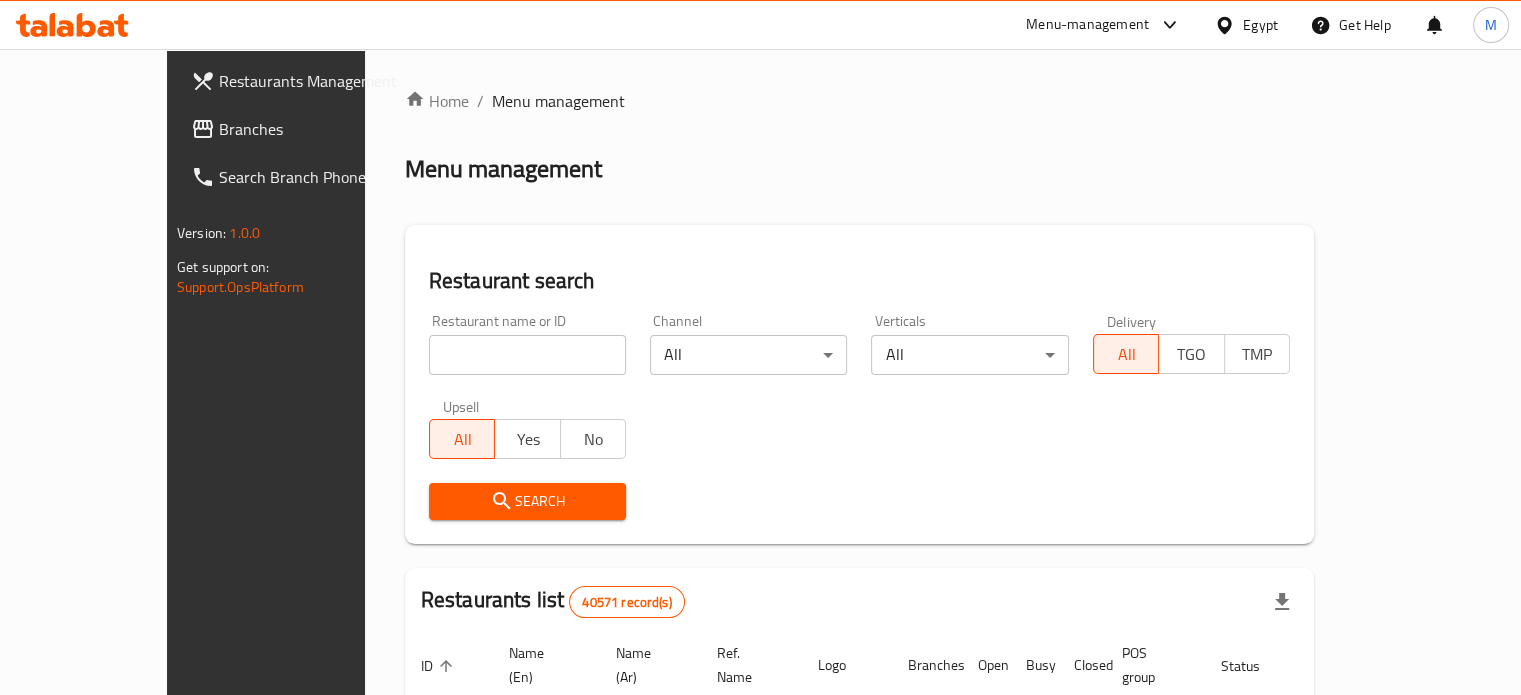 click at bounding box center [527, 355] 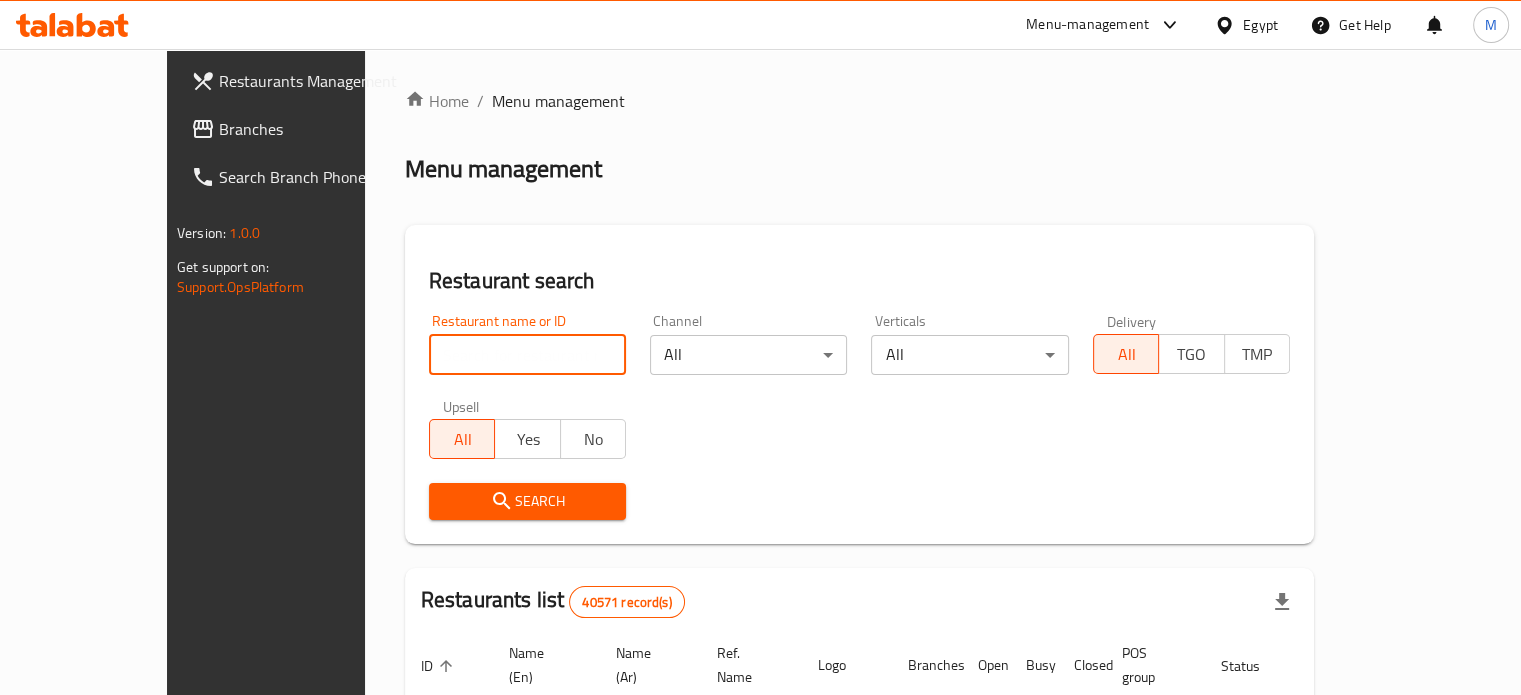 type on "monginis" 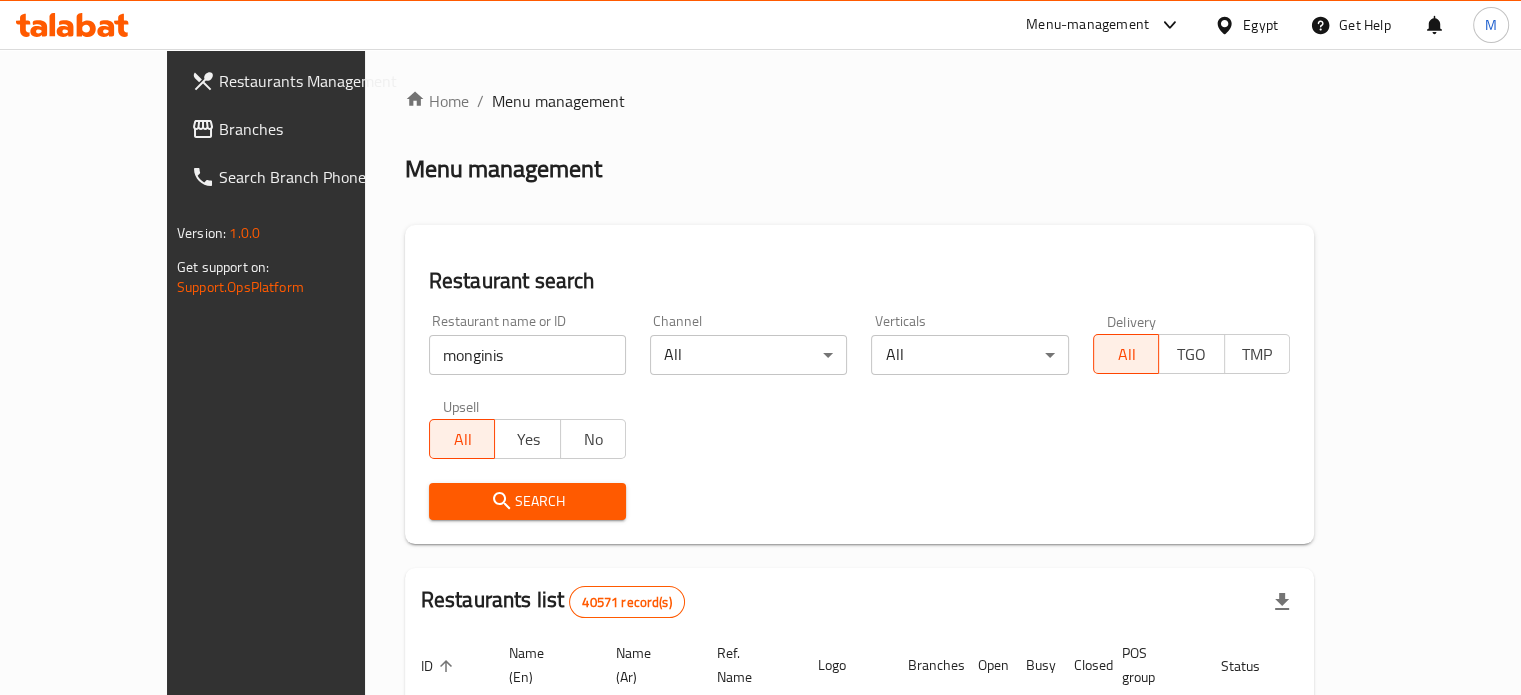 click on "Search" at bounding box center [527, 501] 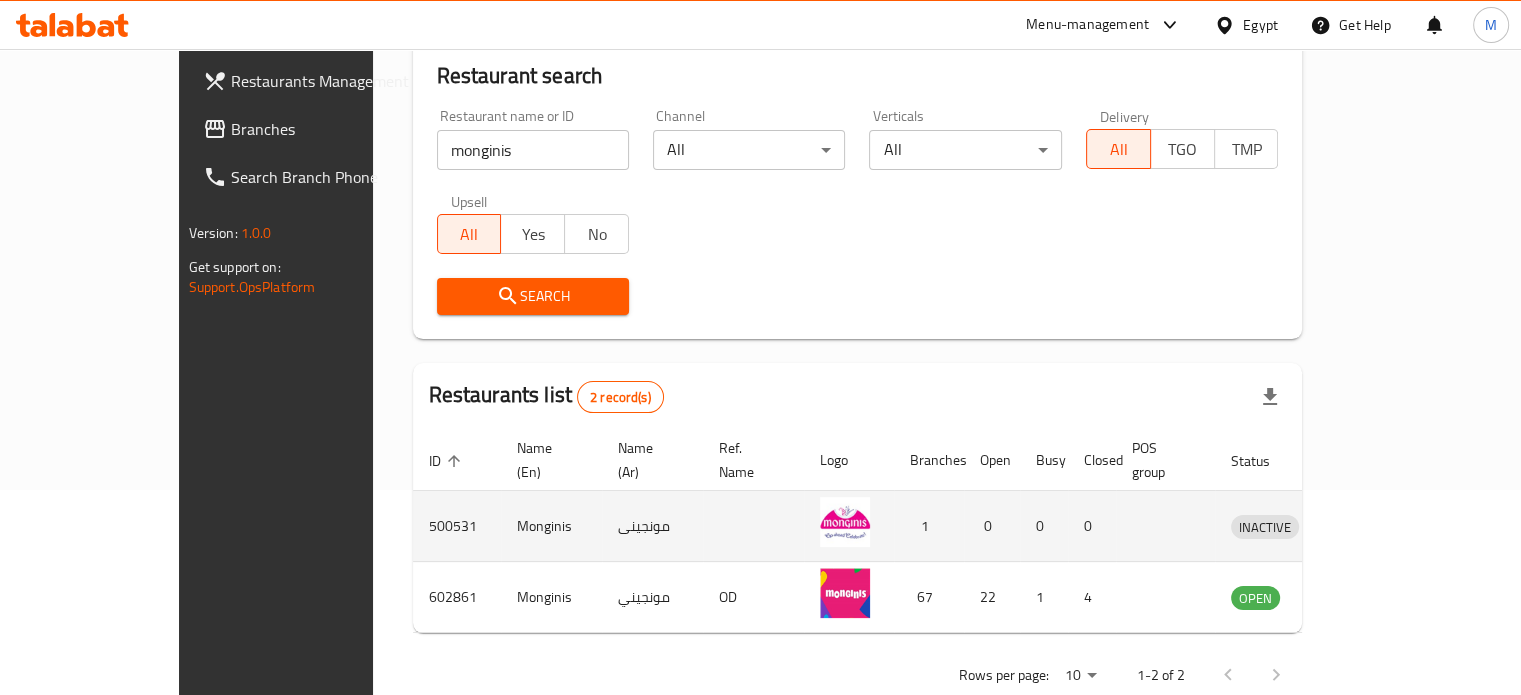 scroll, scrollTop: 227, scrollLeft: 0, axis: vertical 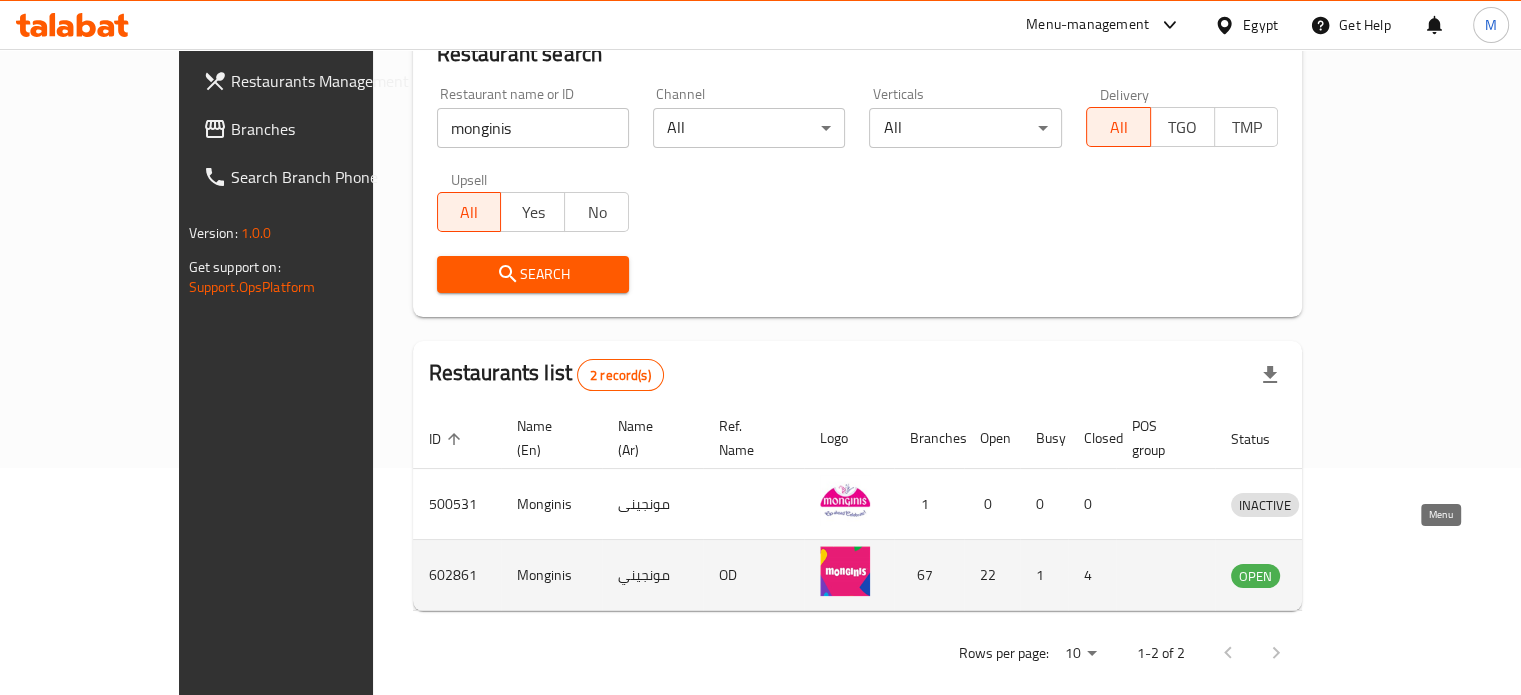 click 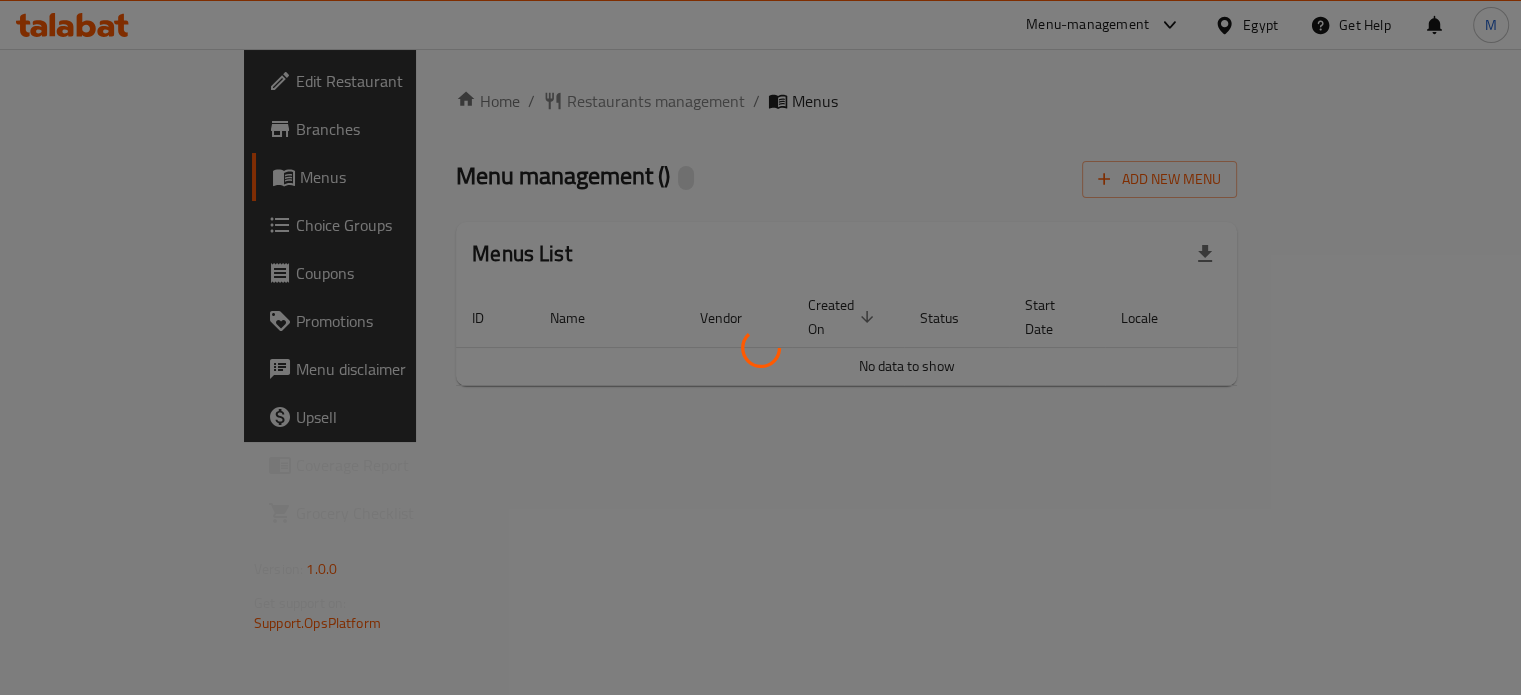 scroll, scrollTop: 0, scrollLeft: 0, axis: both 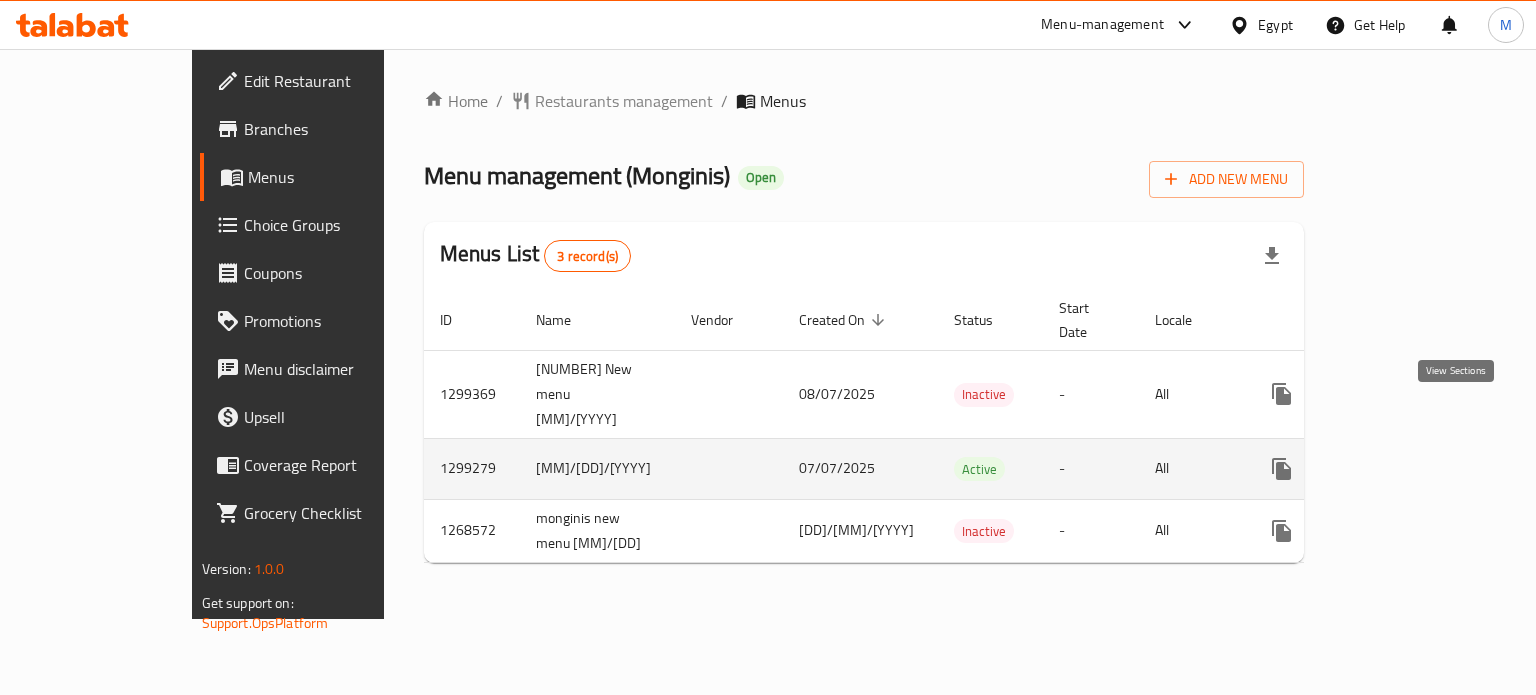 click 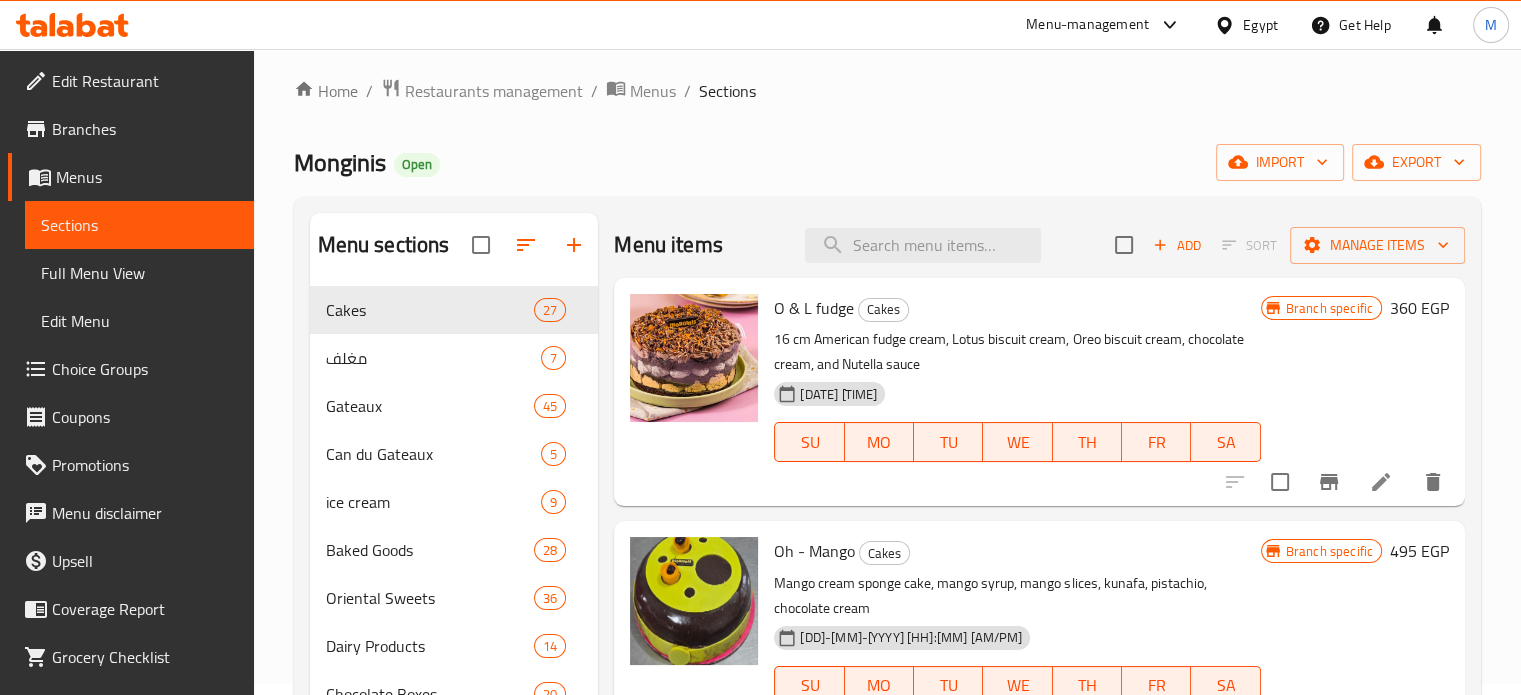 scroll, scrollTop: 0, scrollLeft: 0, axis: both 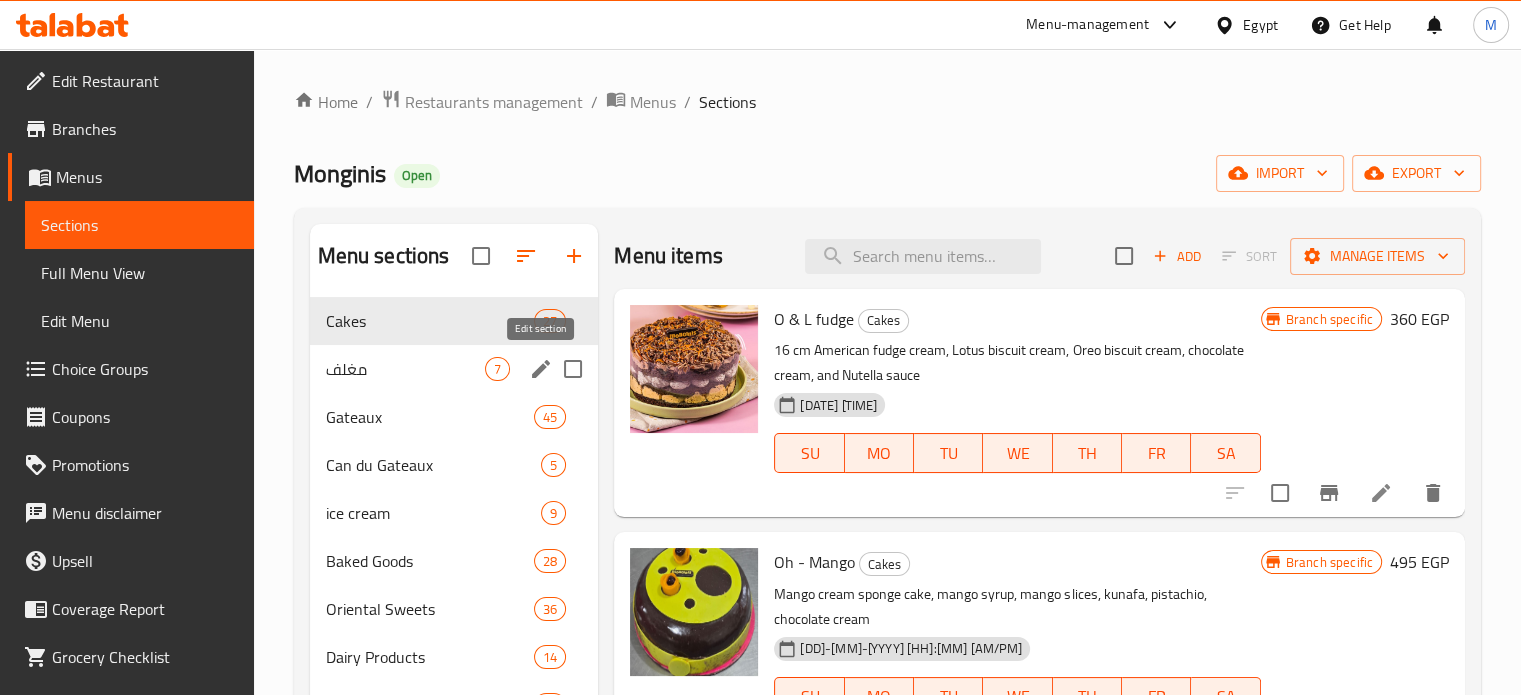 click 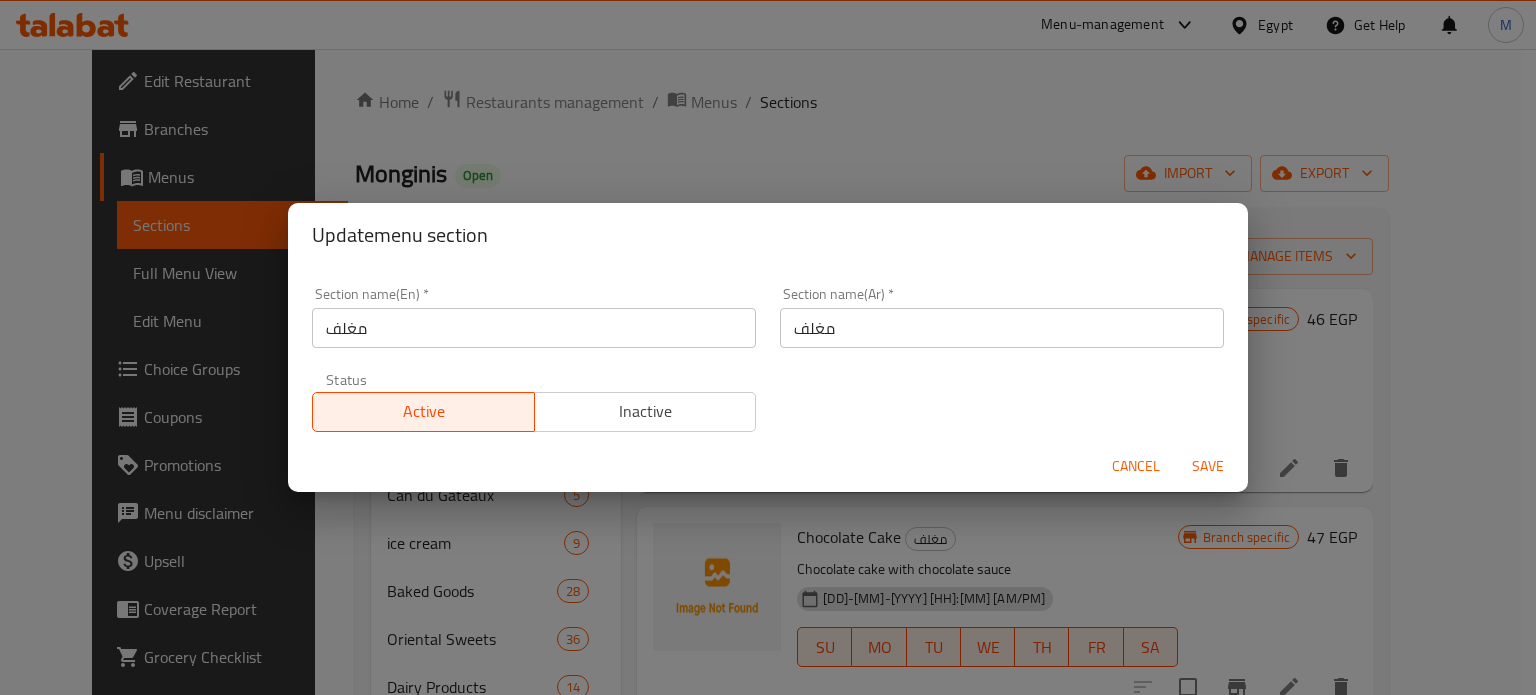 click on "Cancel" at bounding box center [1136, 466] 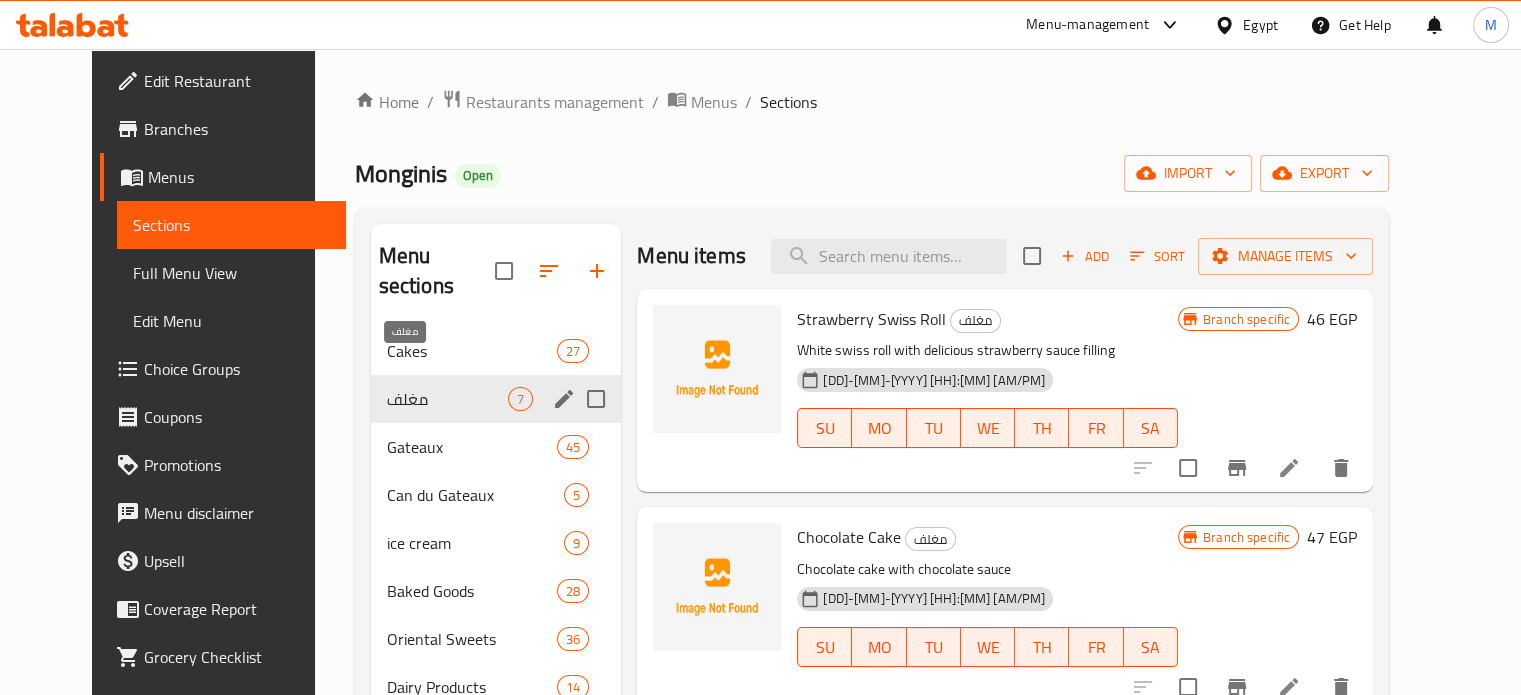 click on "مغلف" at bounding box center [447, 399] 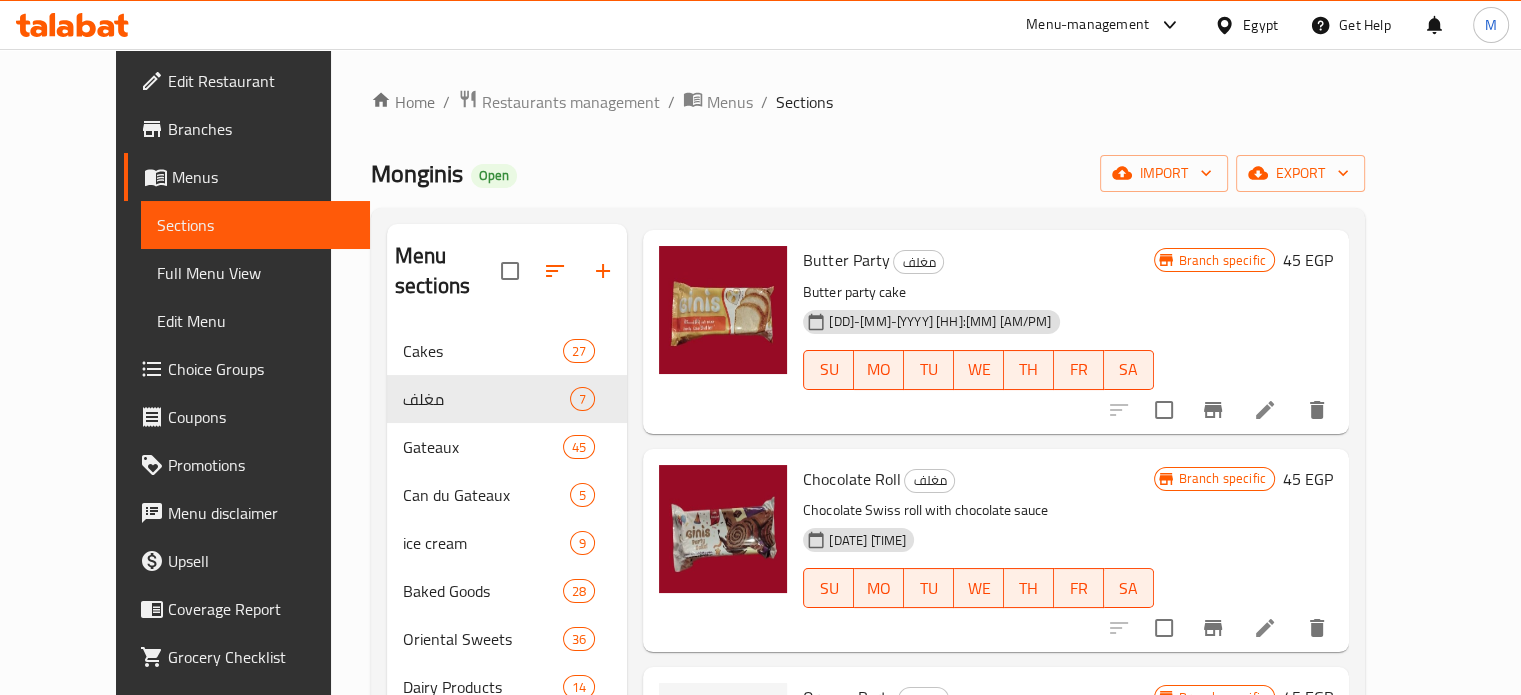 scroll, scrollTop: 884, scrollLeft: 0, axis: vertical 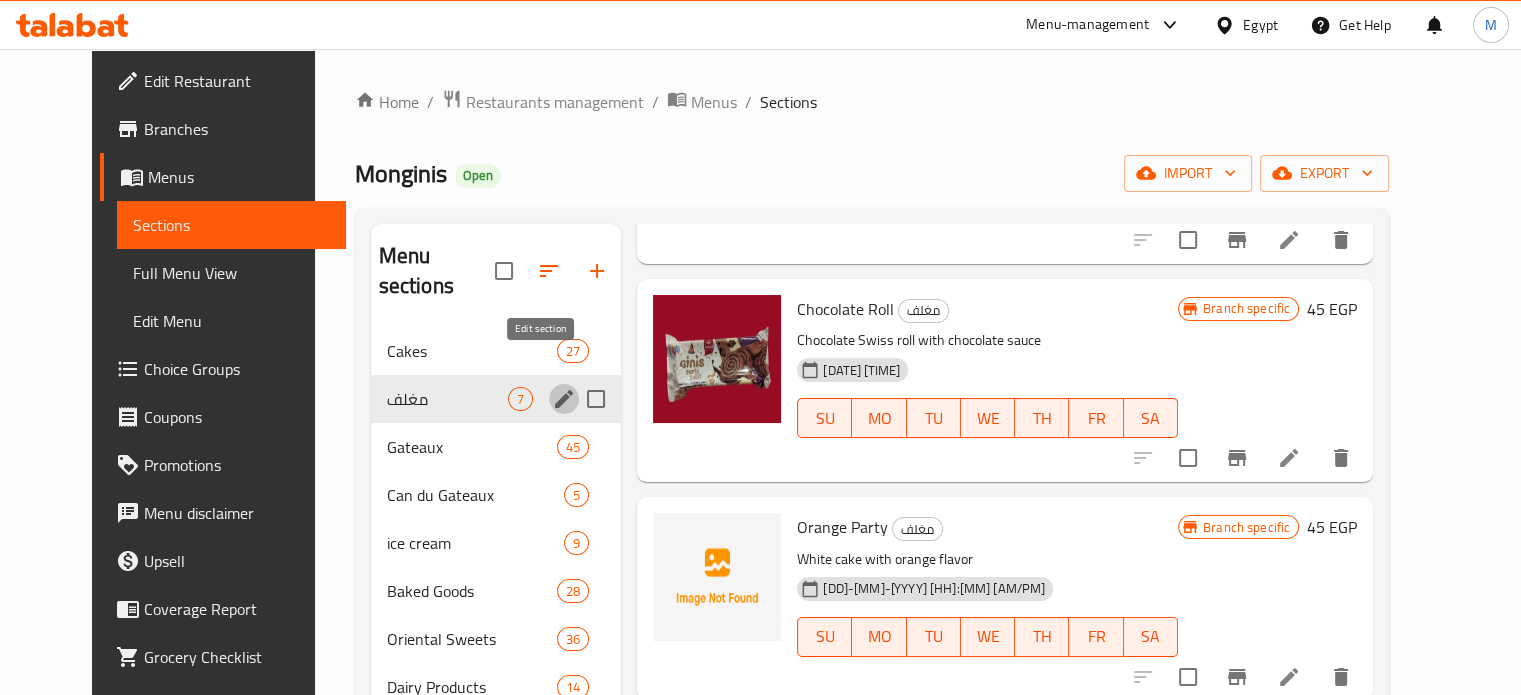 click 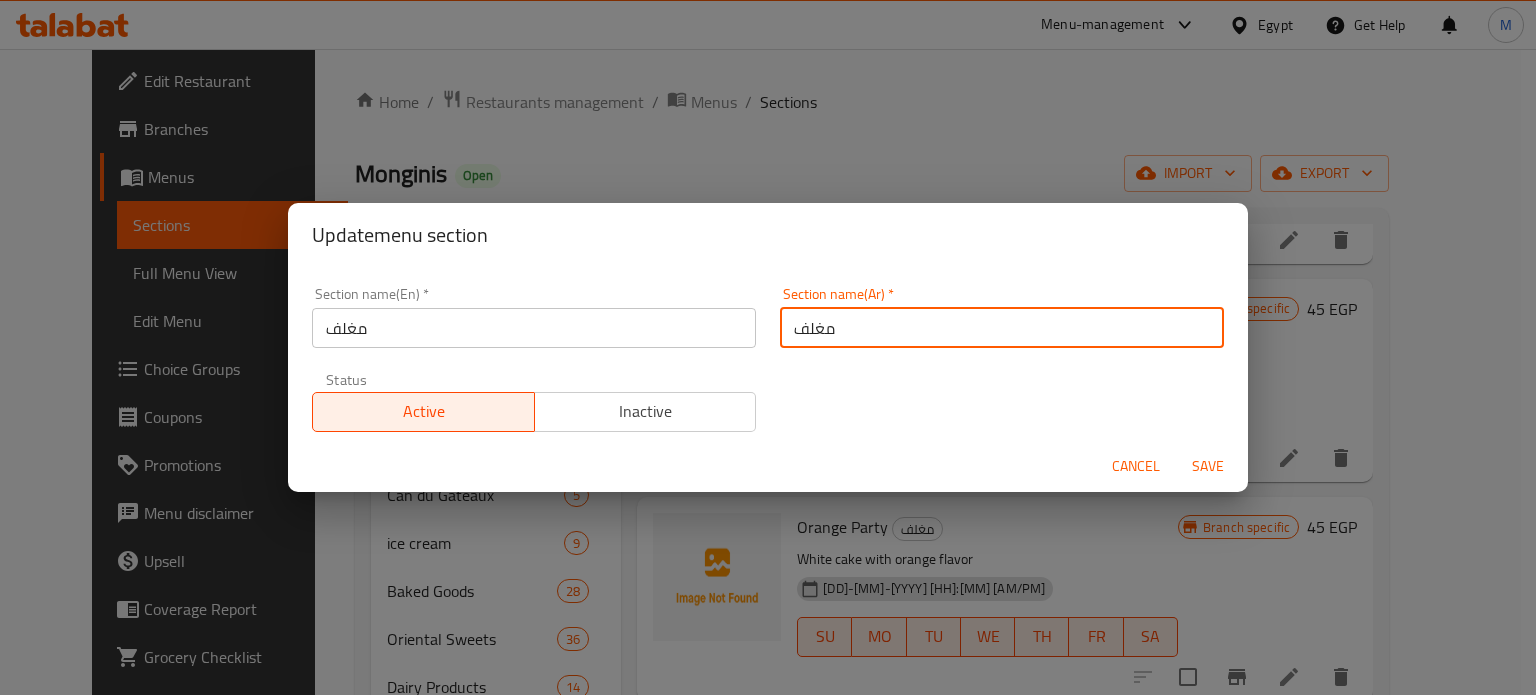 click on "مغلف" at bounding box center [1002, 328] 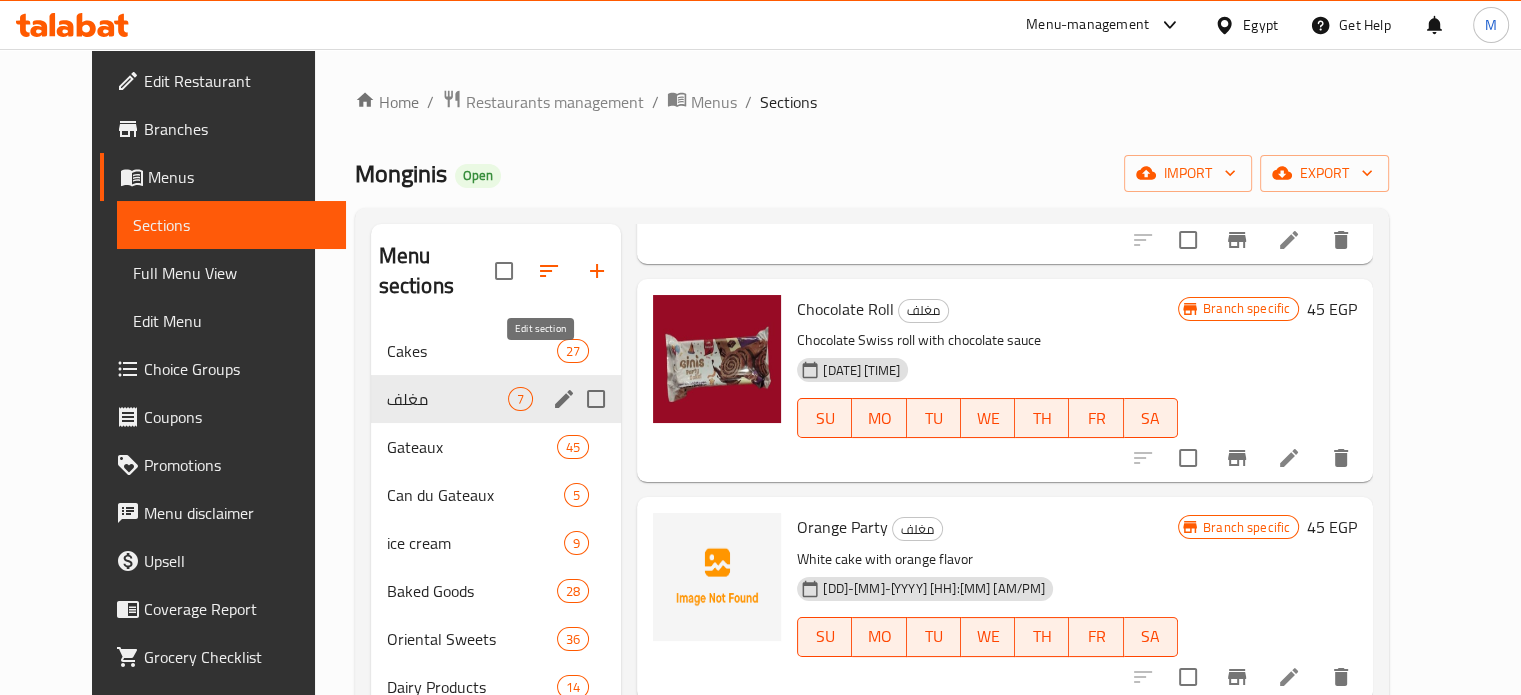 click 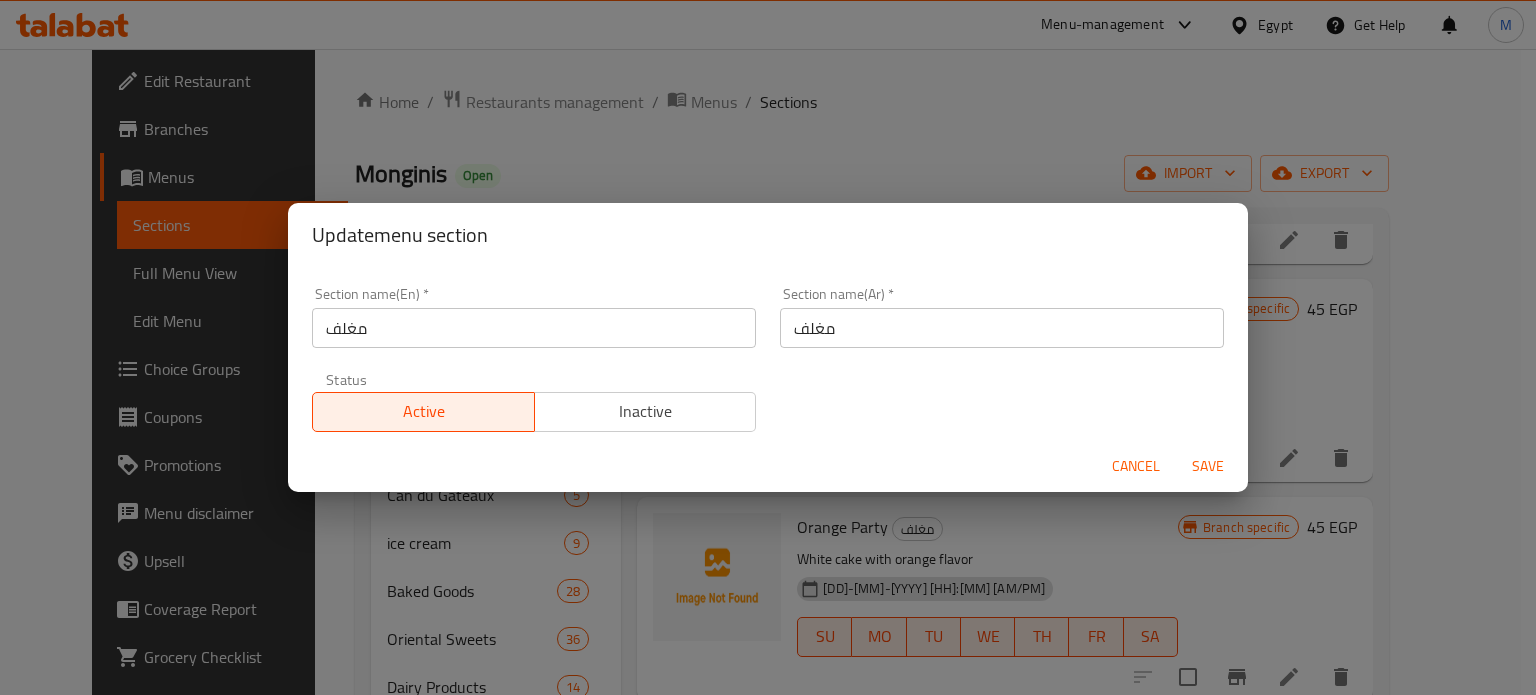 click on "مغلف" at bounding box center (534, 328) 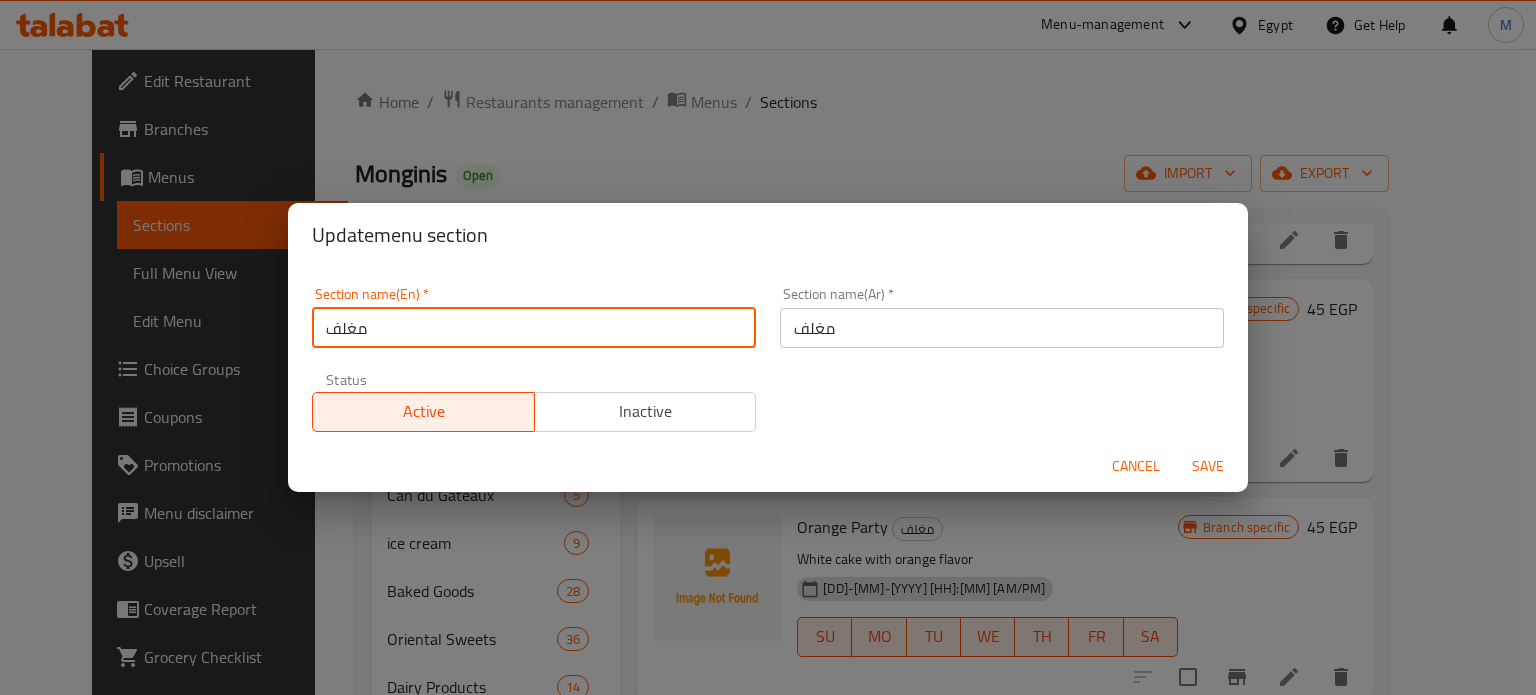 paste on "envelope" 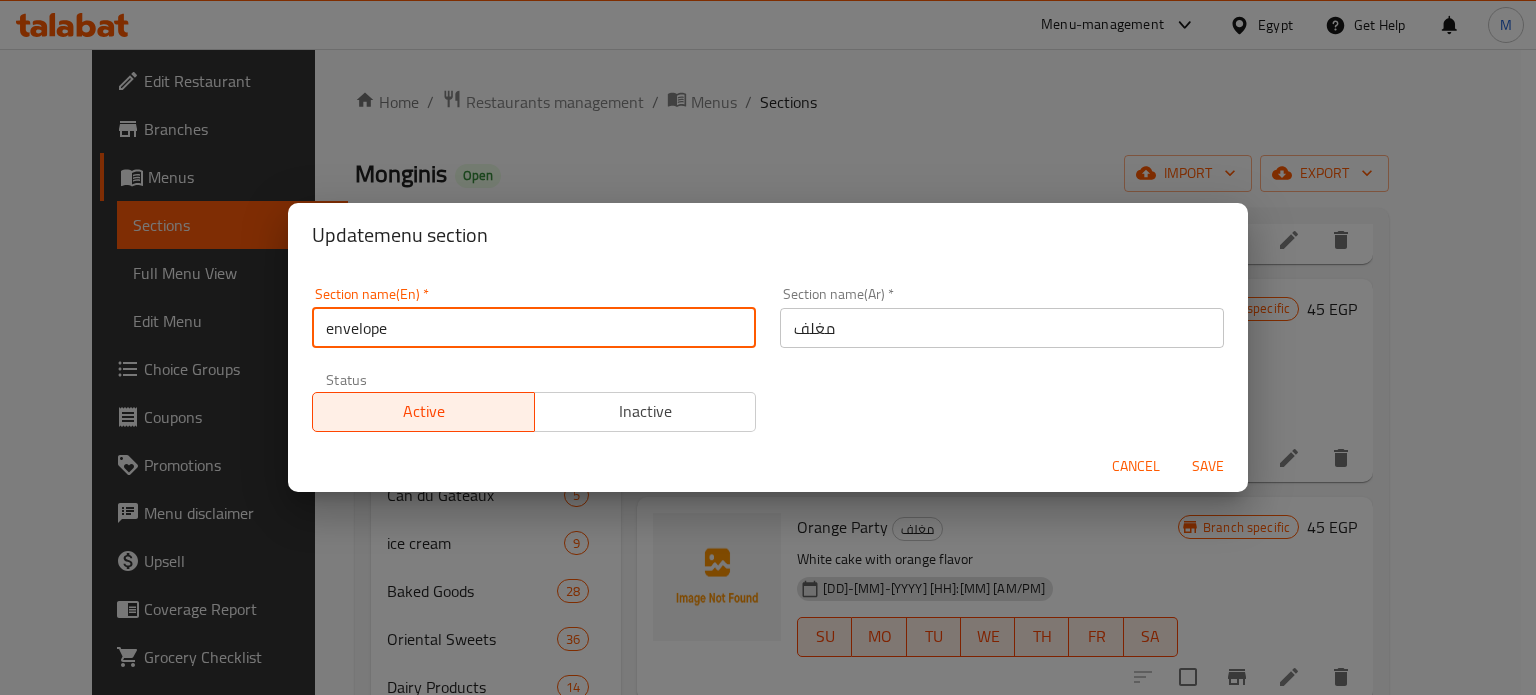 type on "envelope" 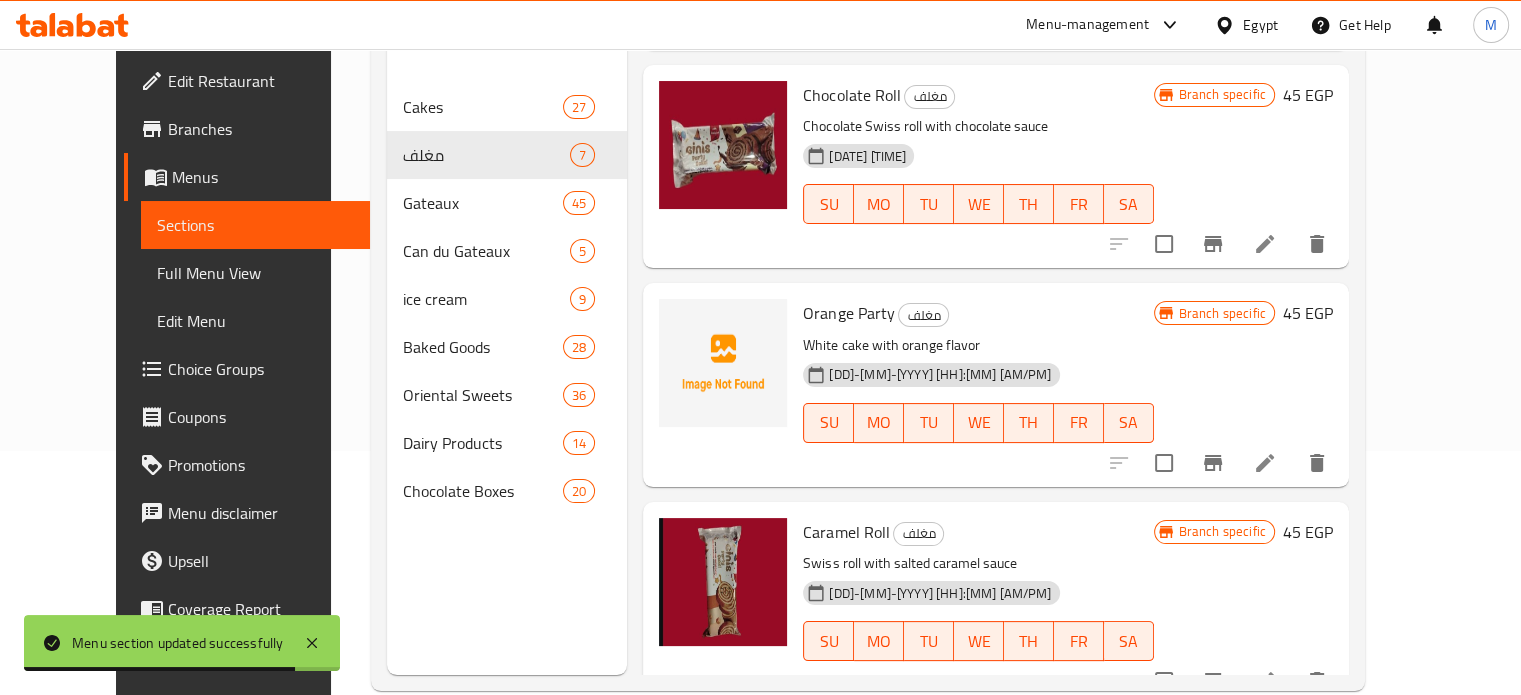 scroll, scrollTop: 0, scrollLeft: 0, axis: both 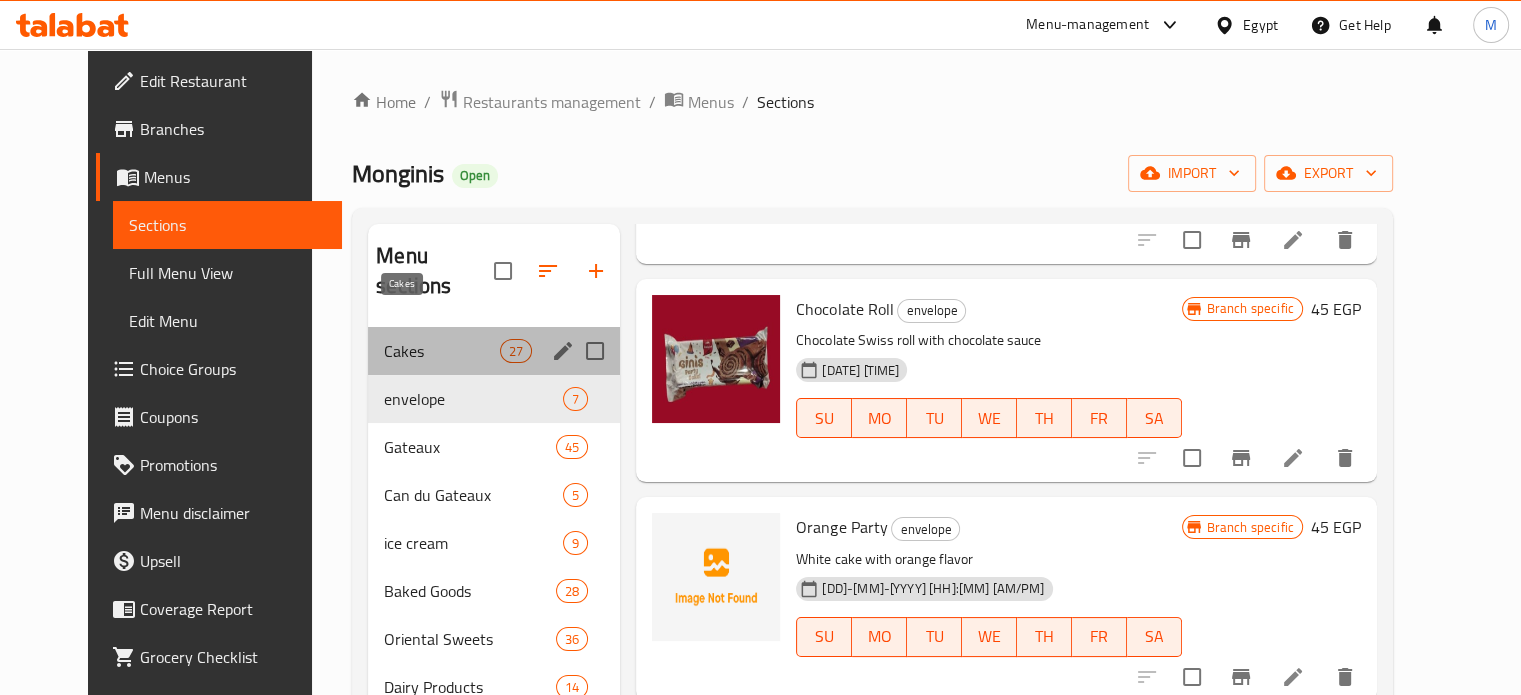 click on "Cakes" at bounding box center (442, 351) 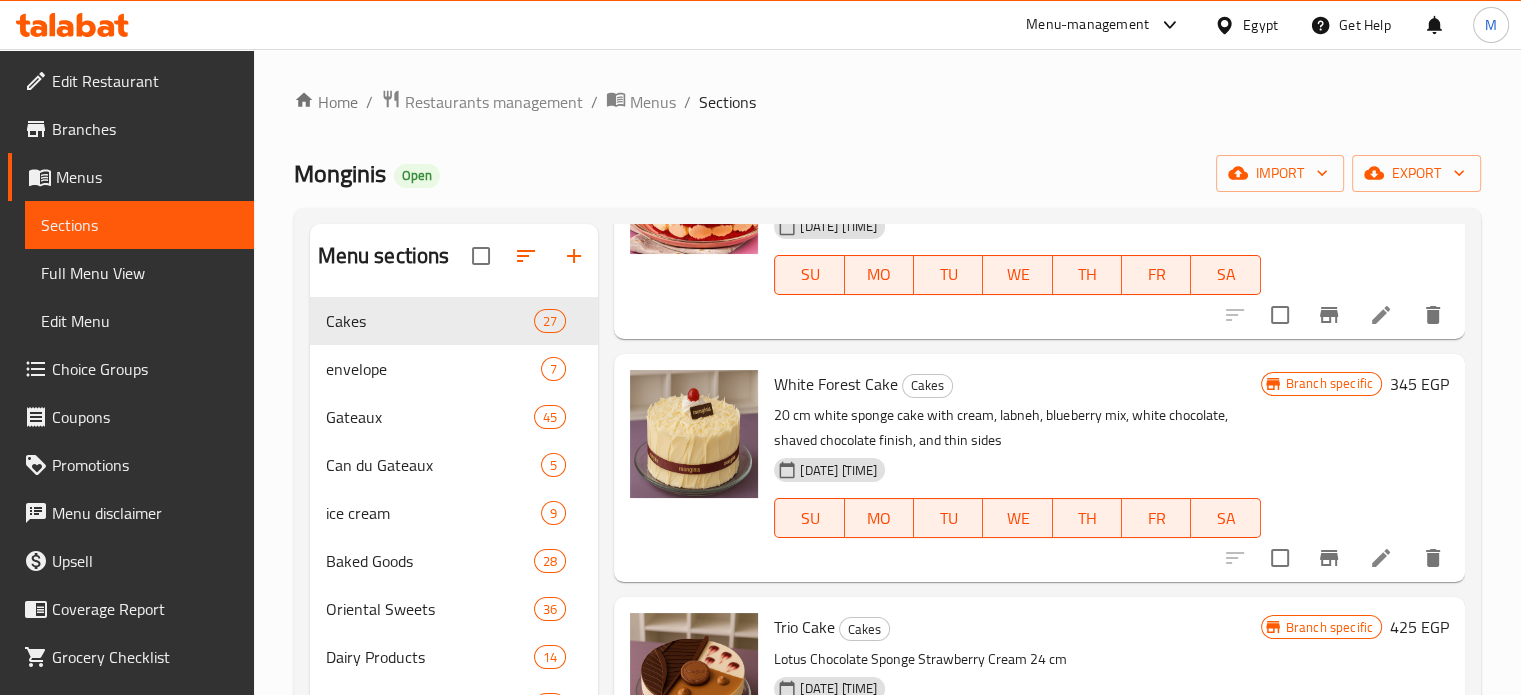 scroll, scrollTop: 0, scrollLeft: 0, axis: both 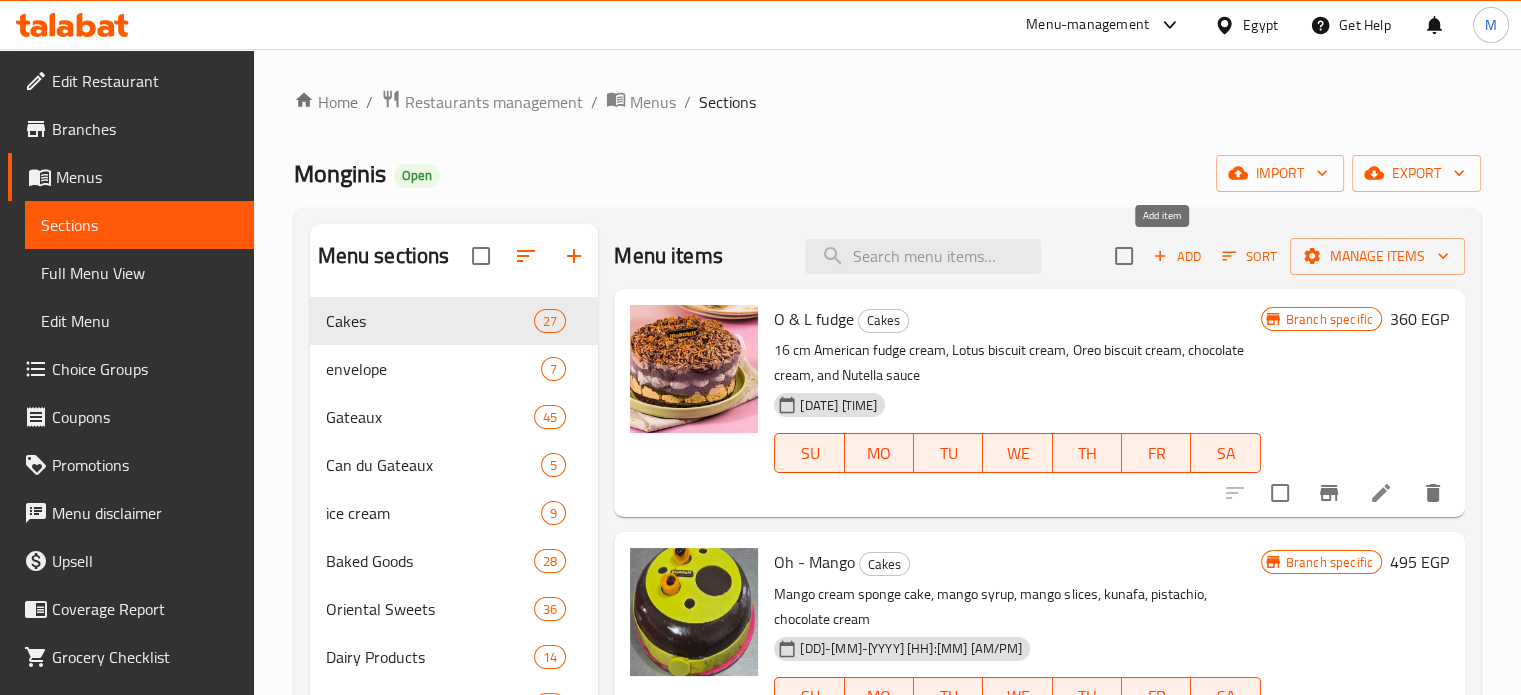 click on "Add" at bounding box center [1177, 256] 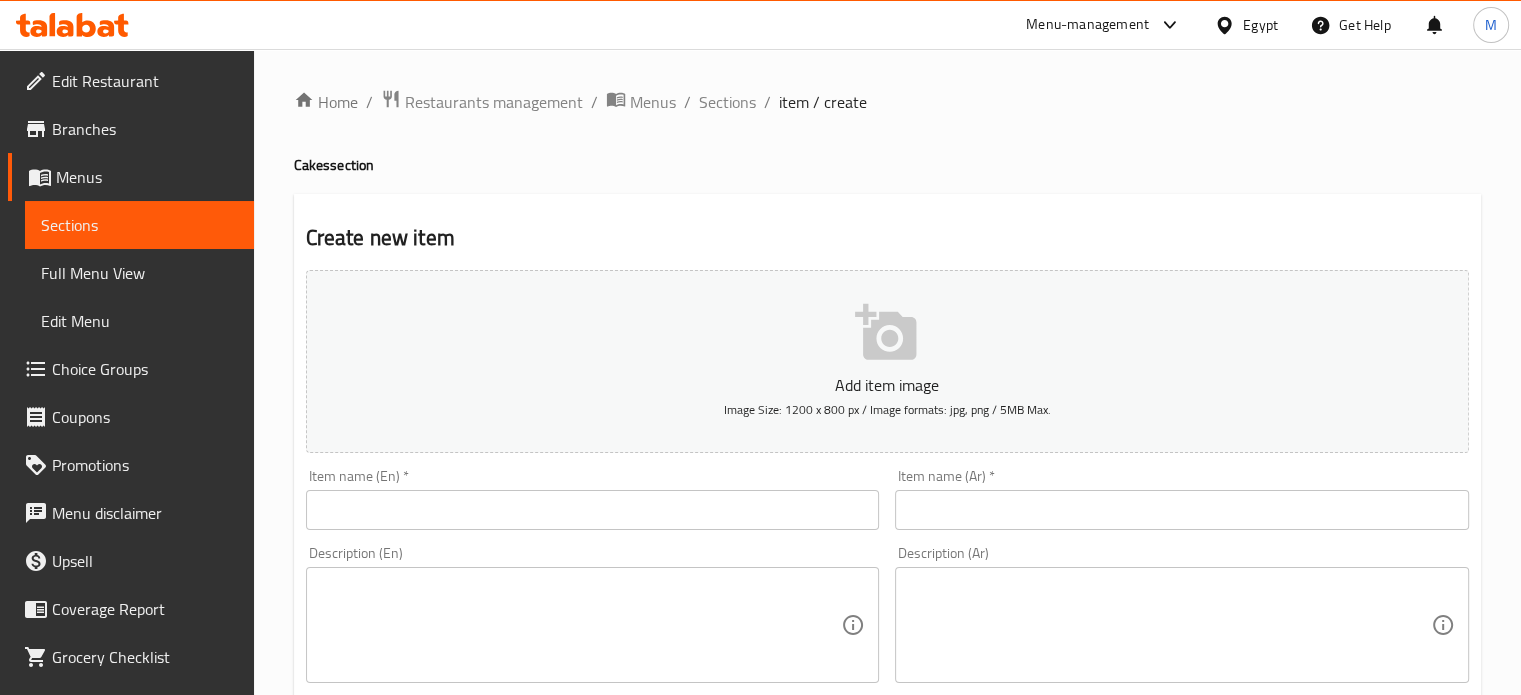 click at bounding box center [1182, 510] 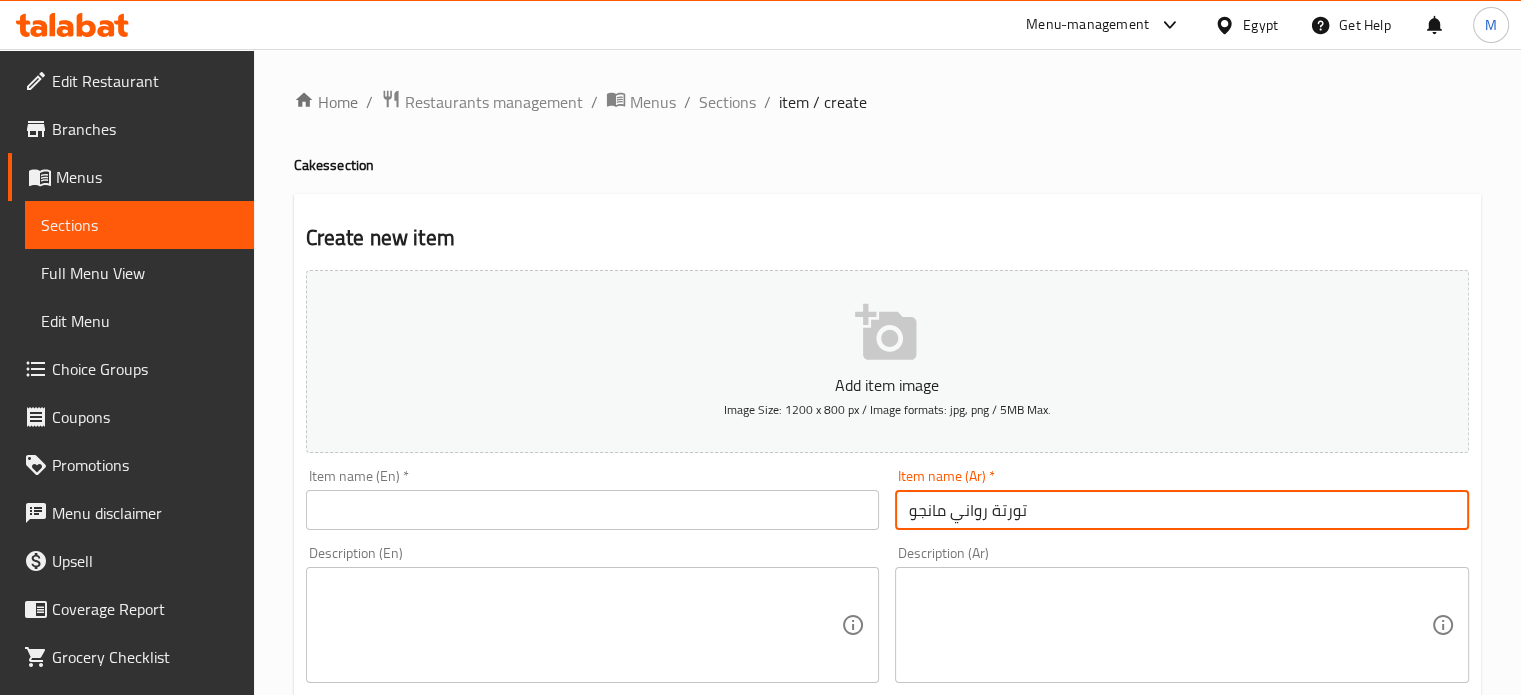 type on "تورتة رواني مانجو" 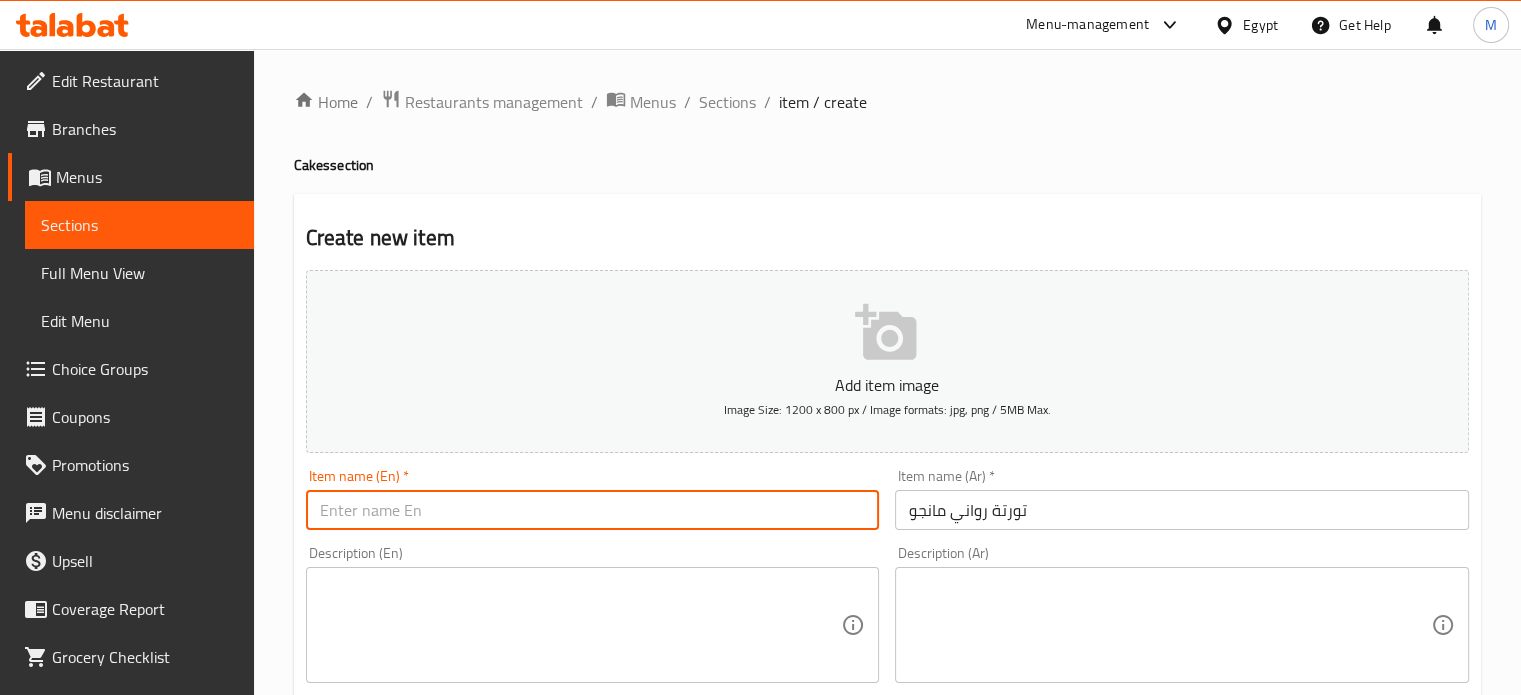 click at bounding box center [593, 510] 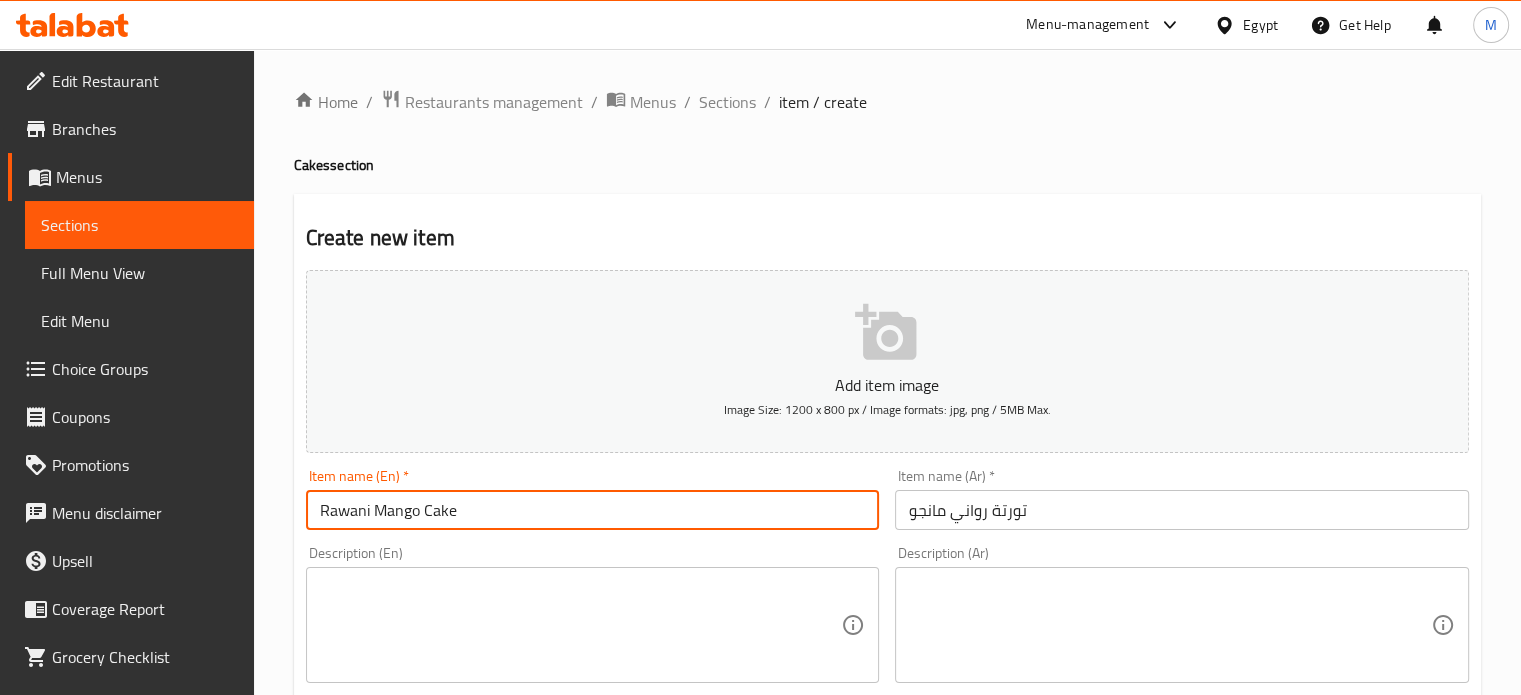 type on "Rawani Mango Cake" 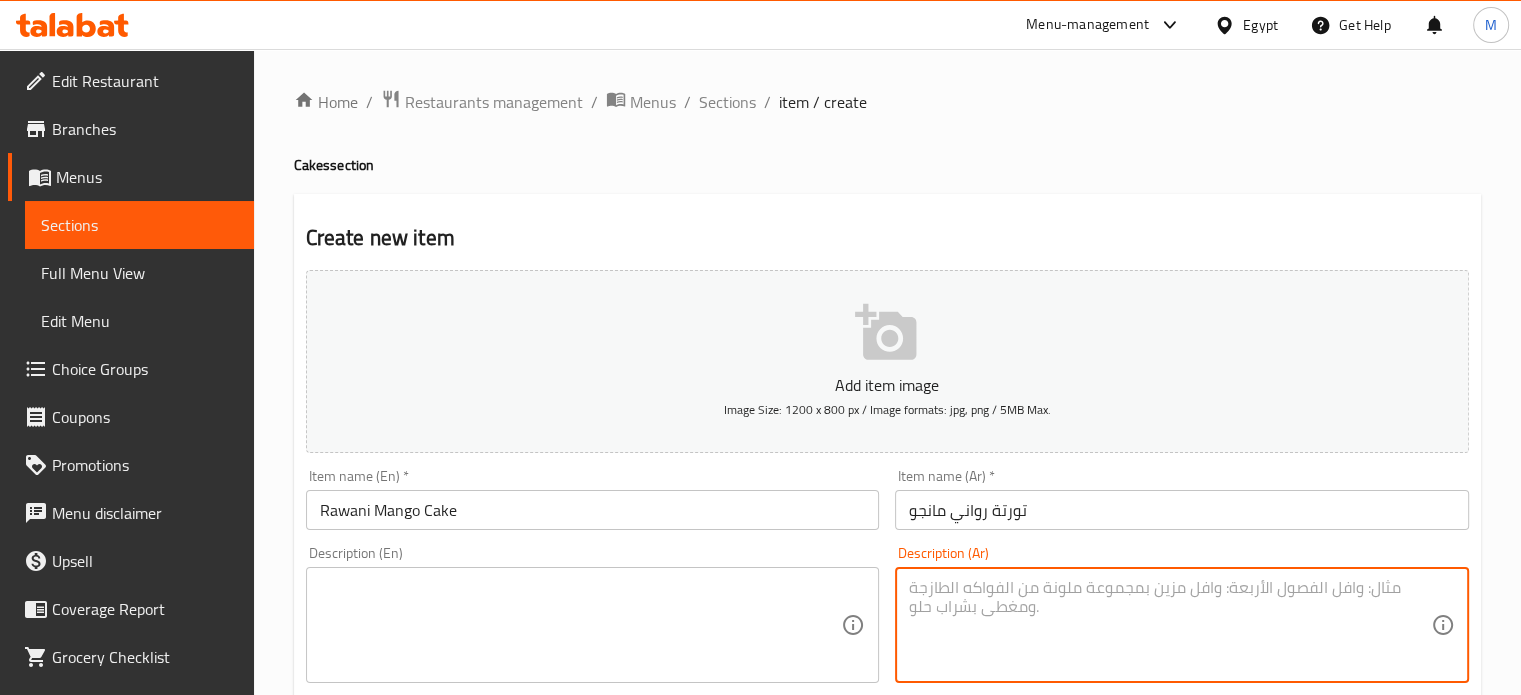 click at bounding box center [1170, 625] 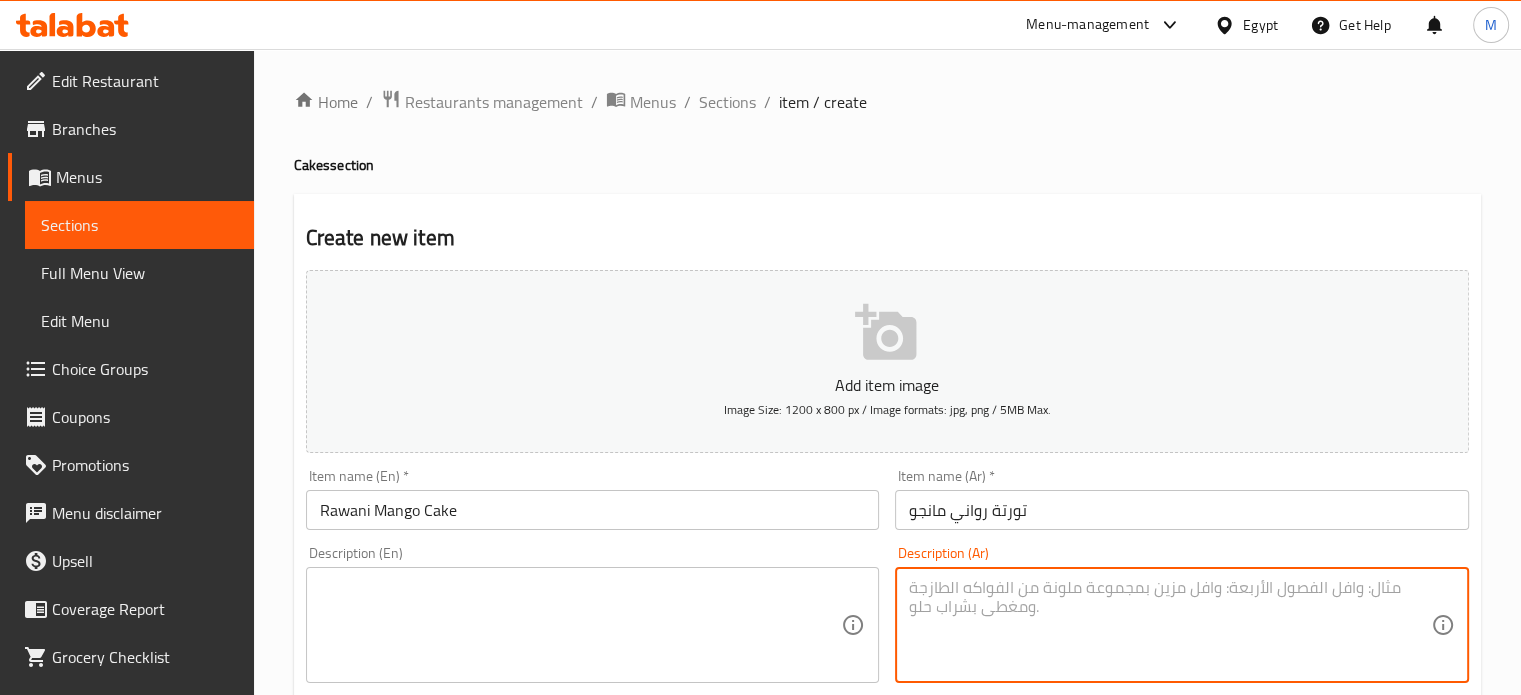 paste on "مانجا و جيلي مانجا و كريمة بيضاء" 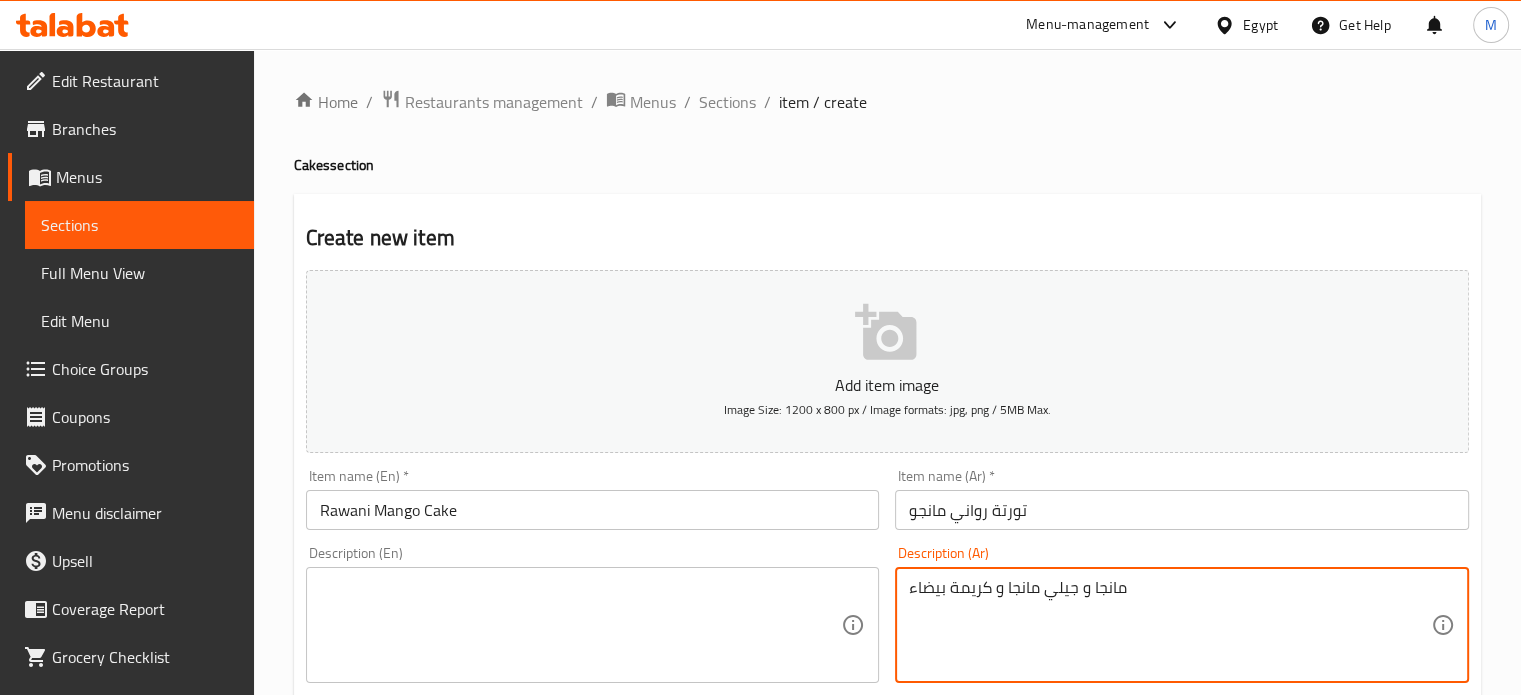 type on "مانجا و جيلي مانجا و كريمة بيضاء" 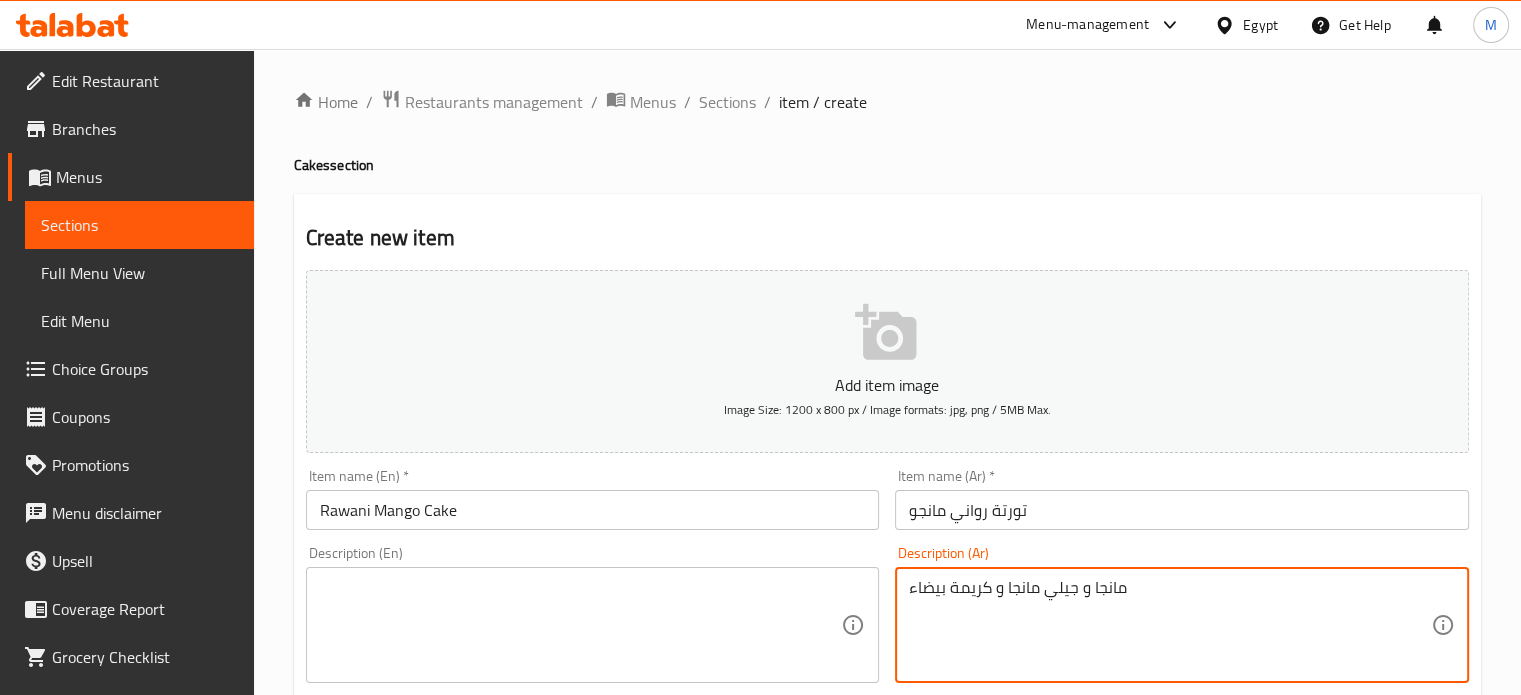 click at bounding box center [581, 625] 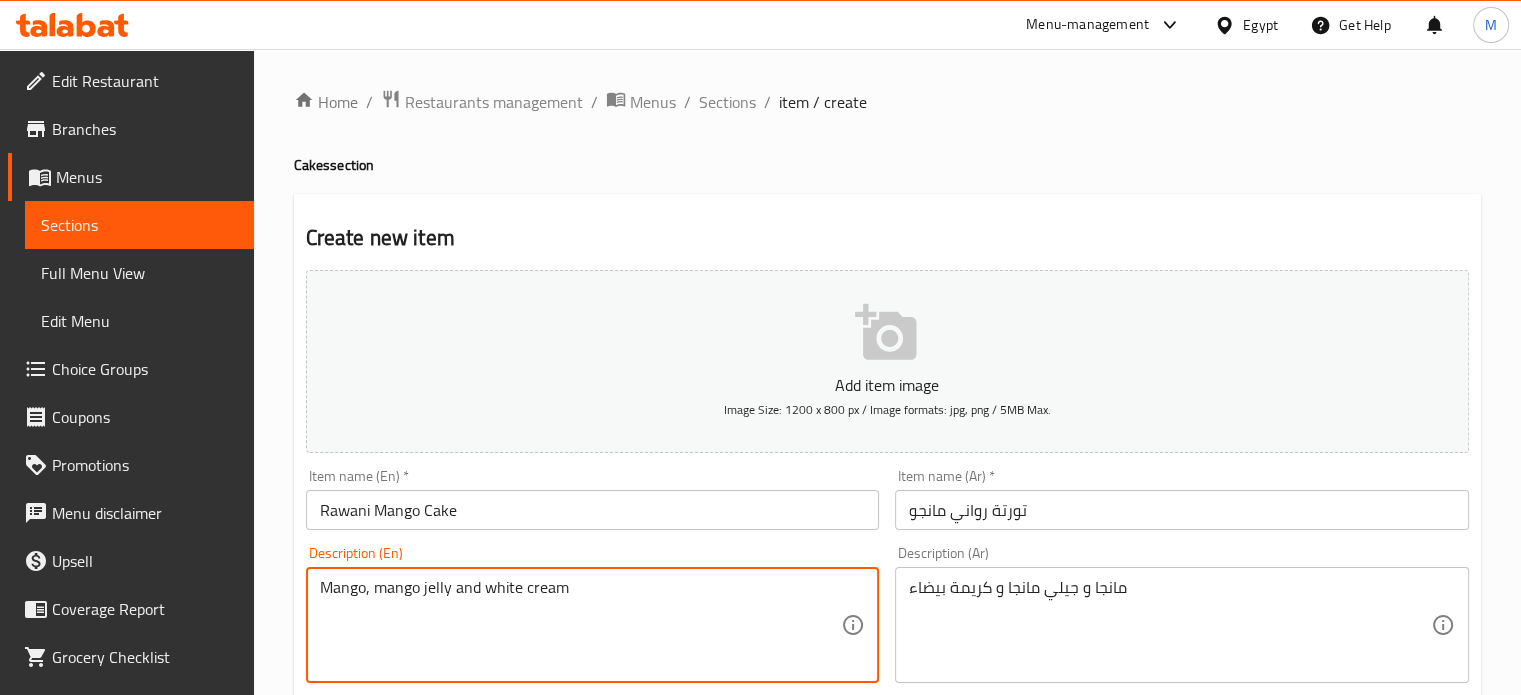 type on "Mango, mango jelly and white cream" 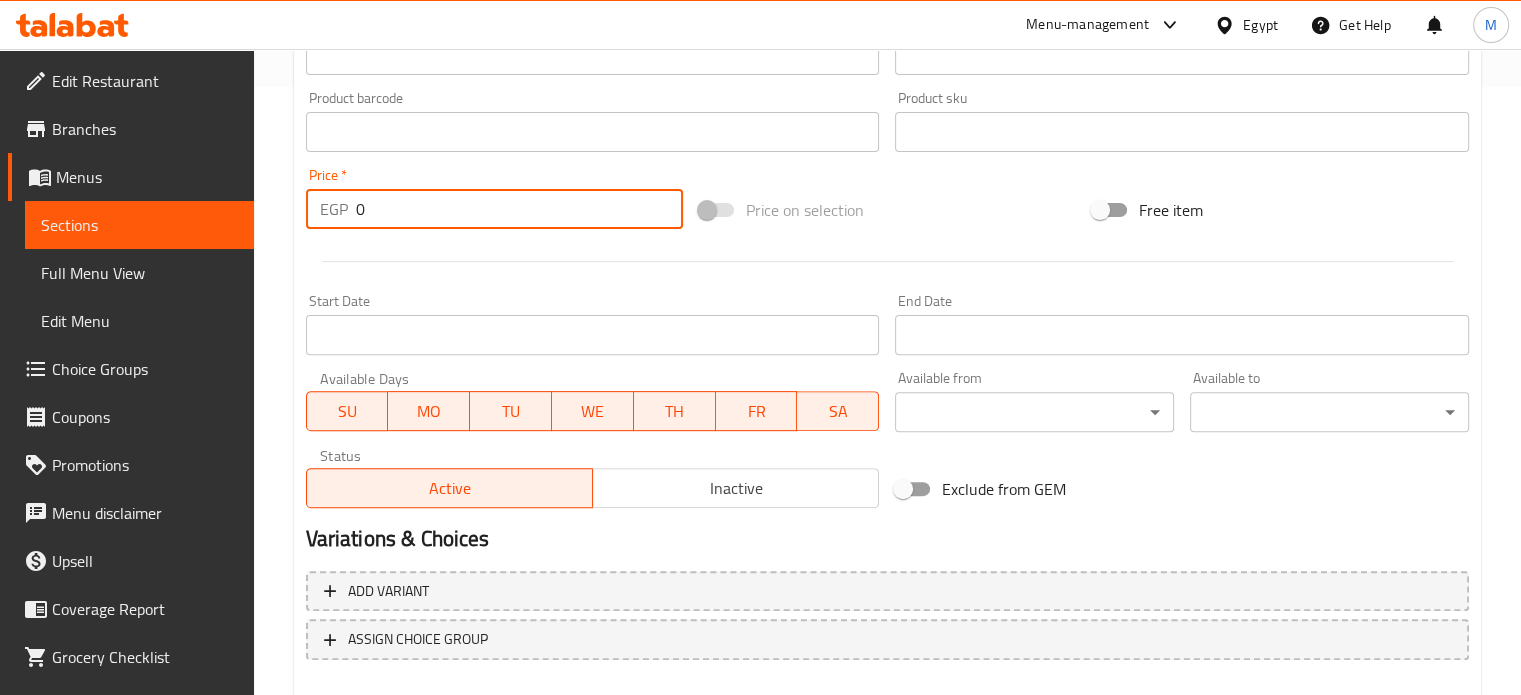 drag, startPoint x: 369, startPoint y: 218, endPoint x: 315, endPoint y: 216, distance: 54.037025 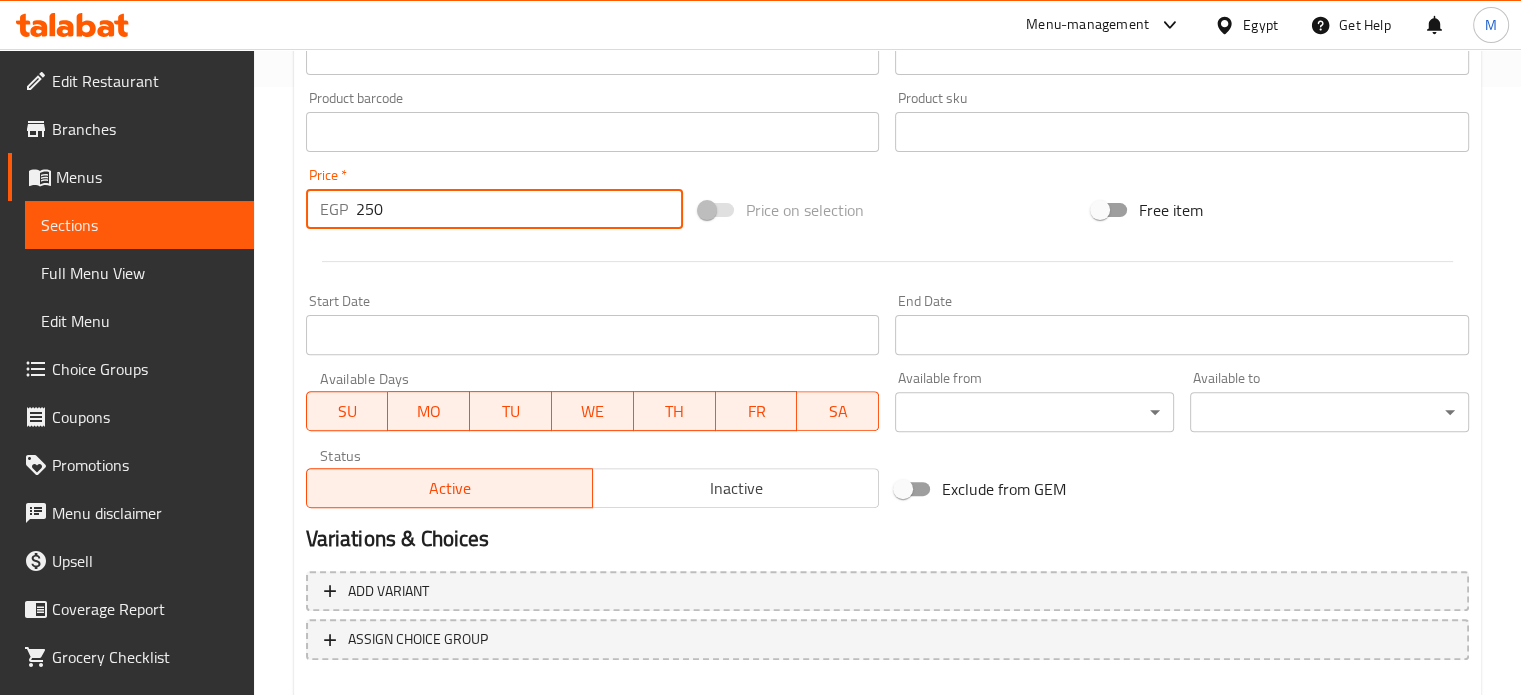 type on "250" 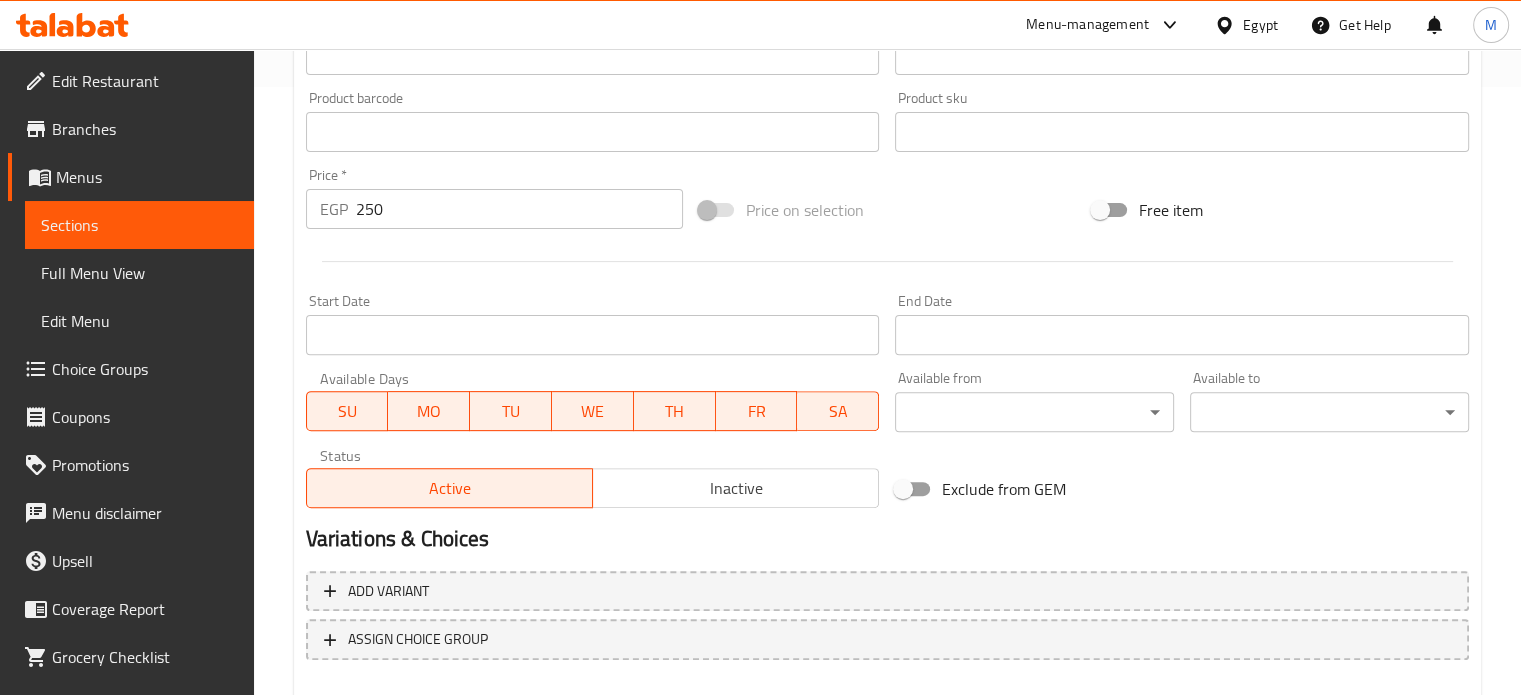 click on "Price on selection" at bounding box center [887, 210] 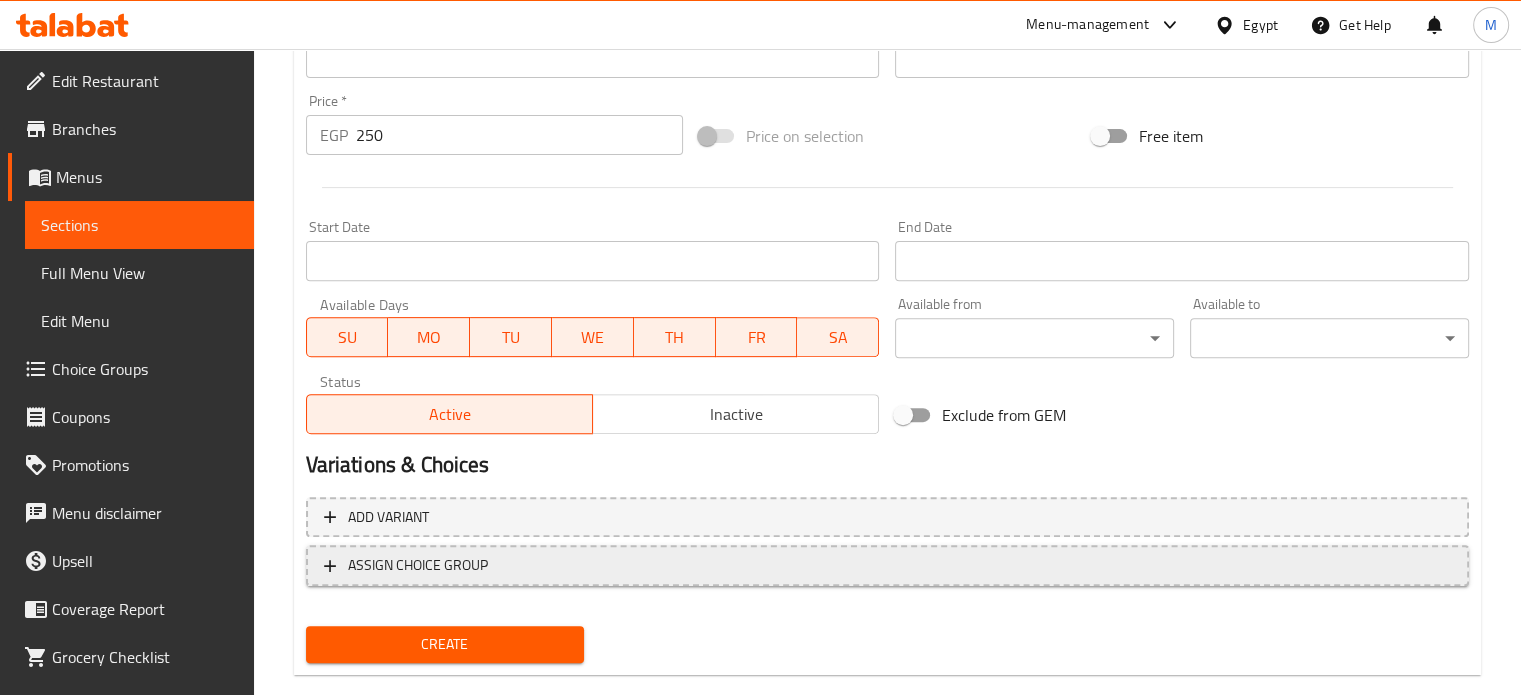 scroll, scrollTop: 717, scrollLeft: 0, axis: vertical 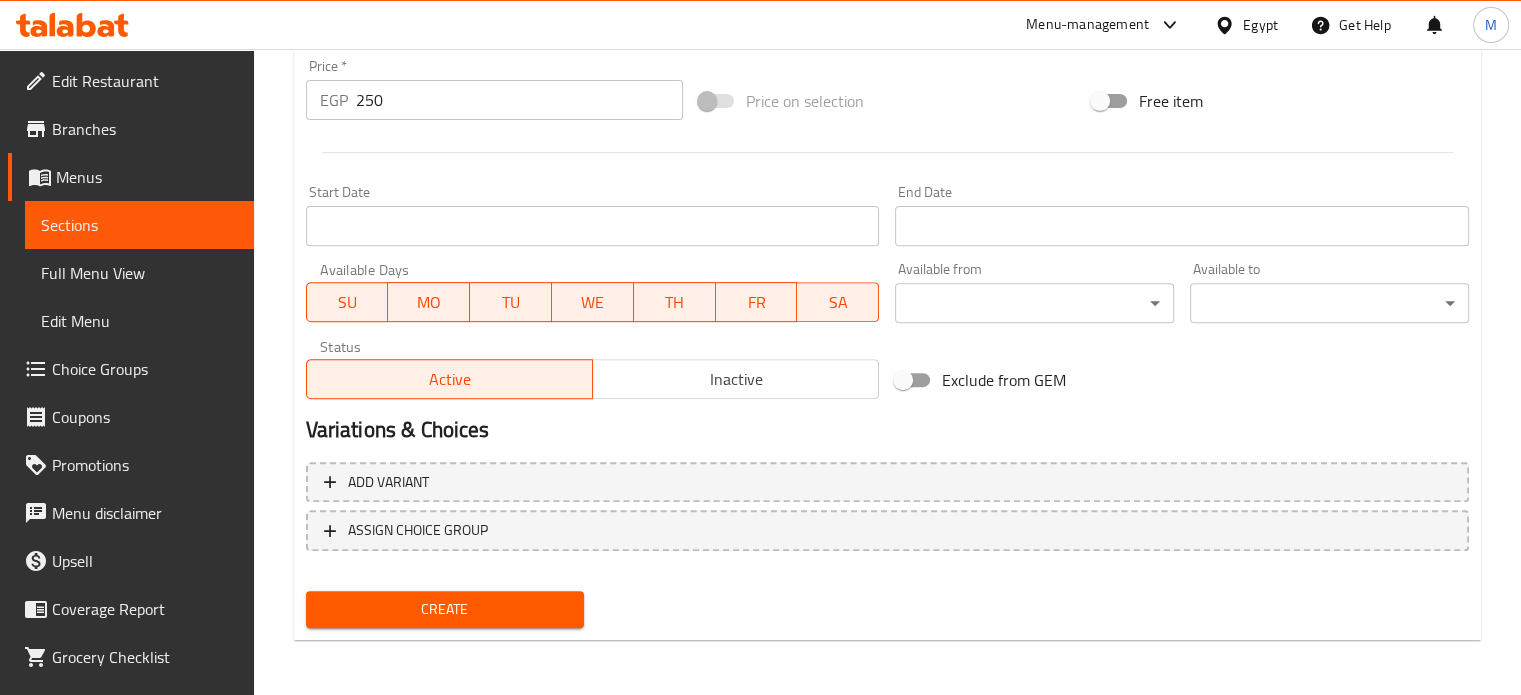 click on "Create" at bounding box center [445, 609] 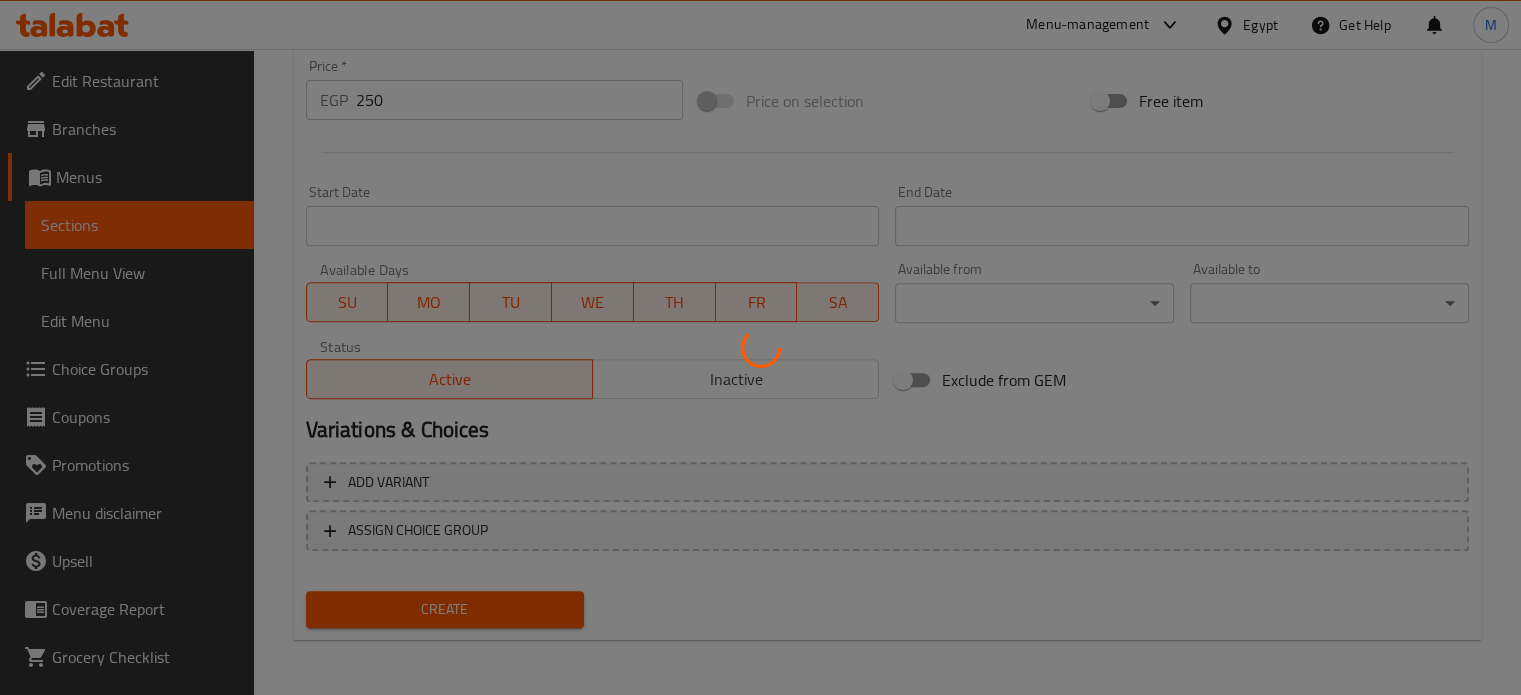 type 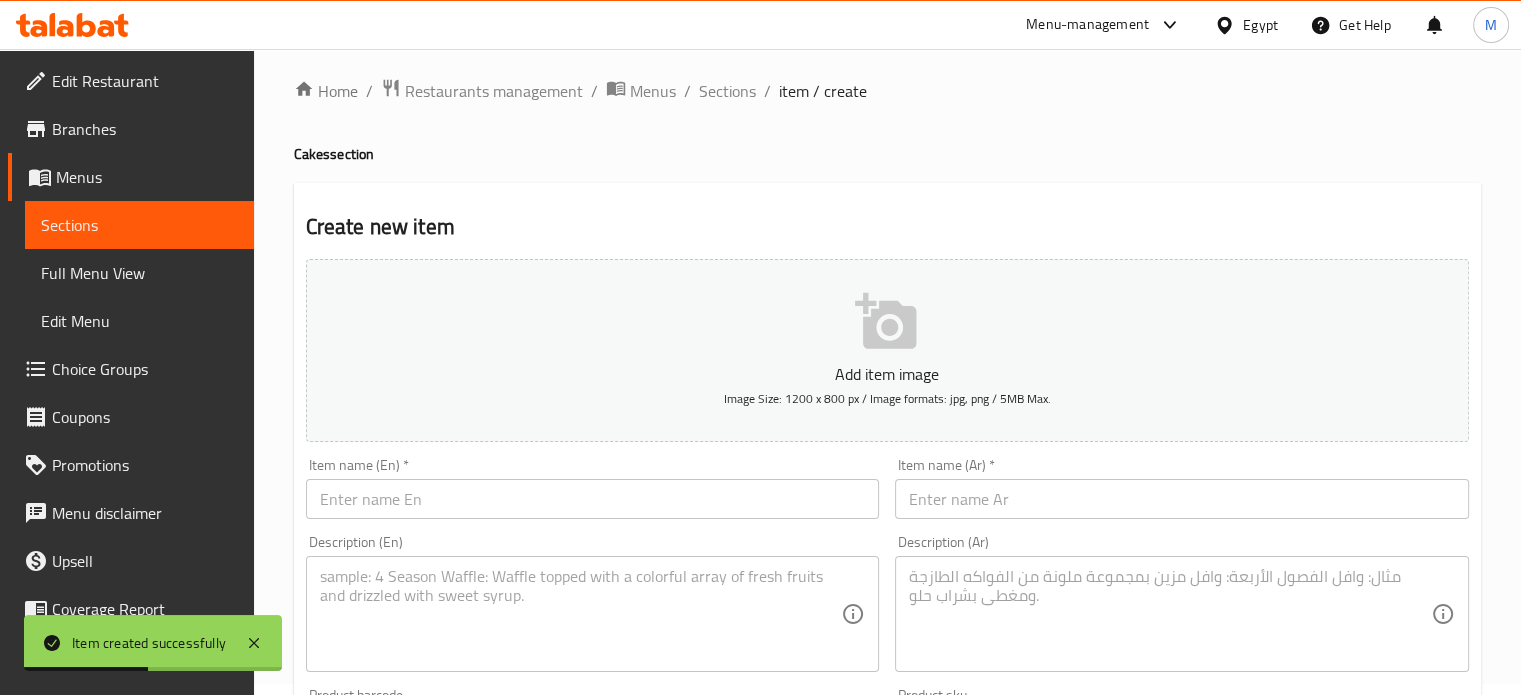 scroll, scrollTop: 0, scrollLeft: 0, axis: both 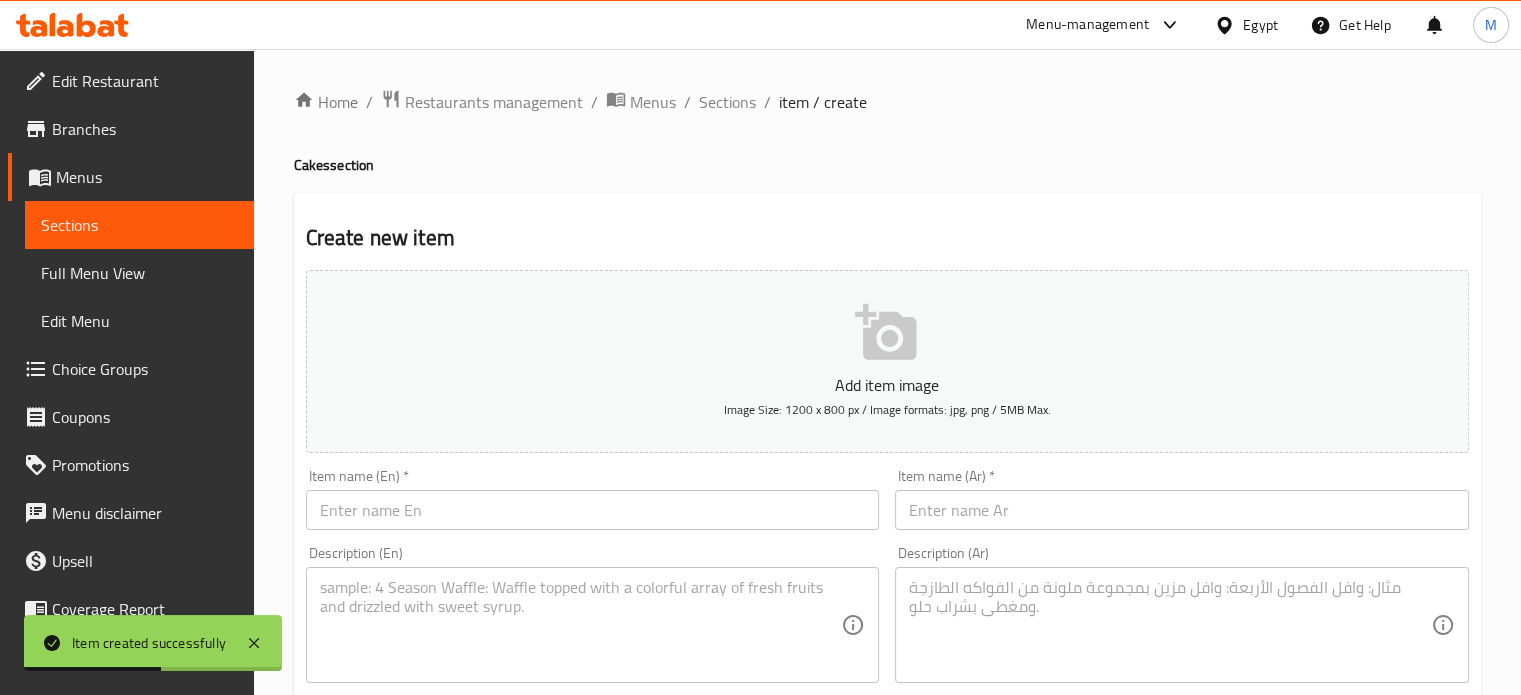 click at bounding box center (1182, 510) 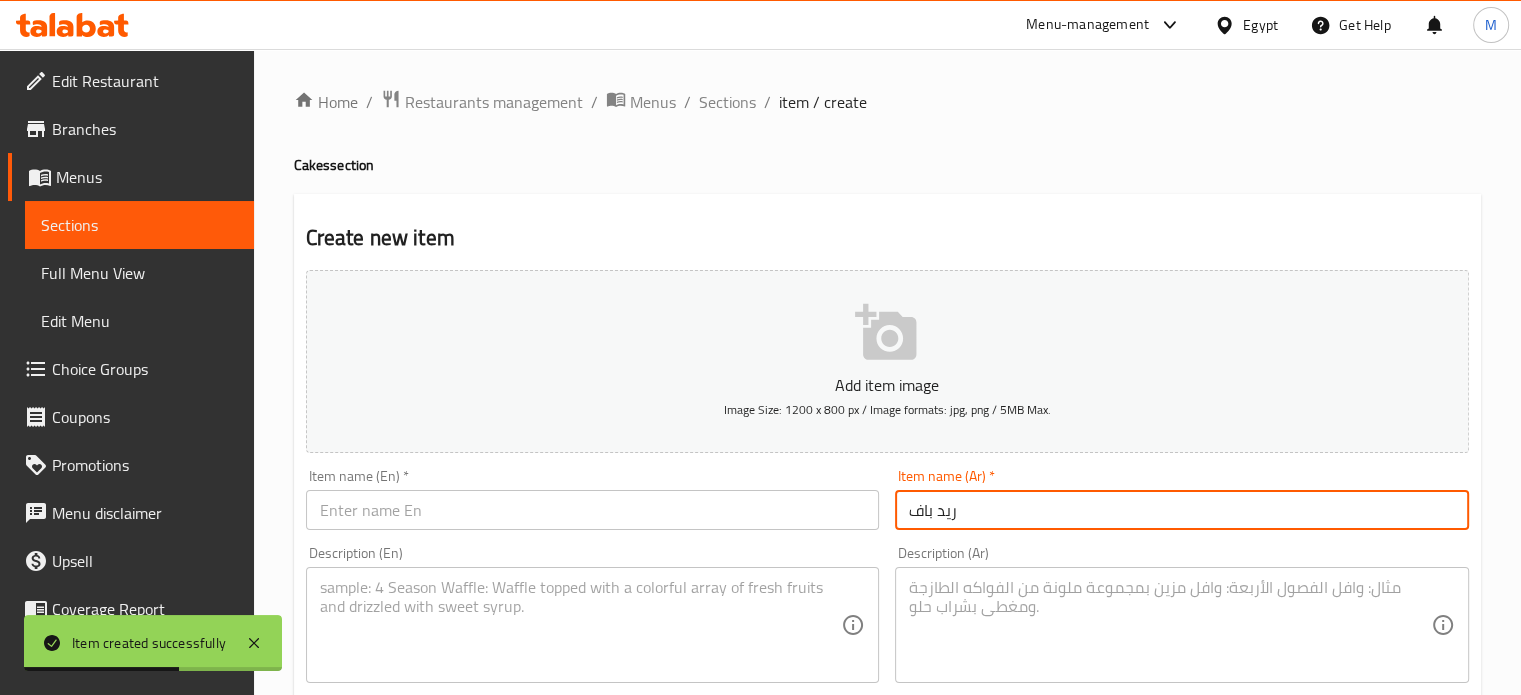 type on "ريد باف" 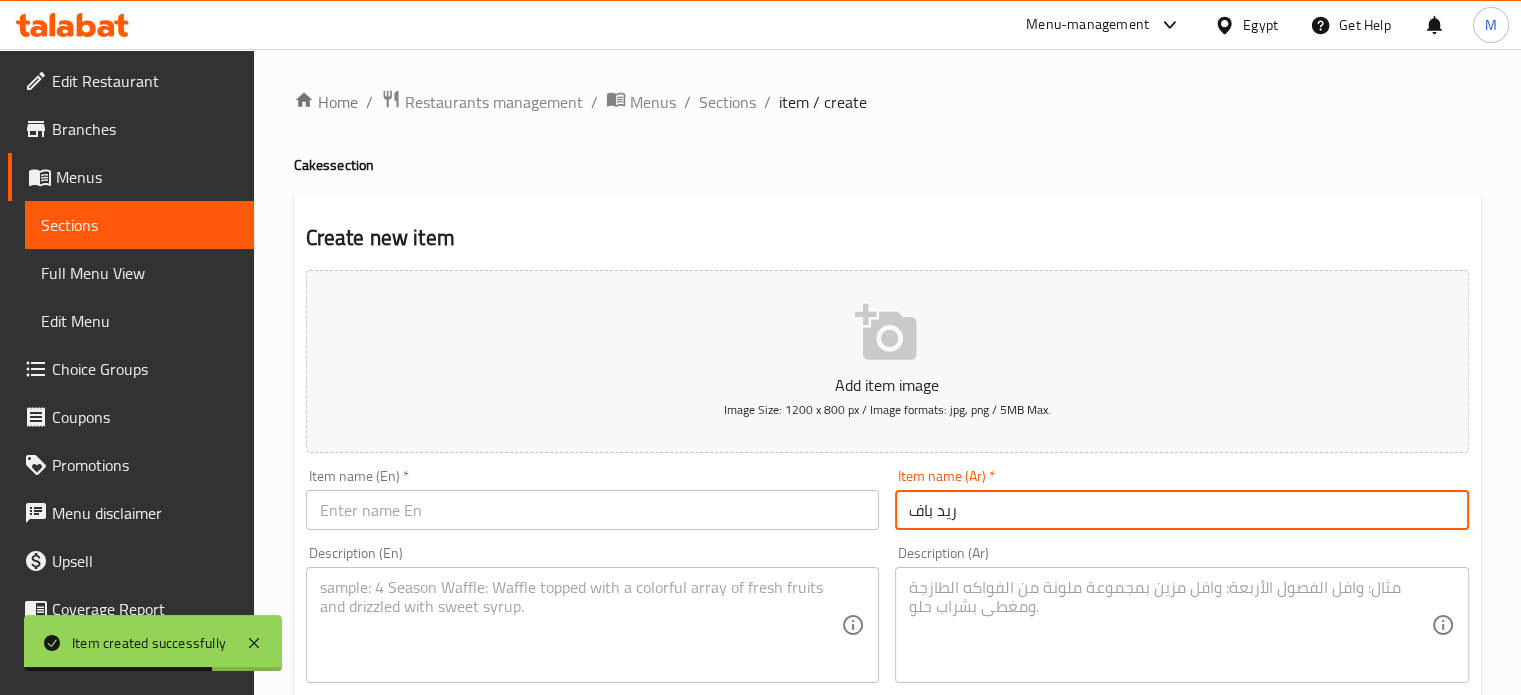 click at bounding box center [593, 510] 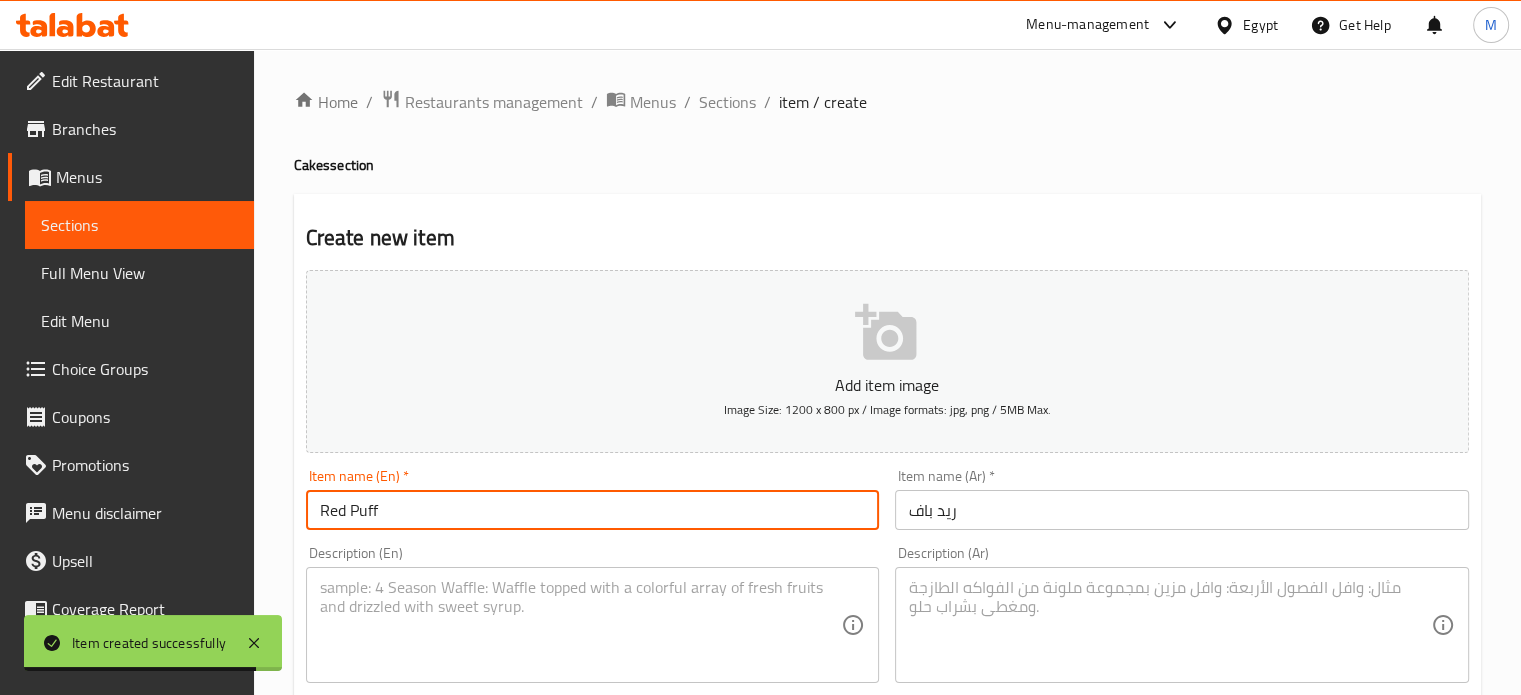 type on "Red Puff" 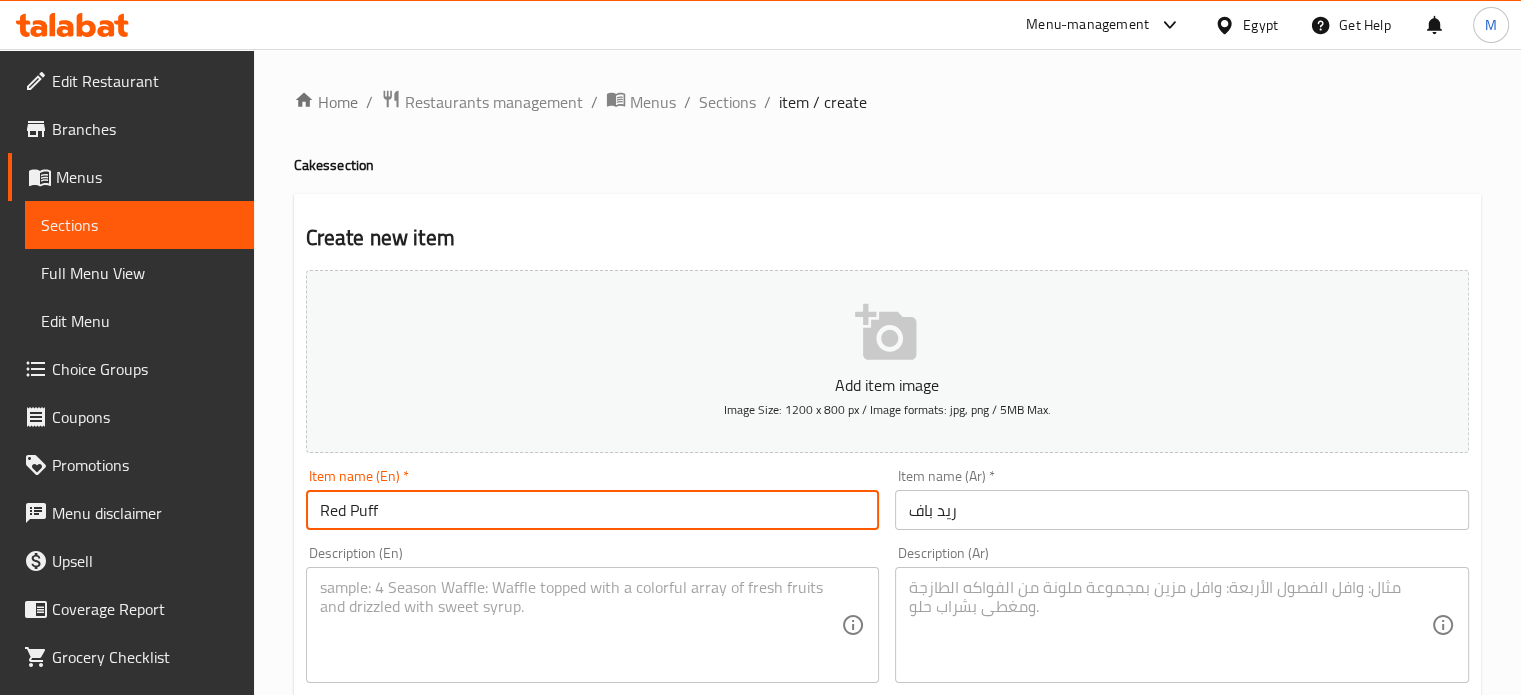 paste on "راسبيري و ريد فيلفت و كريمة مانجا و مانجا و جيلي توت" 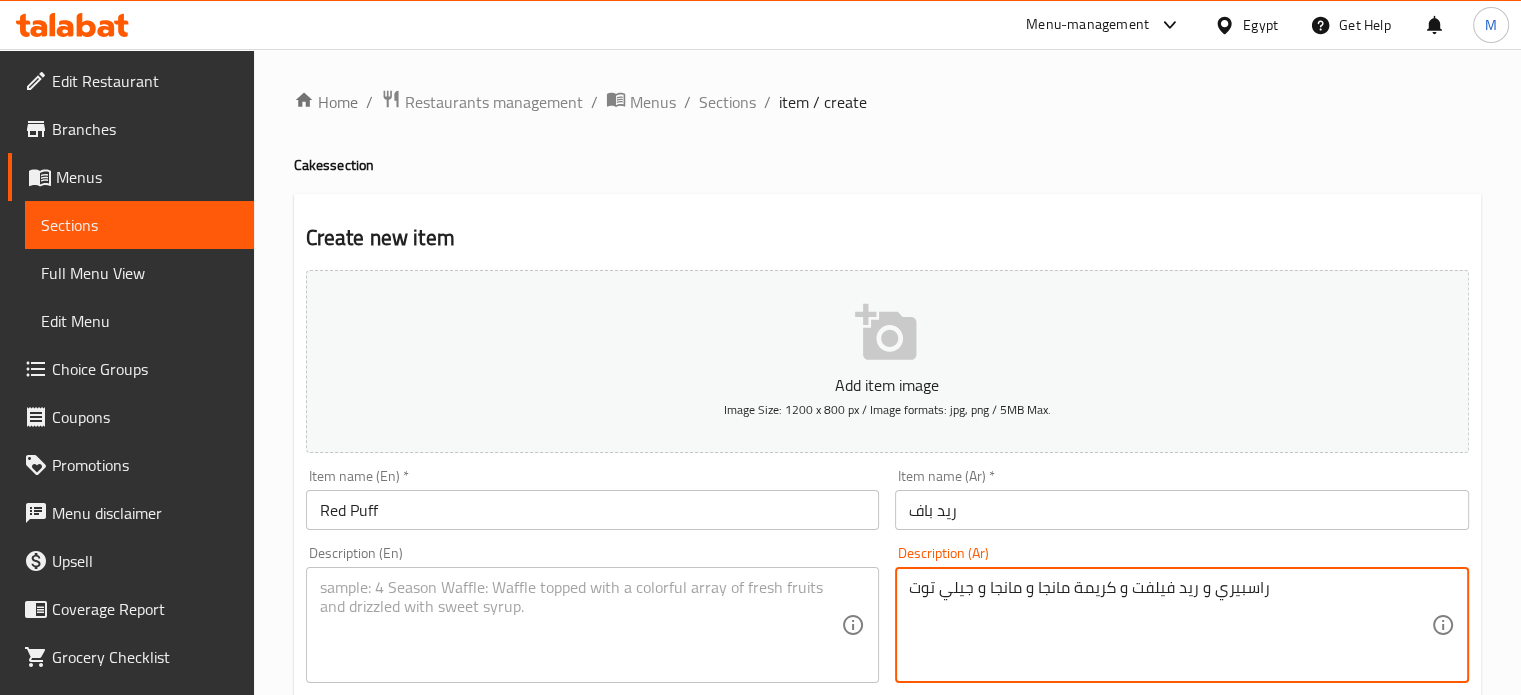 type on "راسبيري و ريد فيلفت و كريمة مانجا و مانجا و جيلي توت" 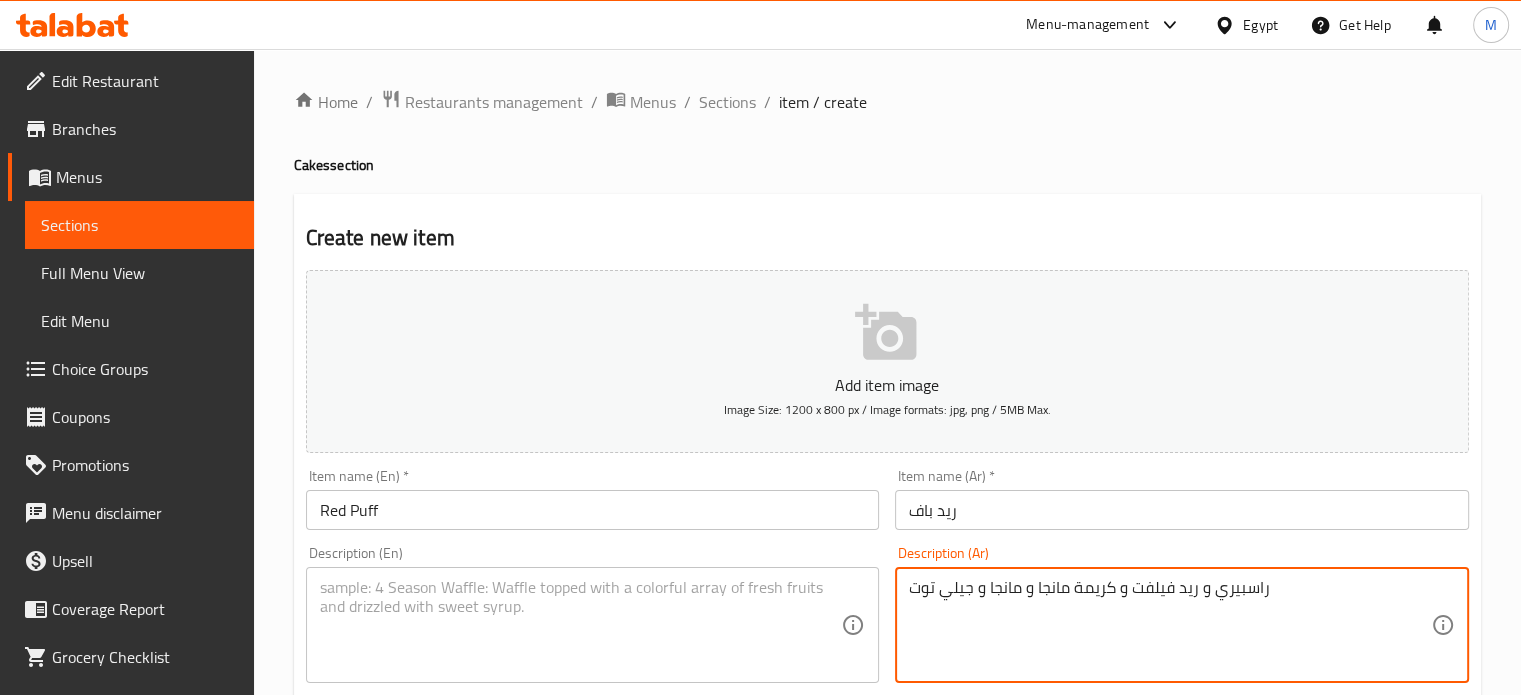 paste on "Raspberry, red velvet, mango cream, mango and raspberry jelly" 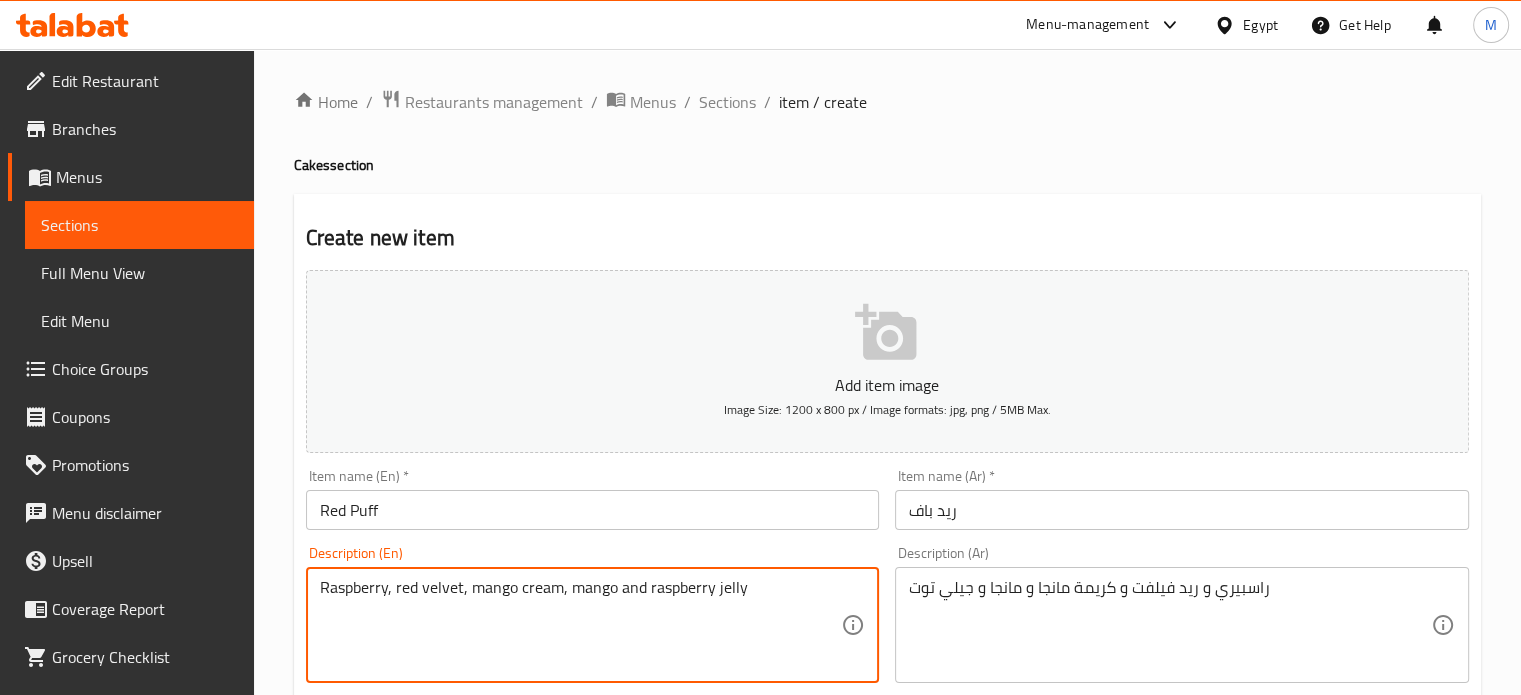type on "Raspberry, red velvet, mango cream, mango and raspberry jelly" 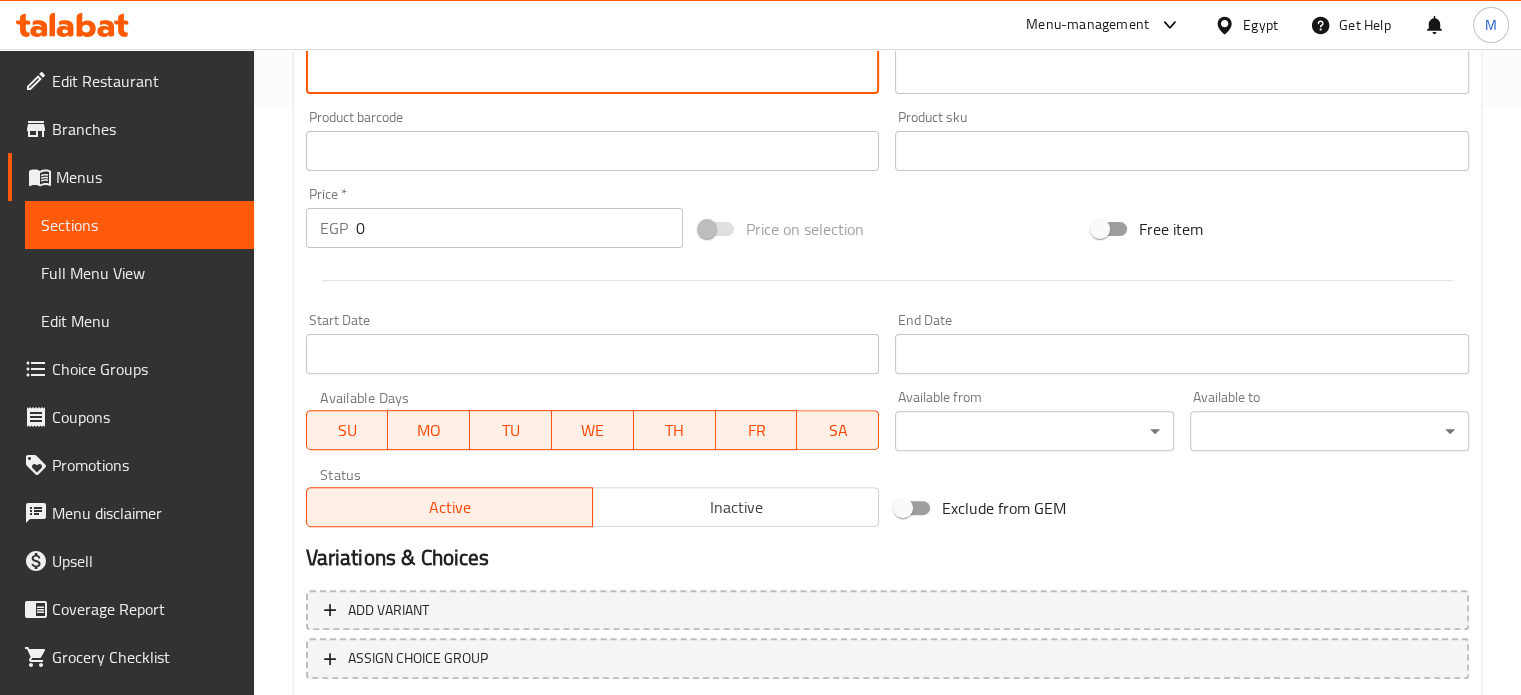 scroll, scrollTop: 608, scrollLeft: 0, axis: vertical 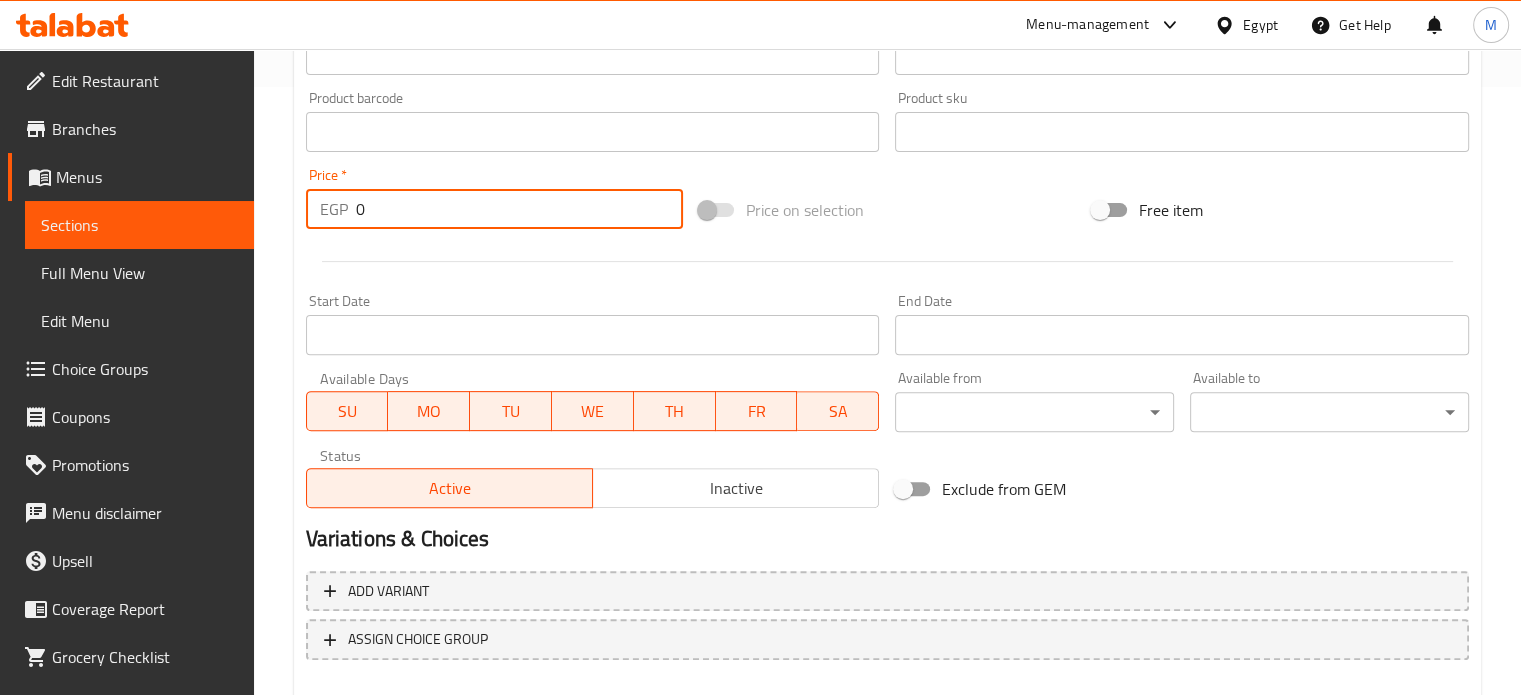 drag, startPoint x: 366, startPoint y: 206, endPoint x: 307, endPoint y: 220, distance: 60.63827 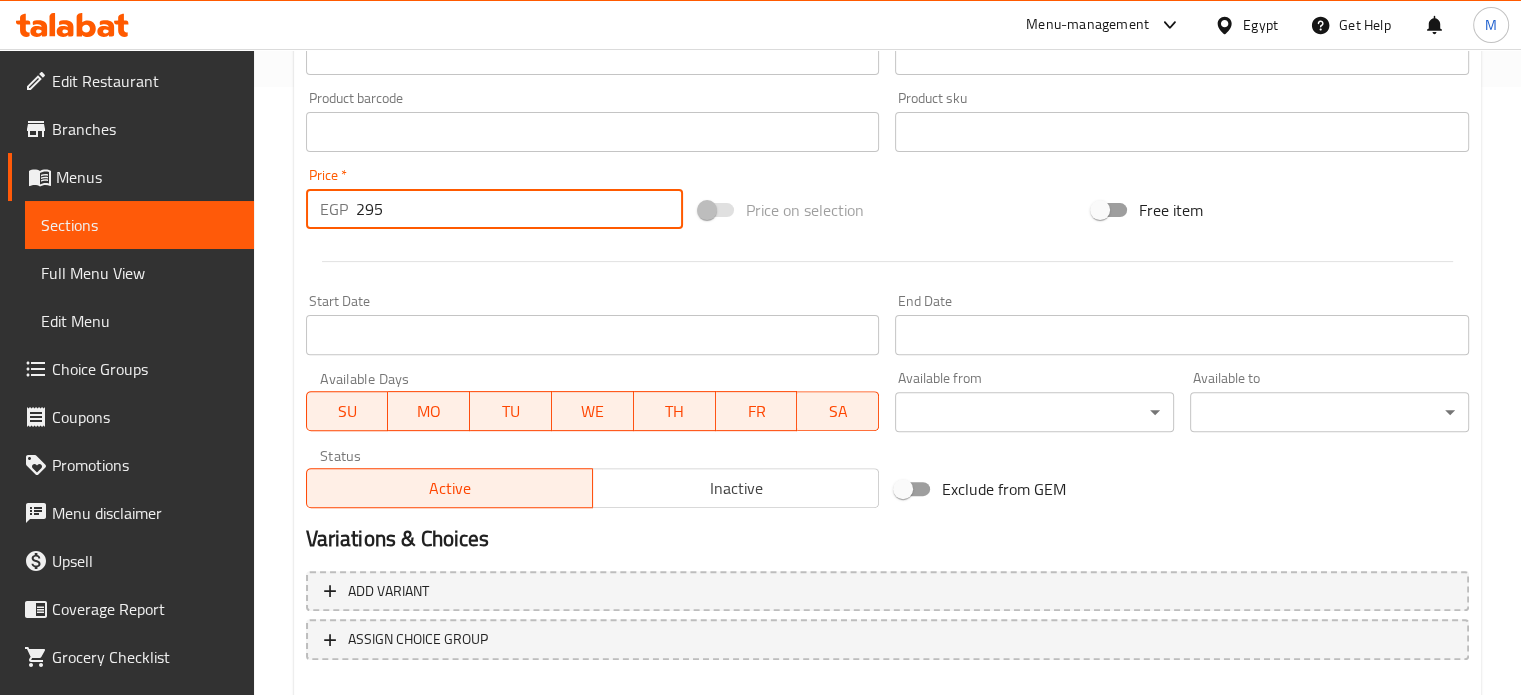 type on "295" 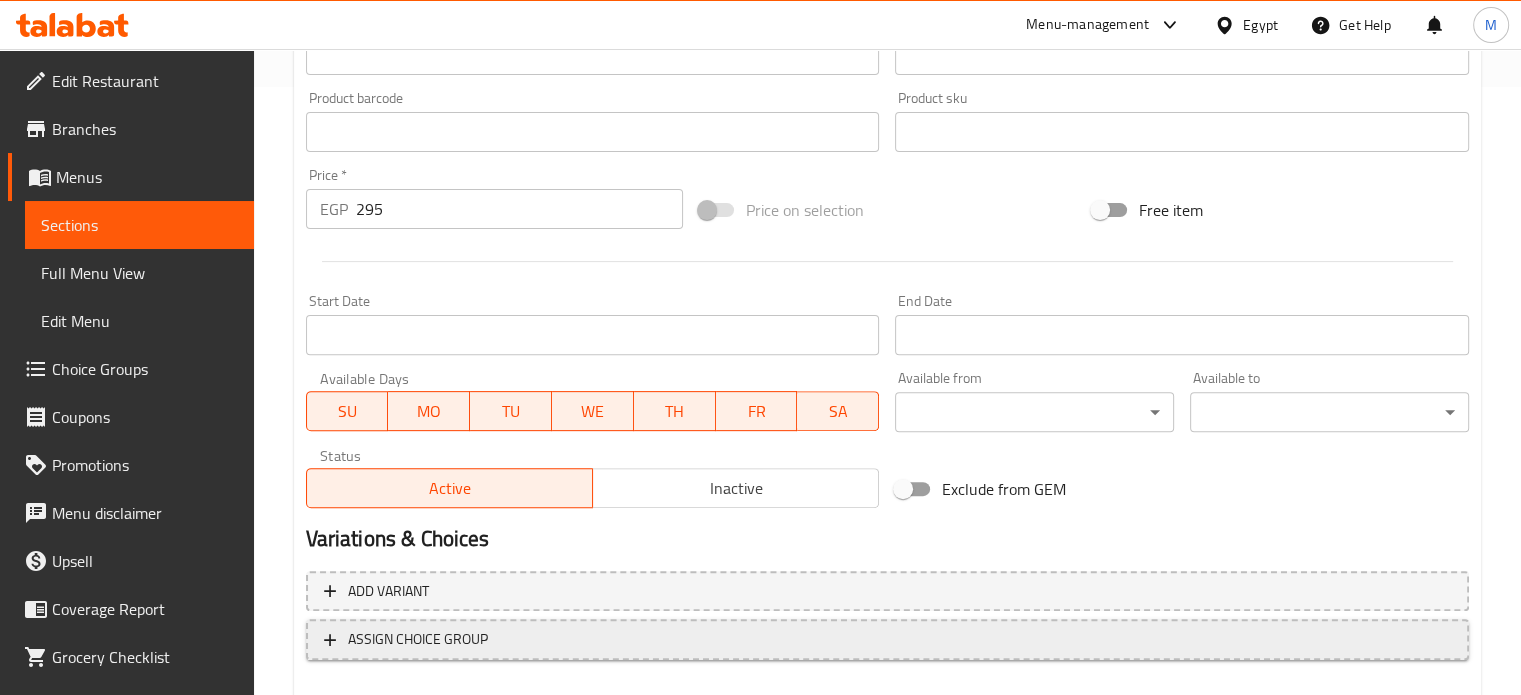 scroll, scrollTop: 717, scrollLeft: 0, axis: vertical 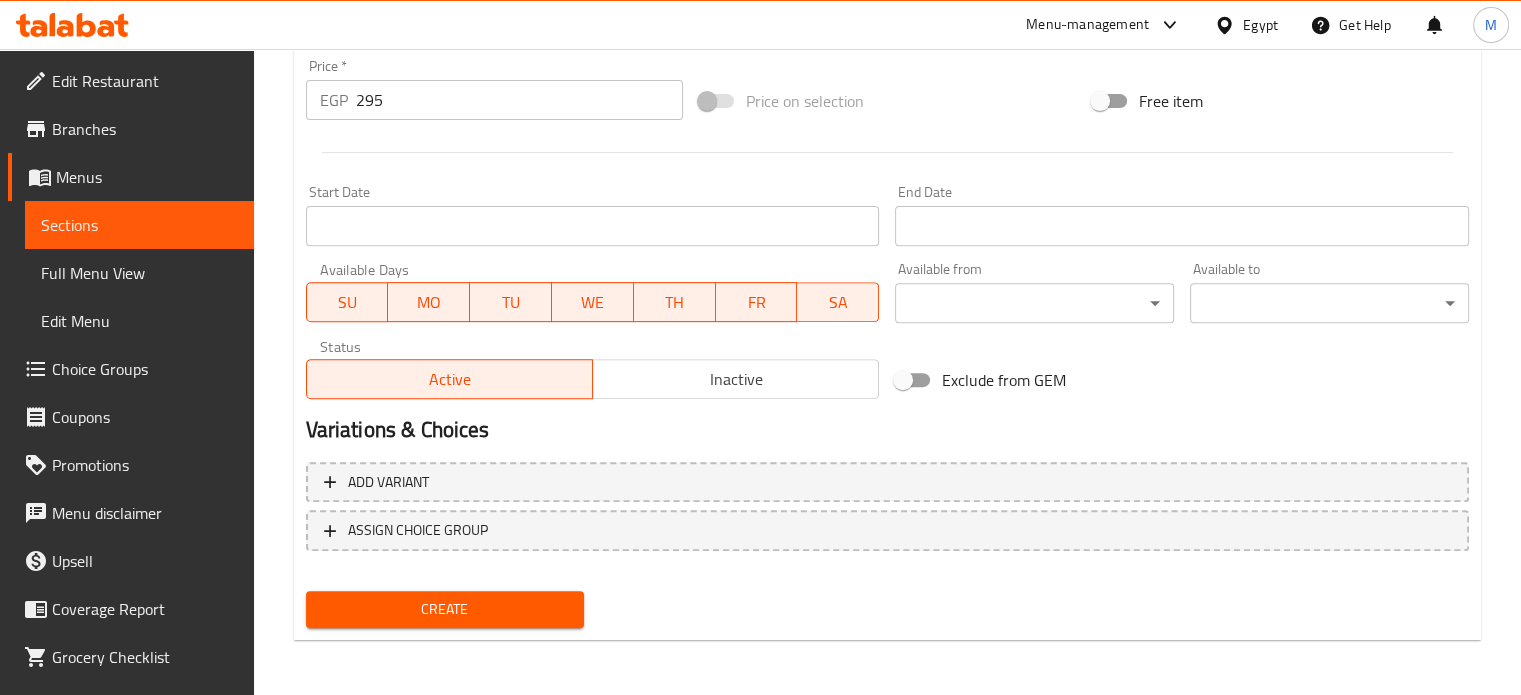 click on "Create" at bounding box center (445, 609) 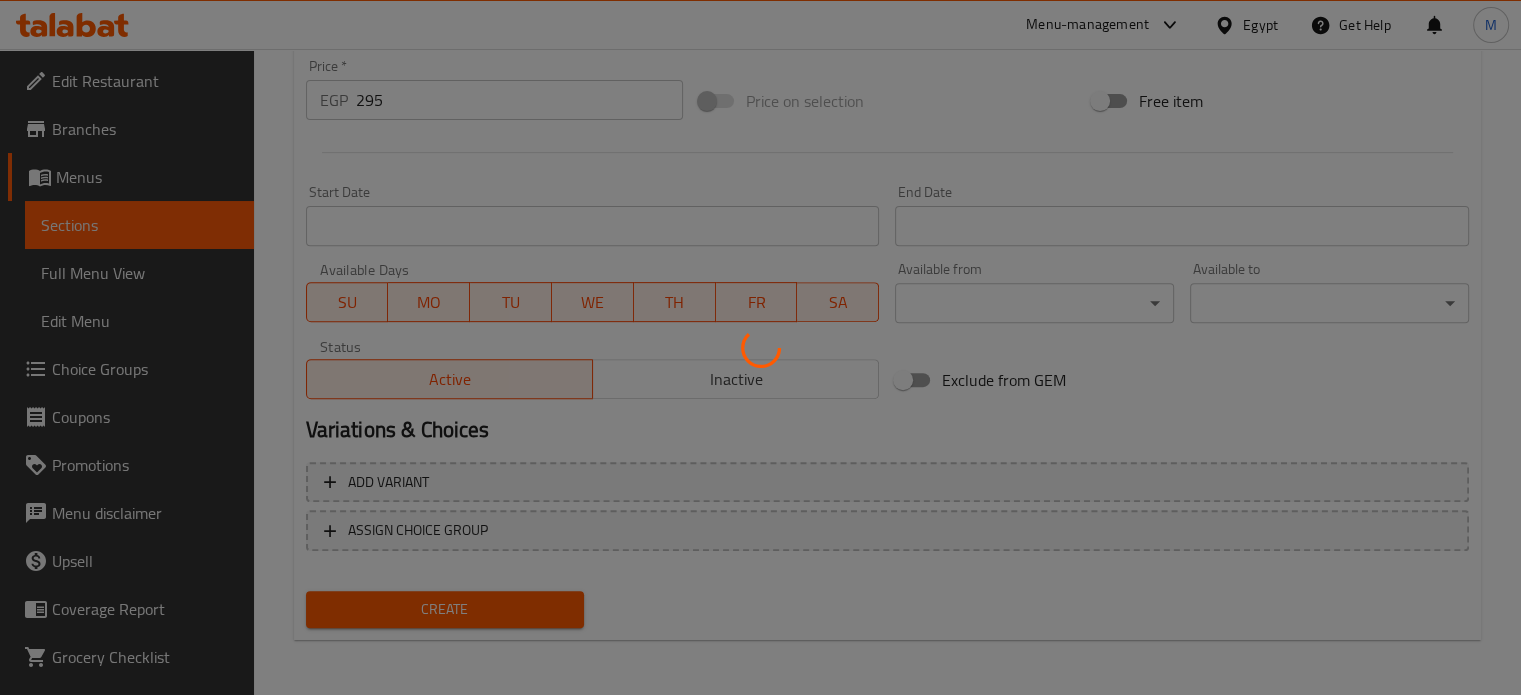 type 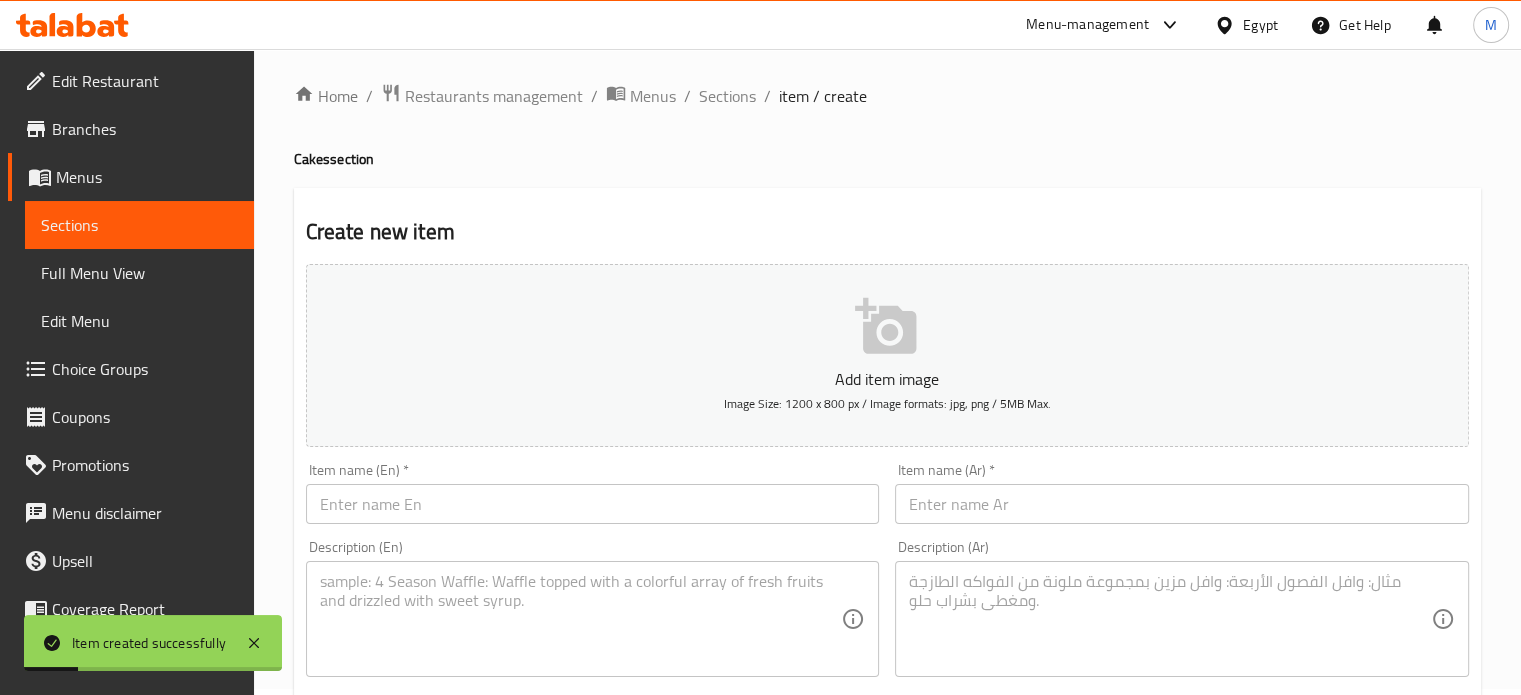 scroll, scrollTop: 0, scrollLeft: 0, axis: both 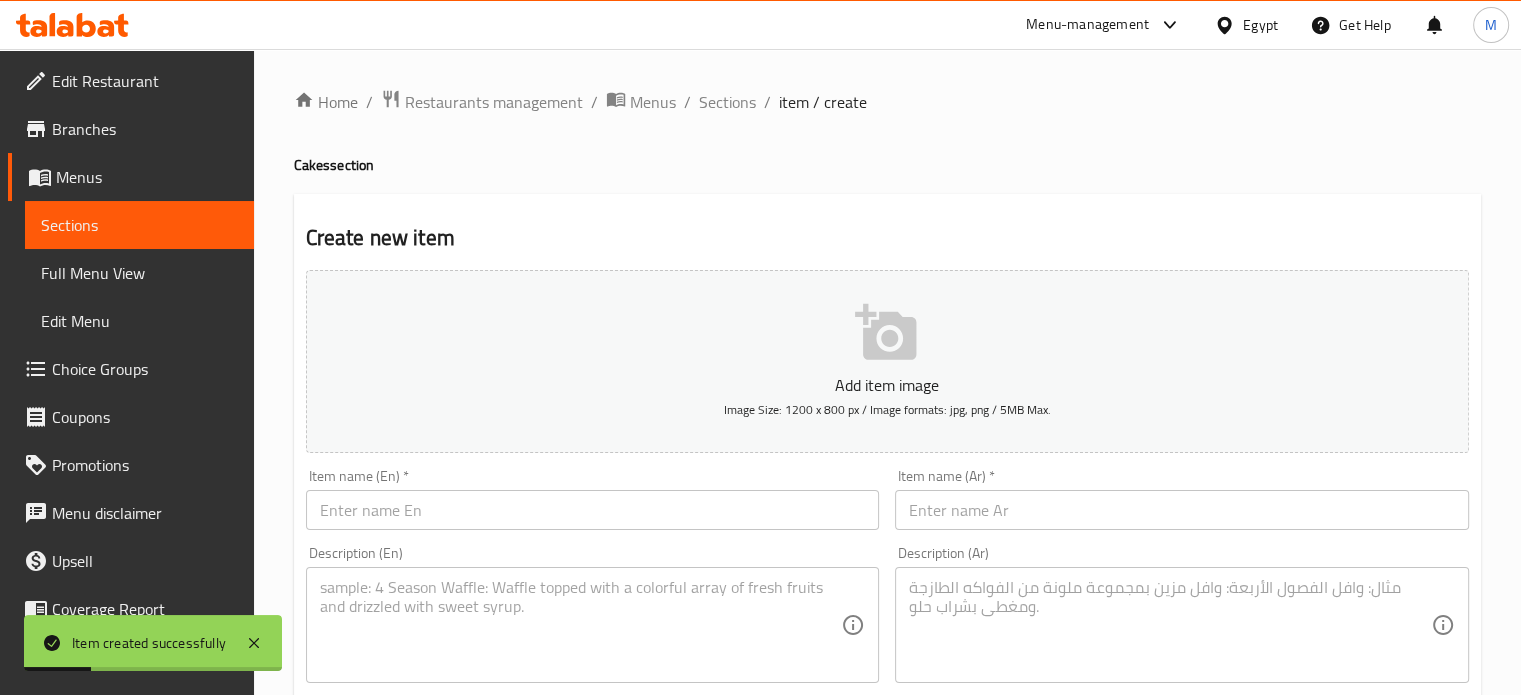 click at bounding box center (1182, 510) 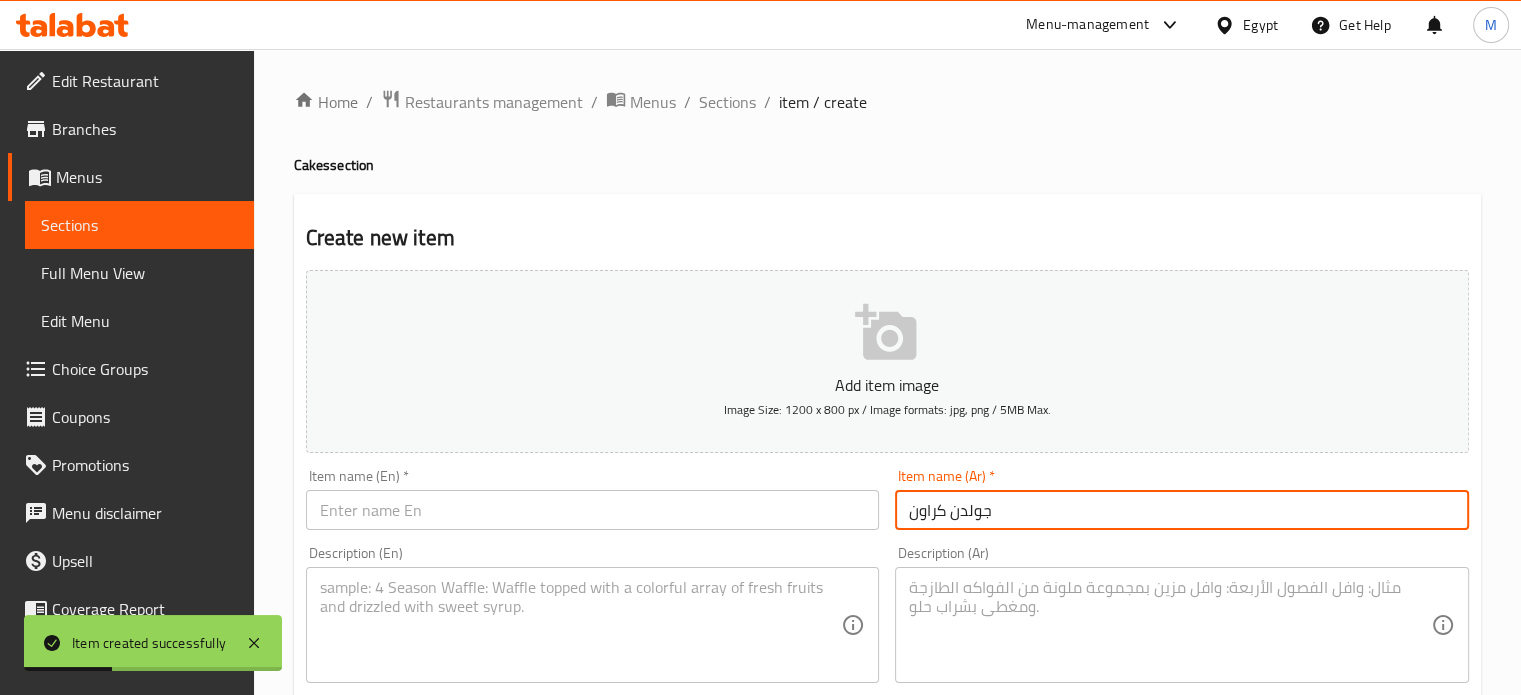 type on "جولدن كراون" 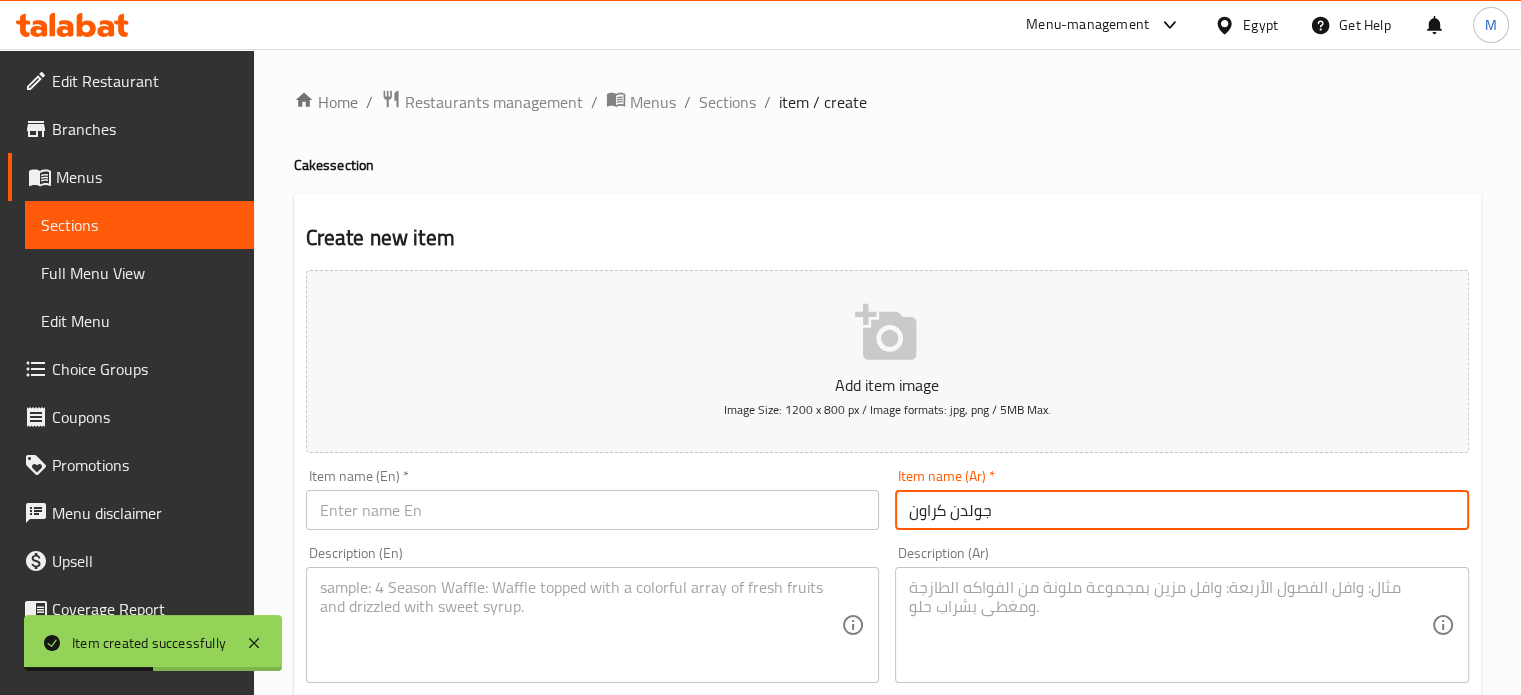 click at bounding box center [593, 510] 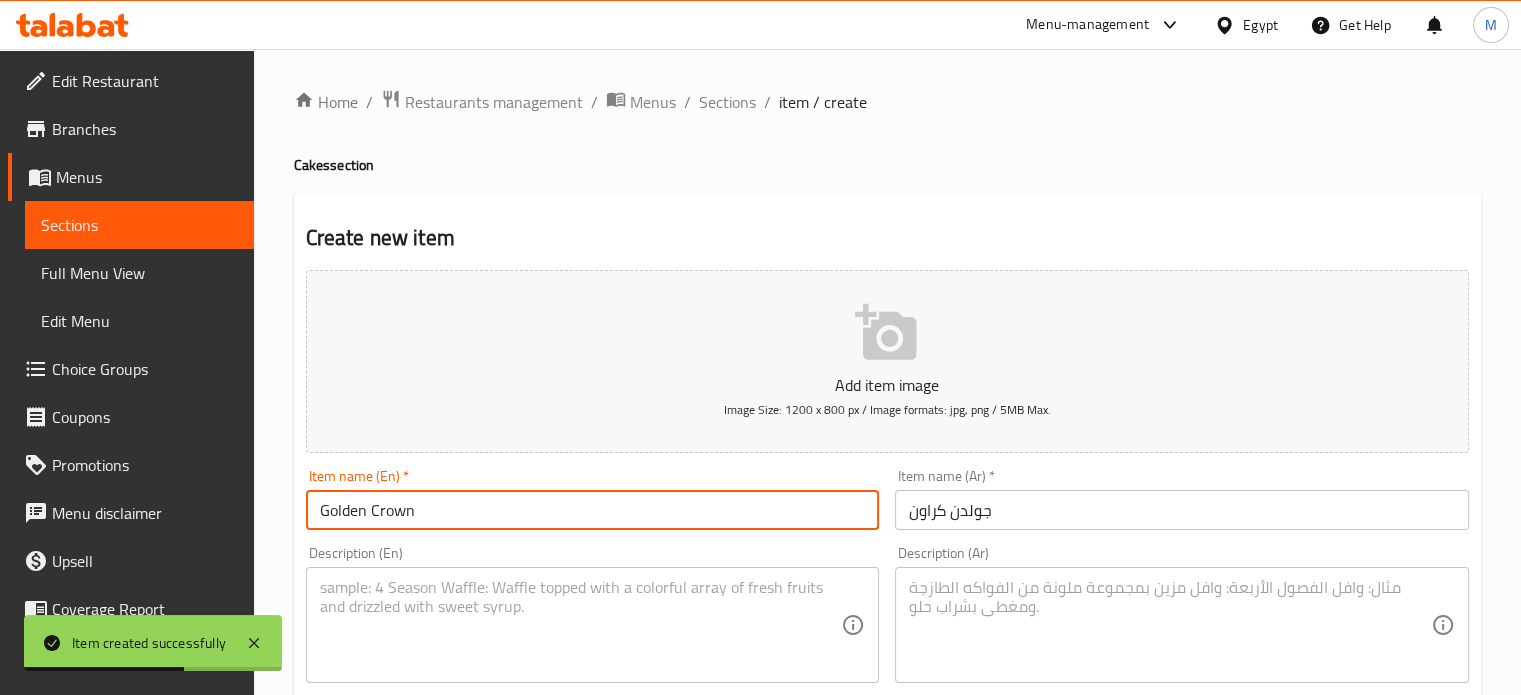type on "Golden Crown" 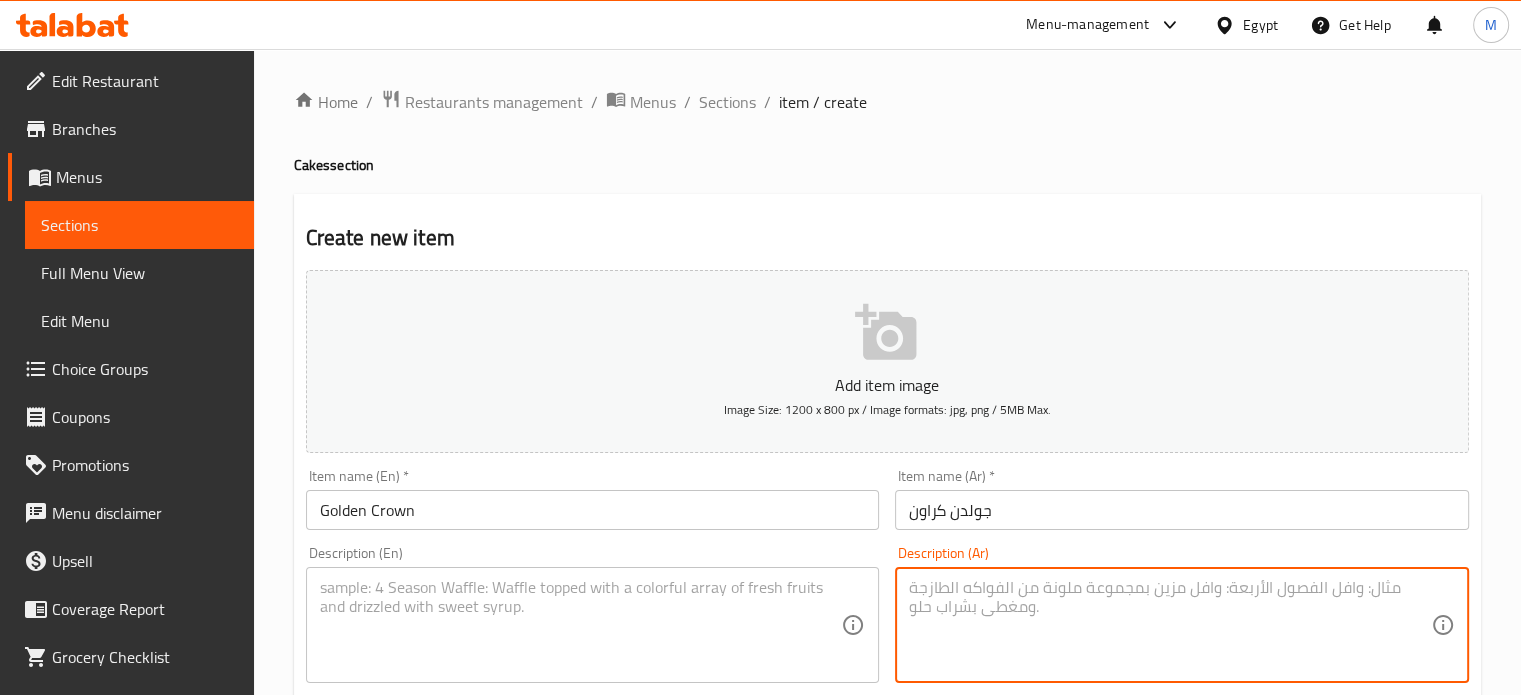 click at bounding box center [1170, 625] 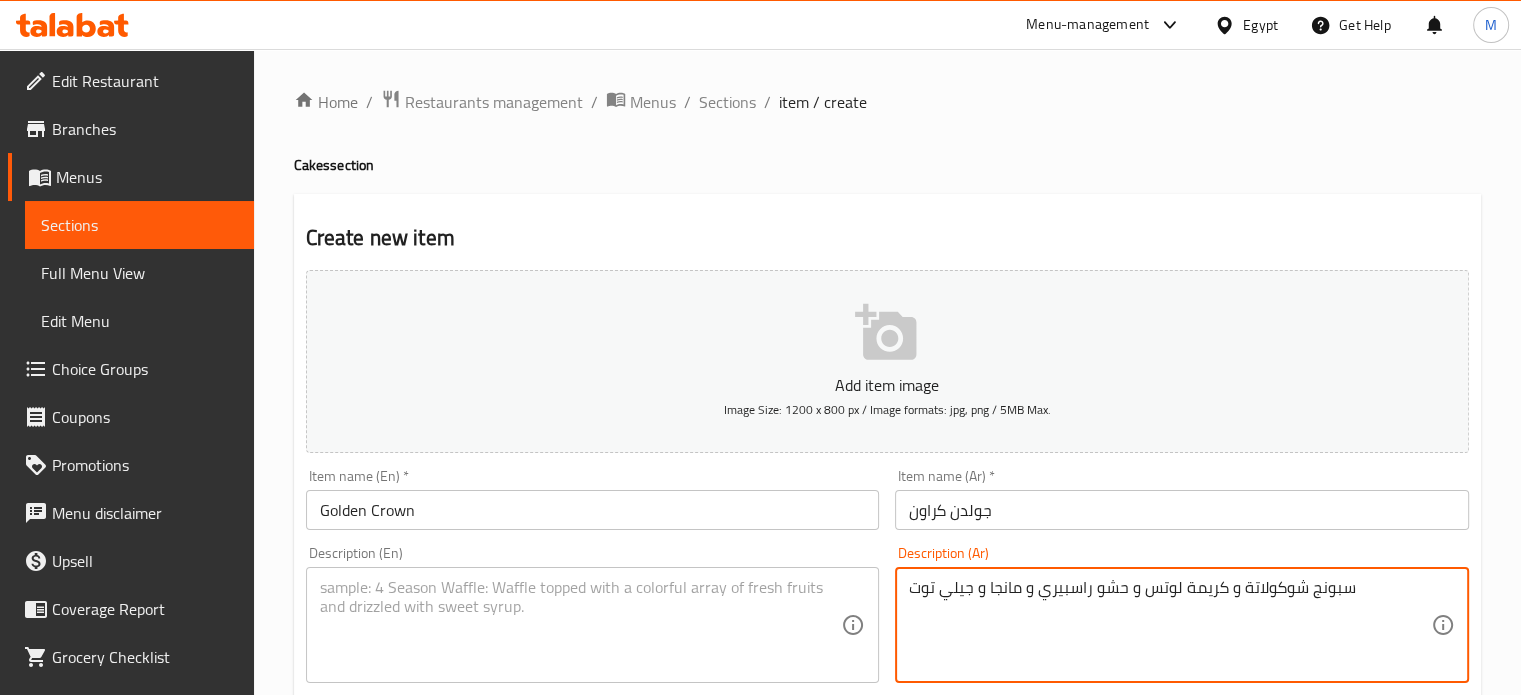 type on "سبونج شوكولاتة و كريمة لوتس و حشو راسبيري و مانجا و جيلي توت" 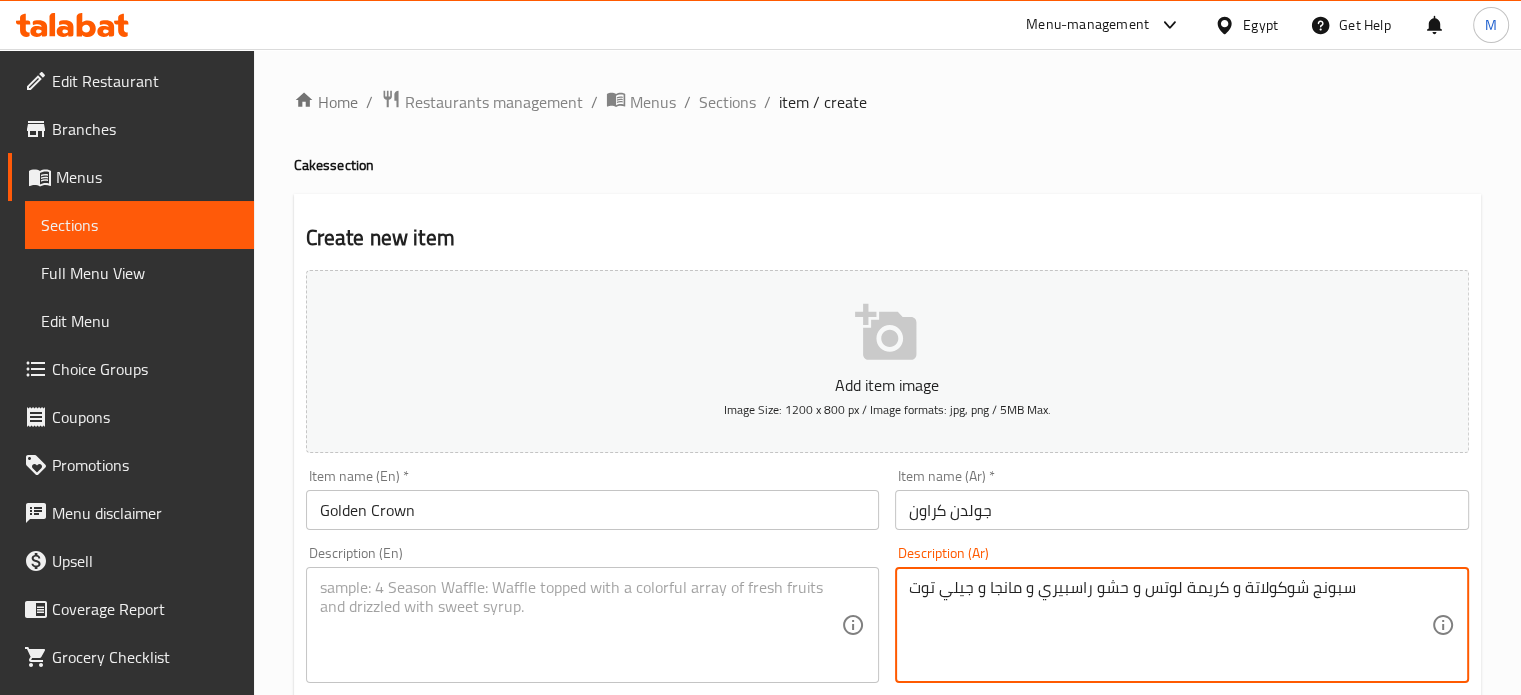 paste on "Chocolate sponge, lotus cream, raspberry filling, mango and berry jelly" 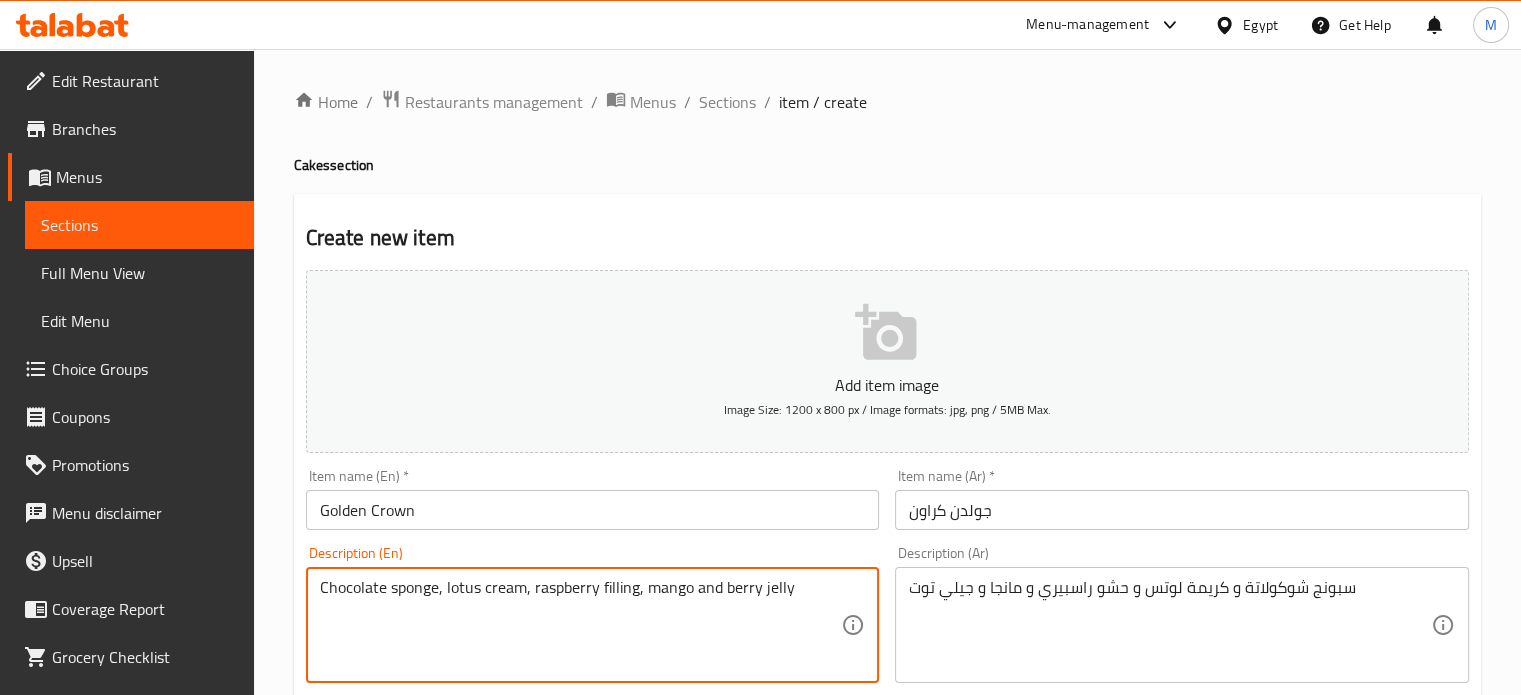 type on "Chocolate sponge, lotus cream, raspberry filling, mango and berry jelly" 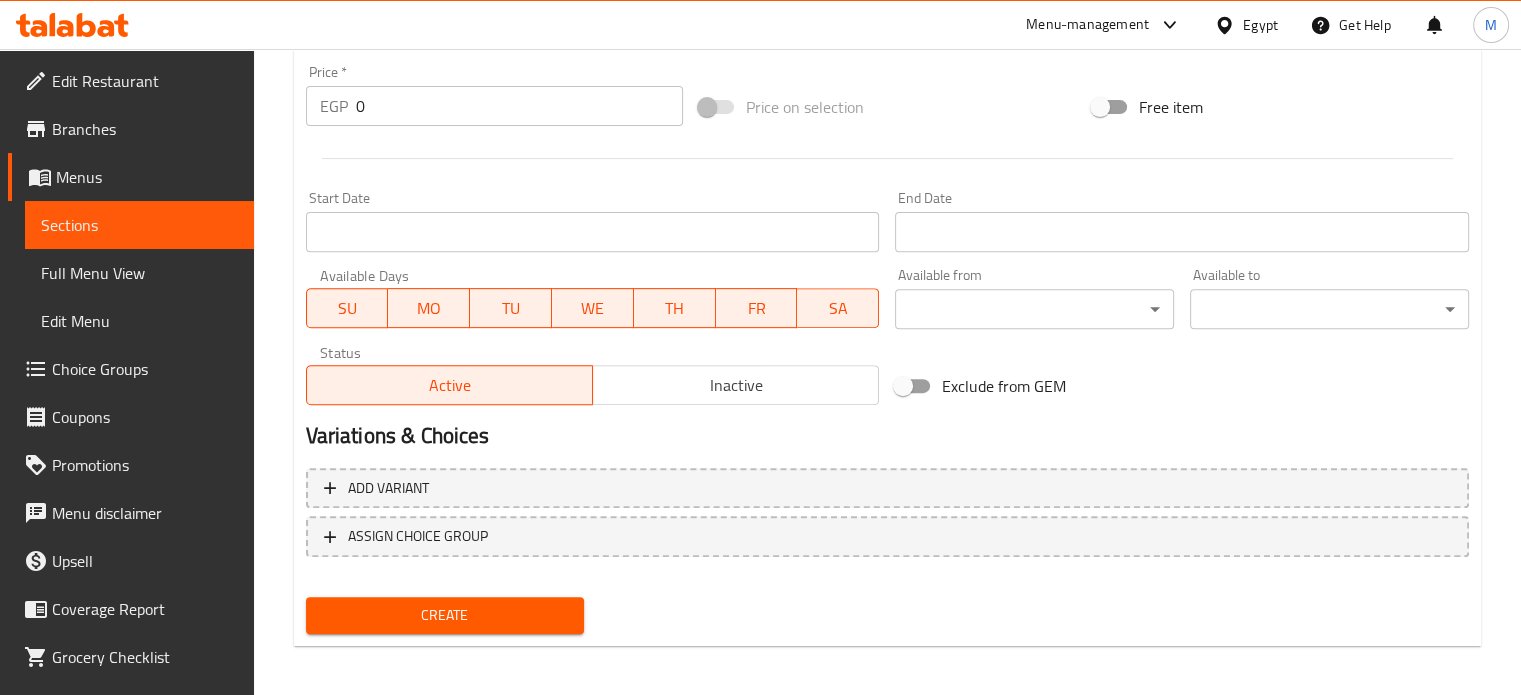 scroll, scrollTop: 717, scrollLeft: 0, axis: vertical 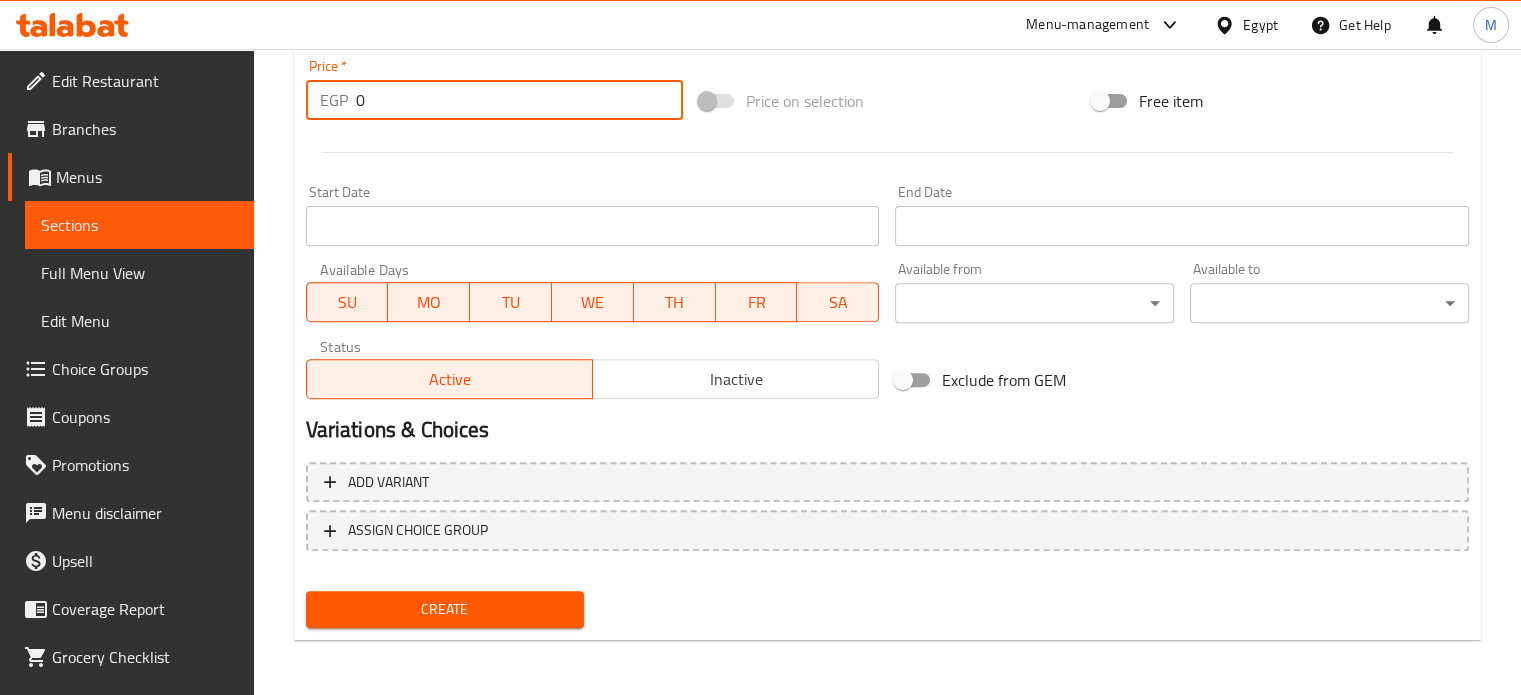 drag, startPoint x: 371, startPoint y: 83, endPoint x: 316, endPoint y: 126, distance: 69.81404 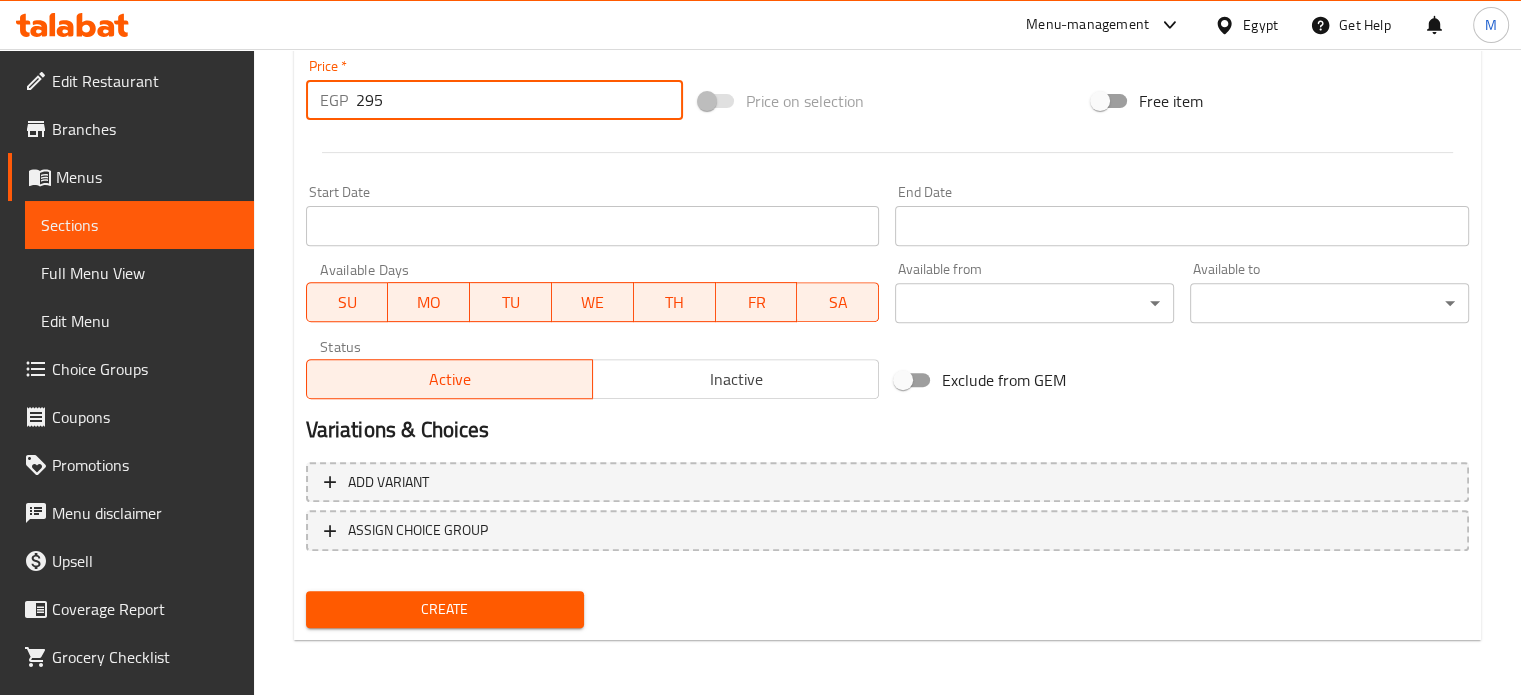 type on "295" 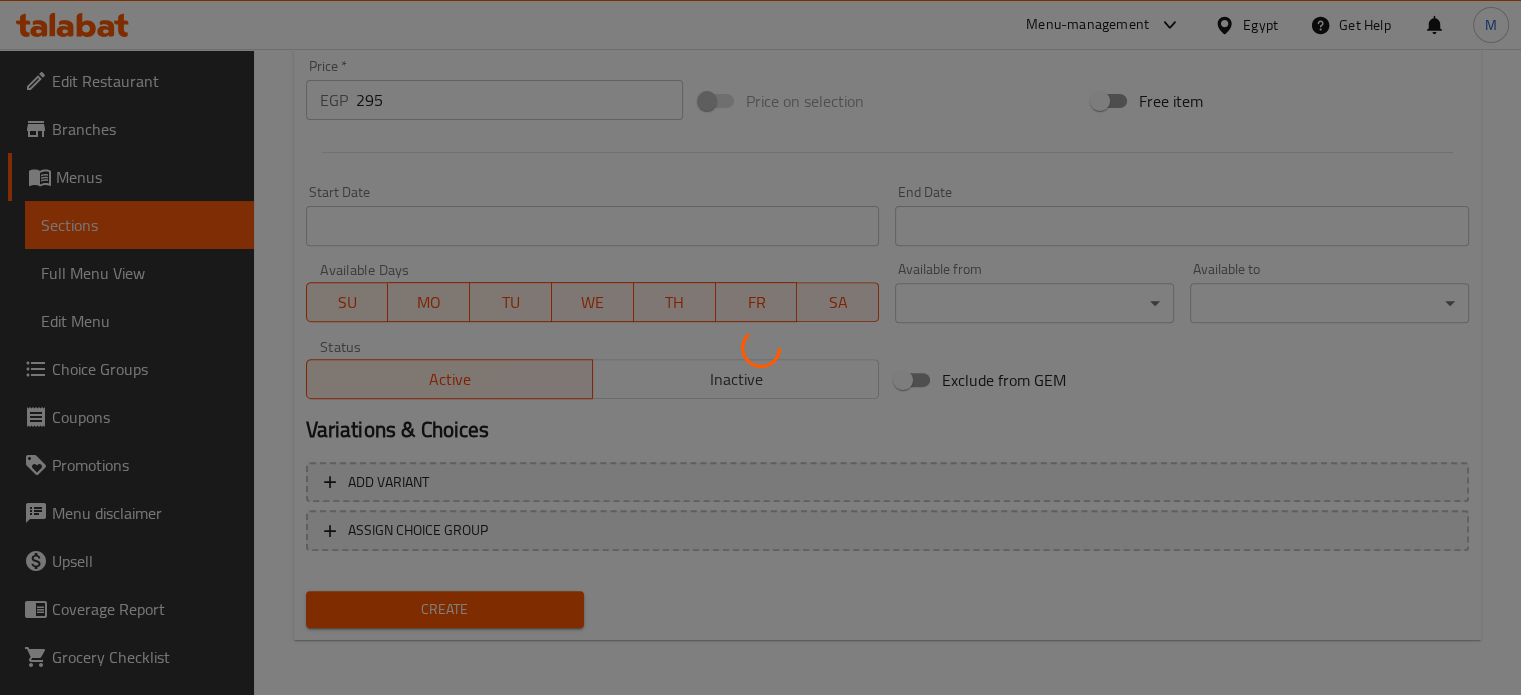 type 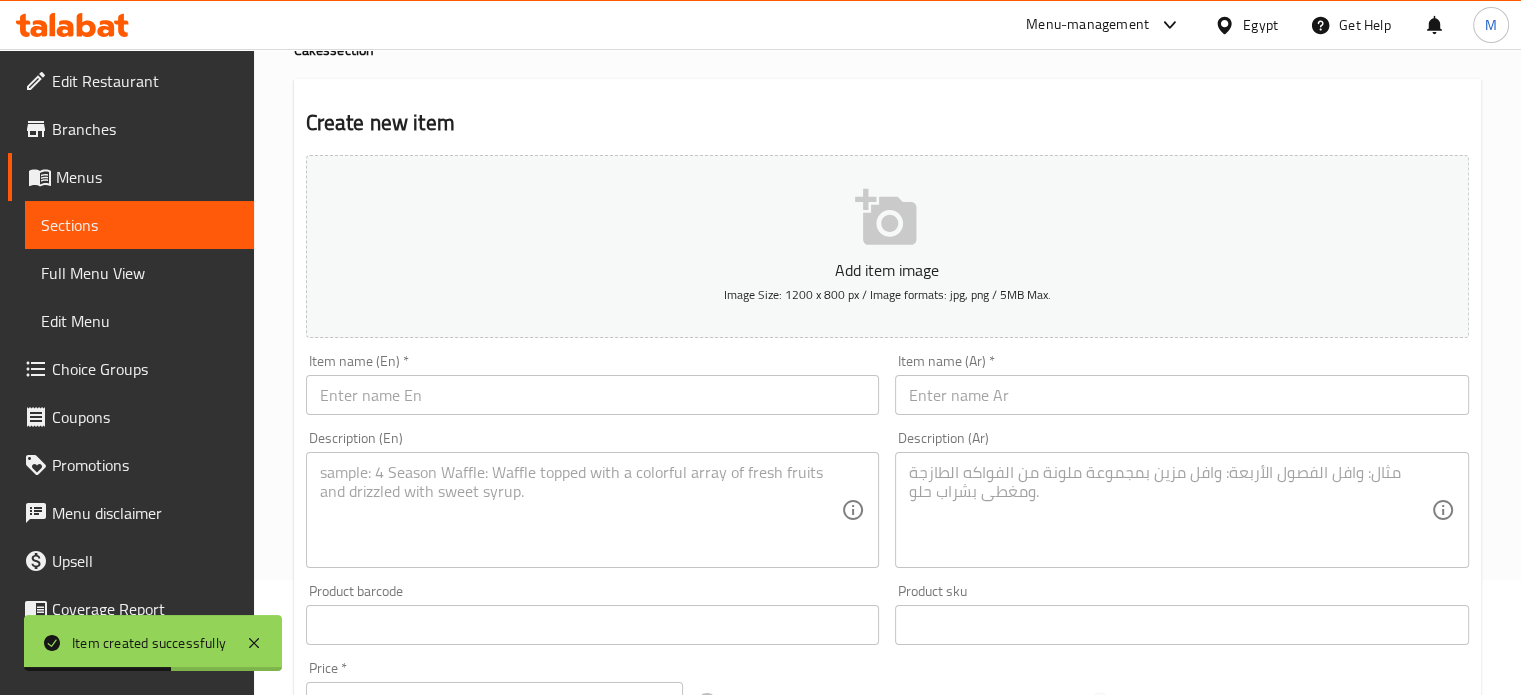 scroll, scrollTop: 0, scrollLeft: 0, axis: both 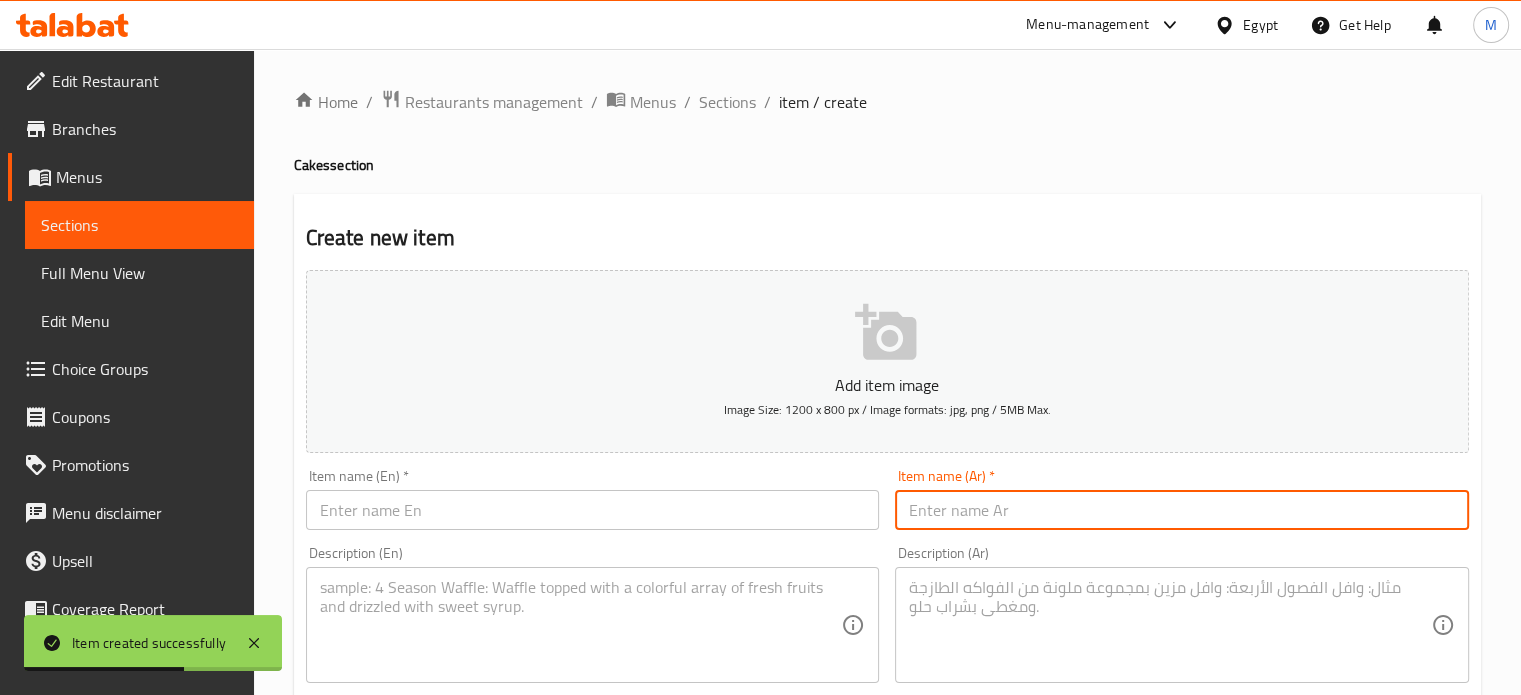 click at bounding box center [1182, 510] 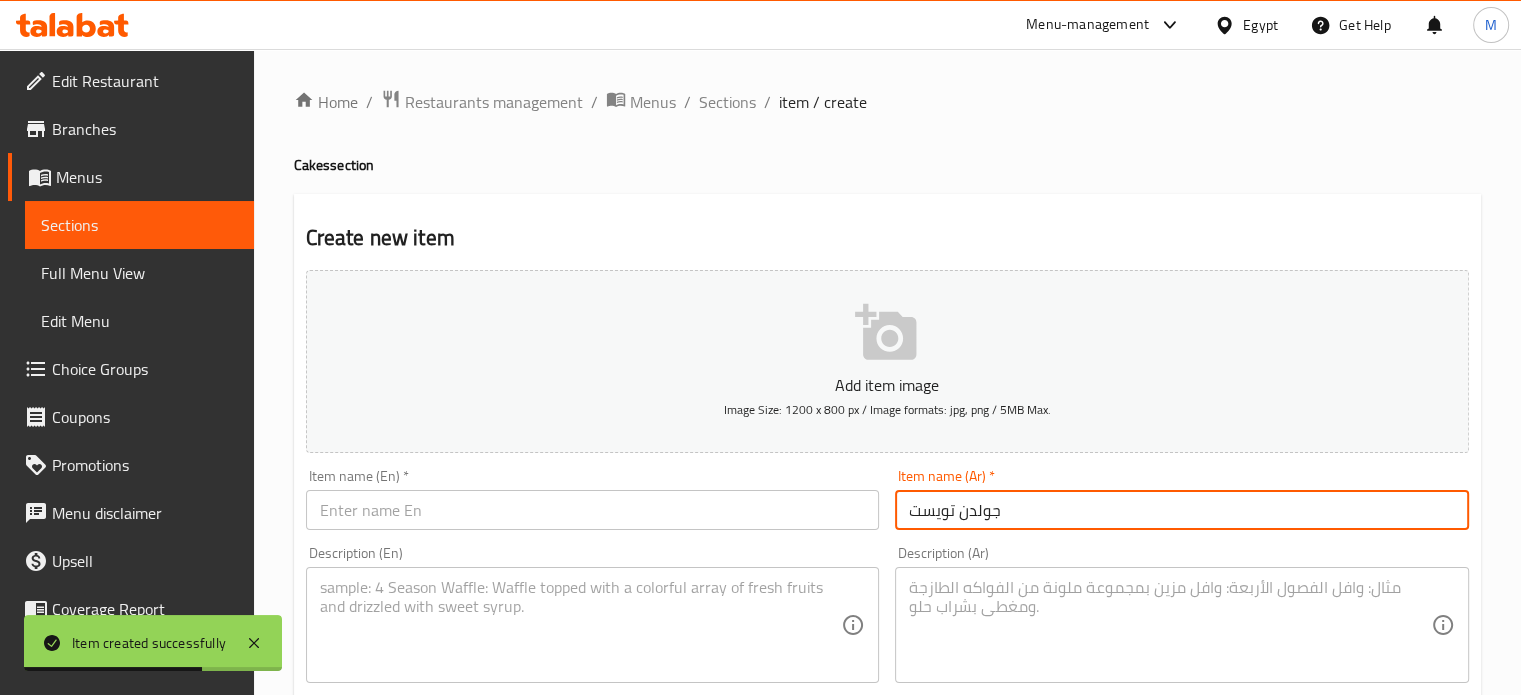 type on "جولدن تويست" 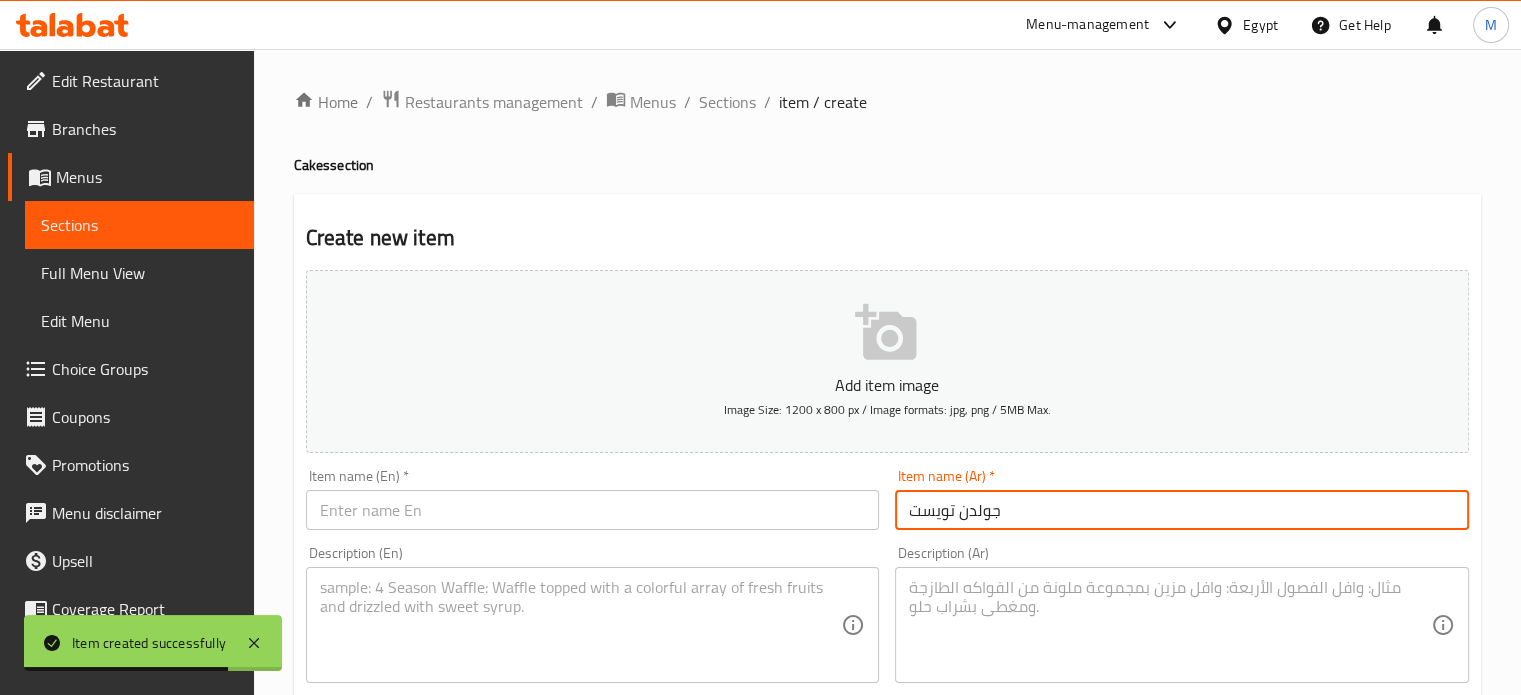 click at bounding box center (593, 510) 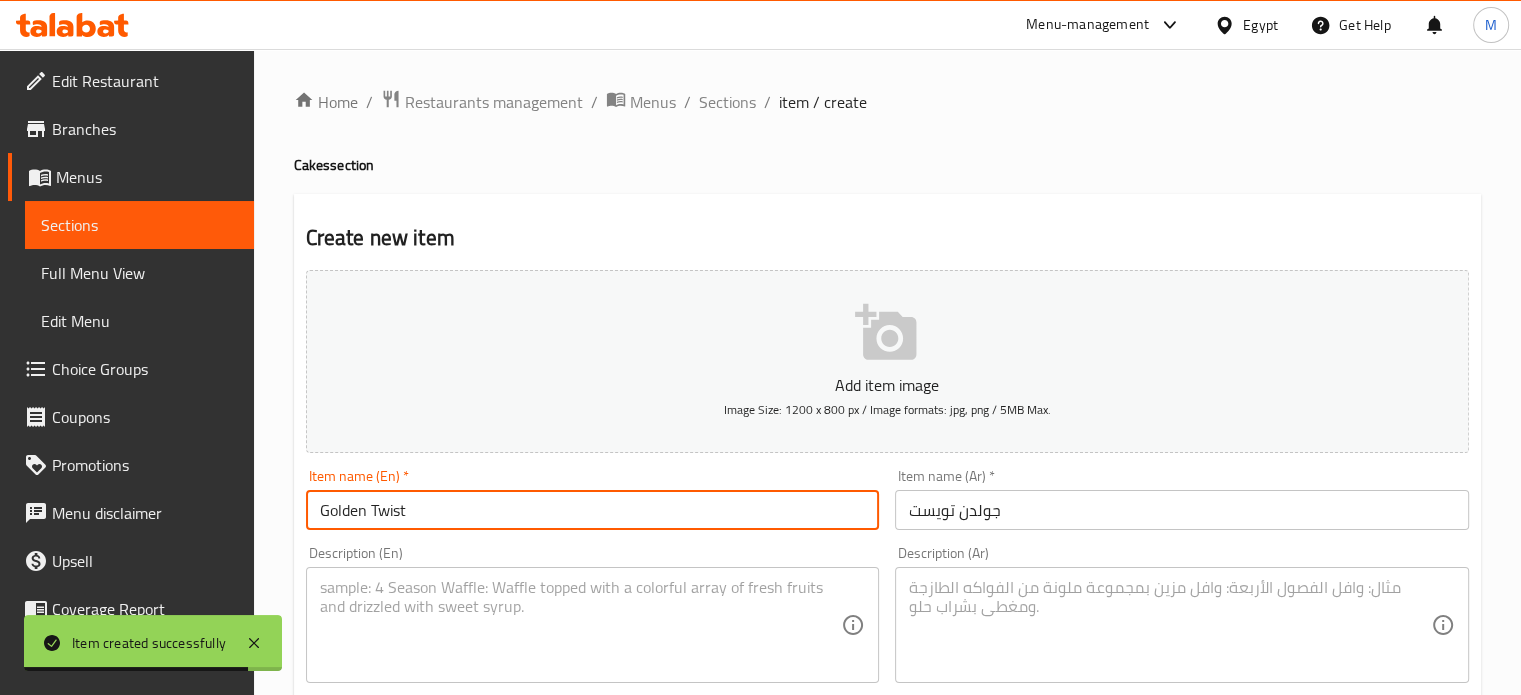 type on "Golden Twist" 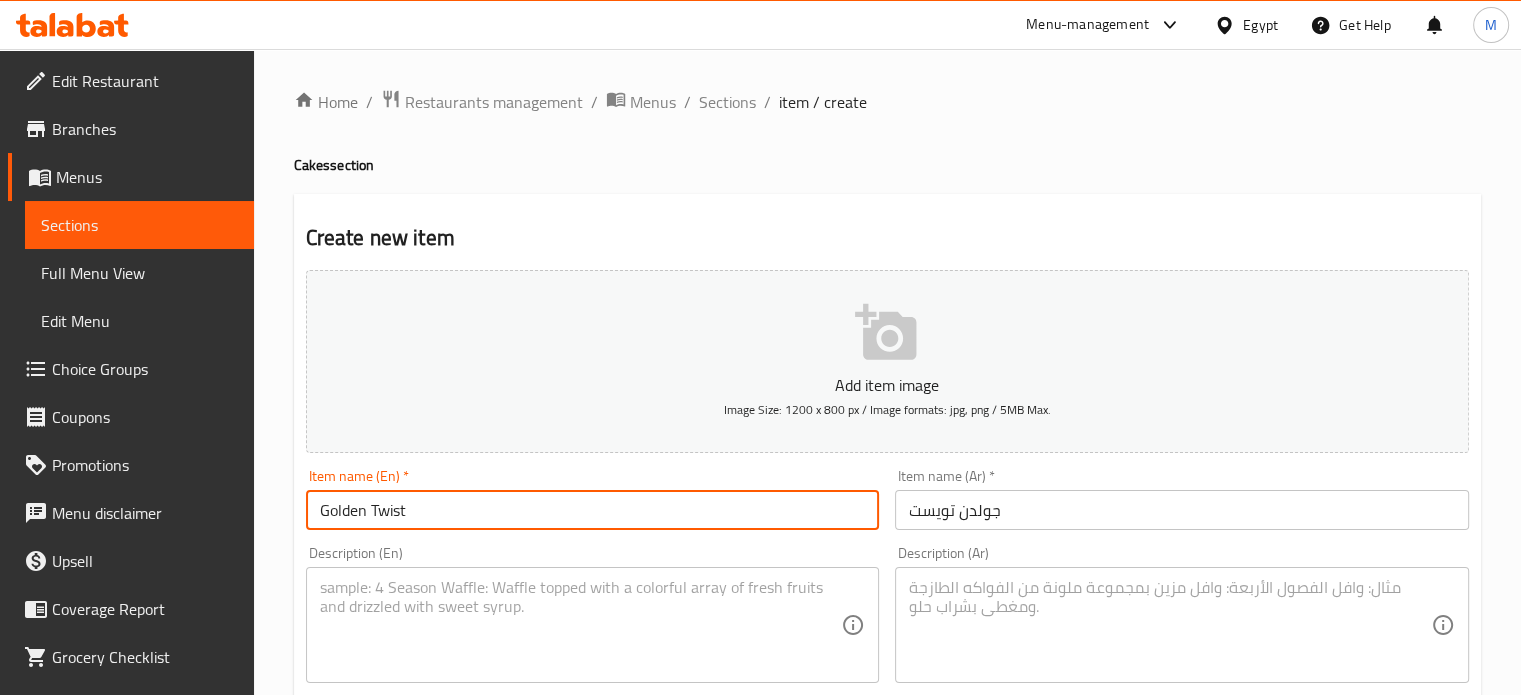 click at bounding box center [1170, 625] 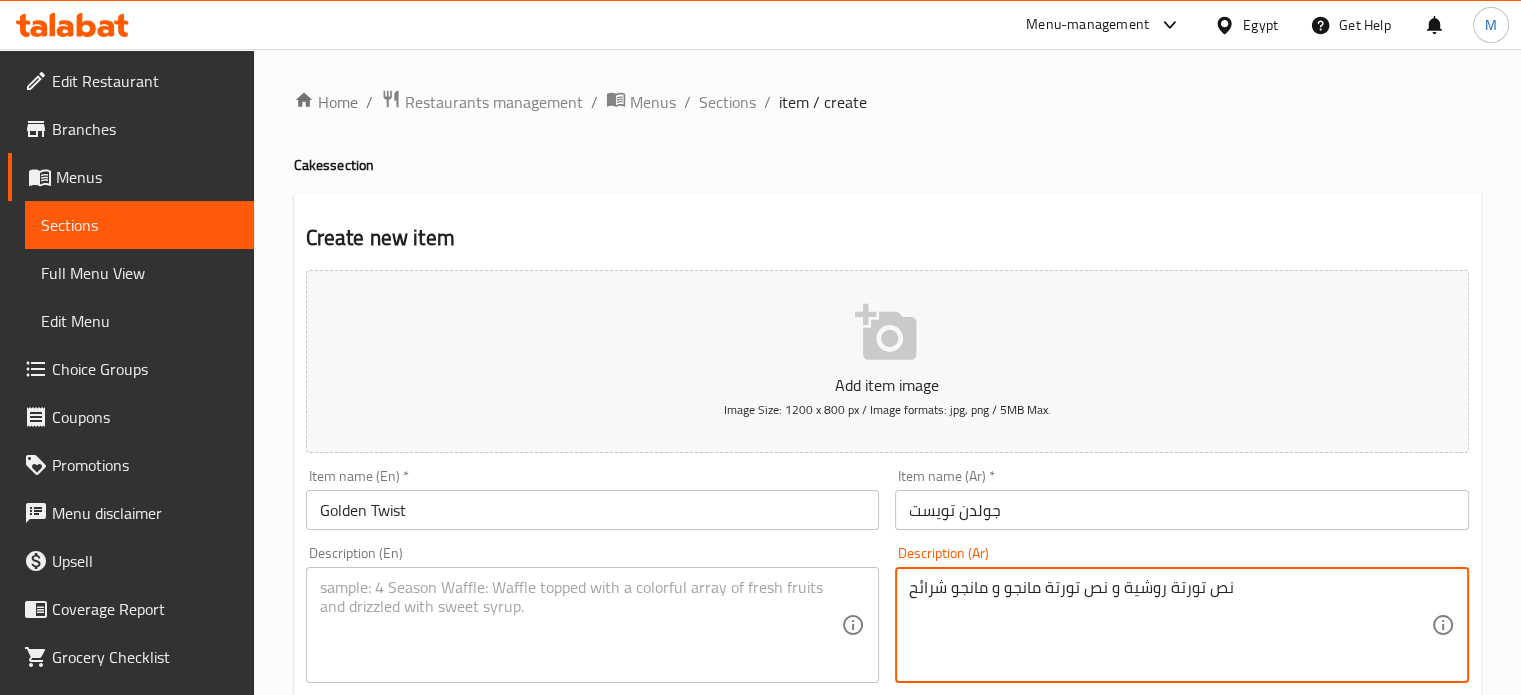 type on "نص تورتة روشية و نص تورتة مانجو و مانجو شرائح" 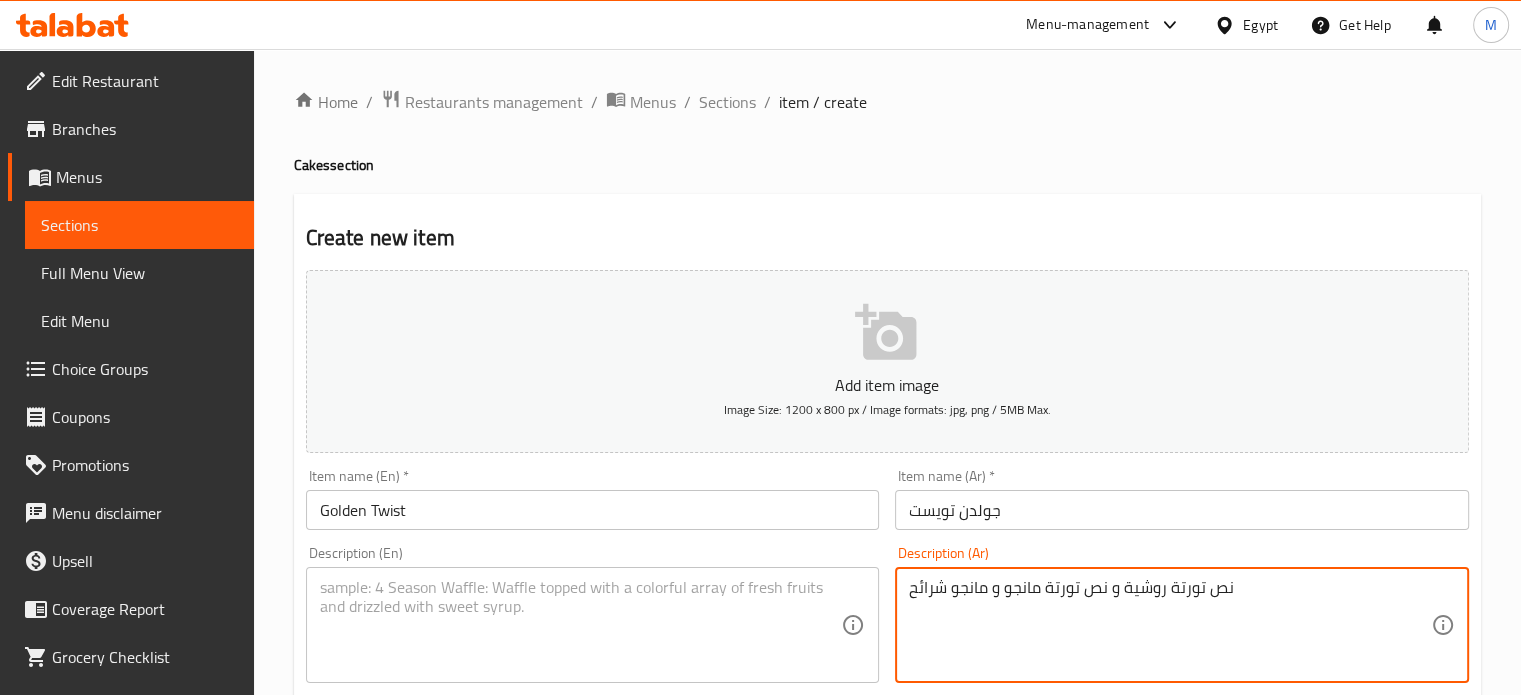 click at bounding box center [581, 625] 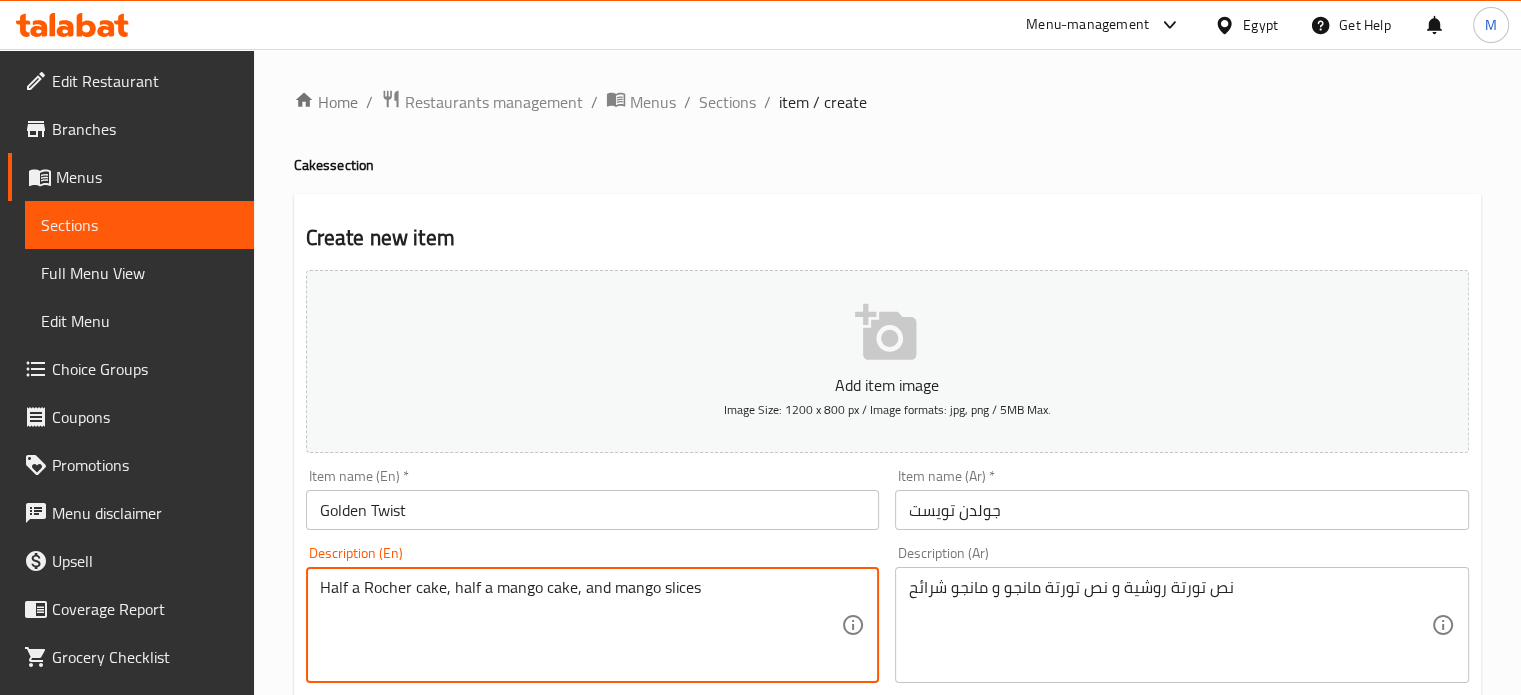 type on "Half a Rocher cake, half a mango cake, and mango slices" 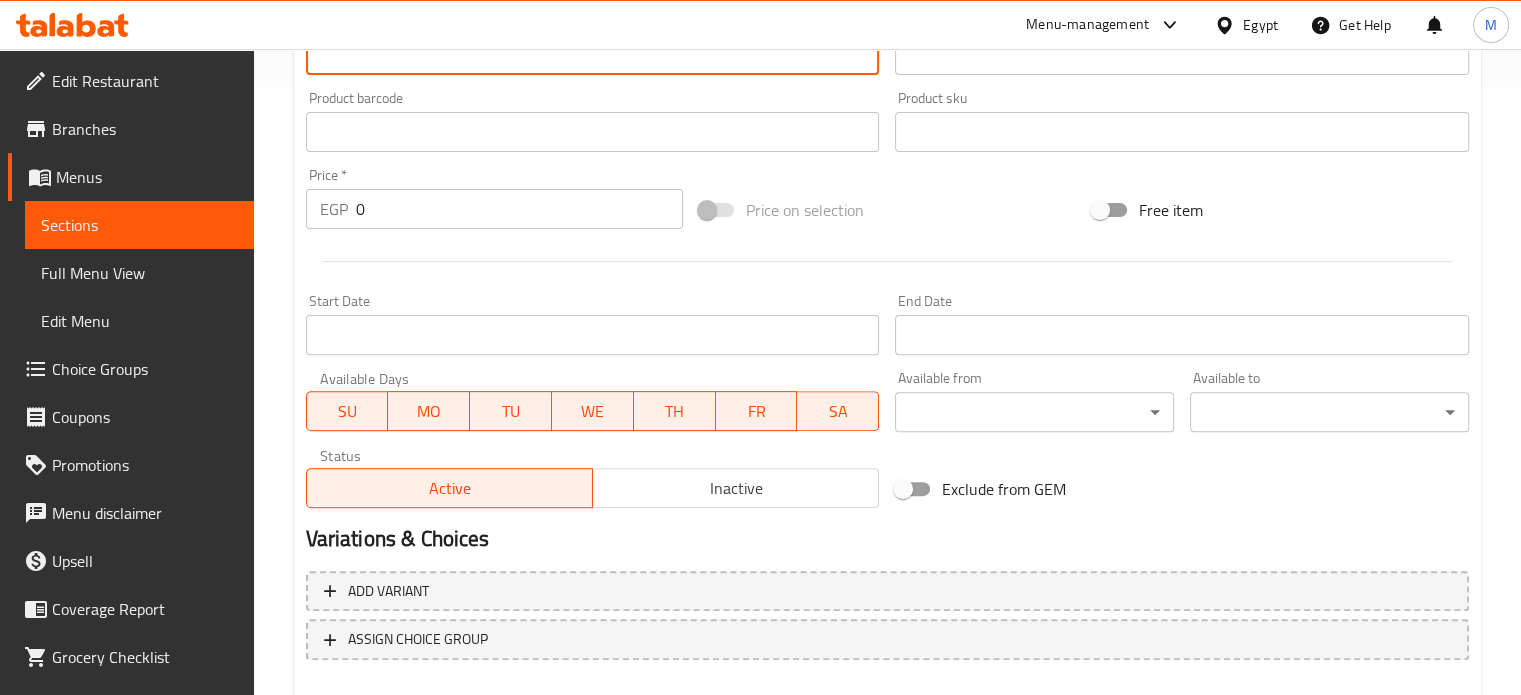 drag, startPoint x: 355, startPoint y: 216, endPoint x: 332, endPoint y: 221, distance: 23.537205 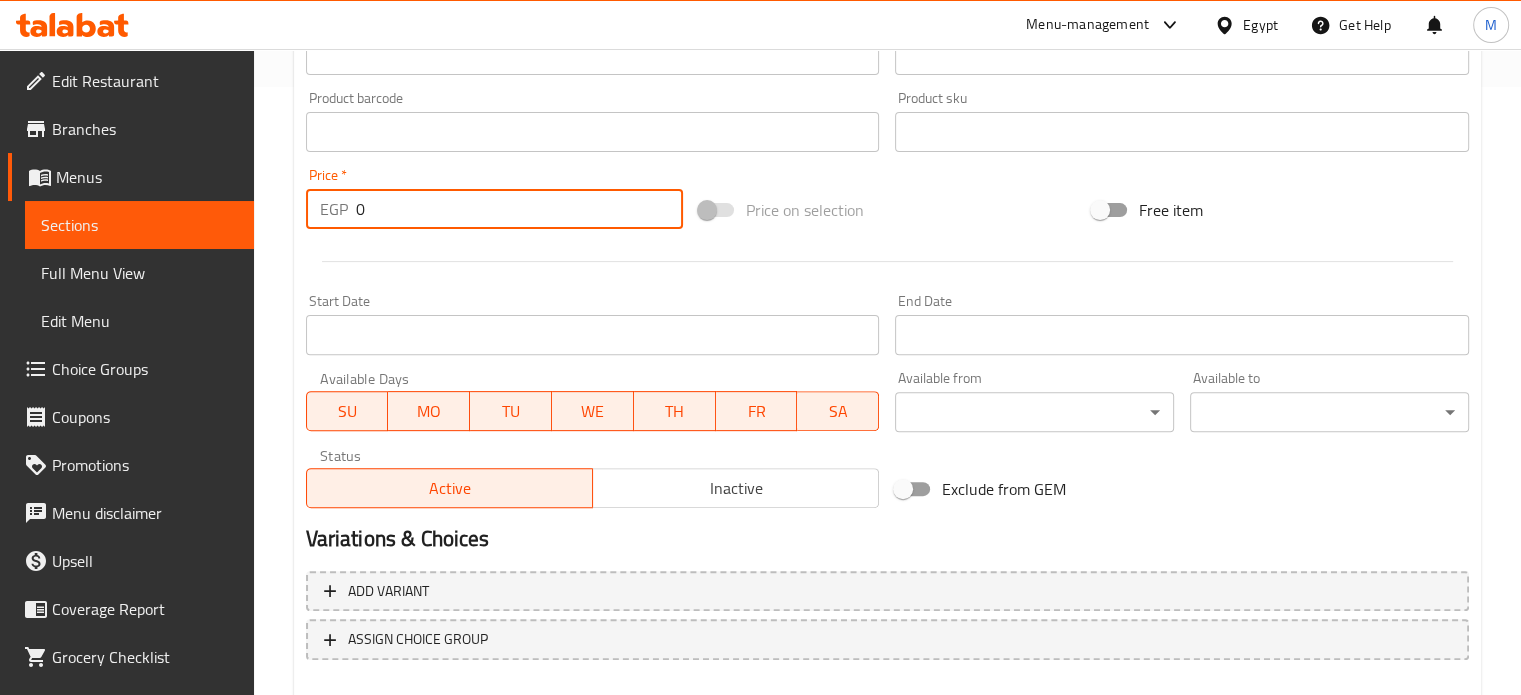 paste on "50" 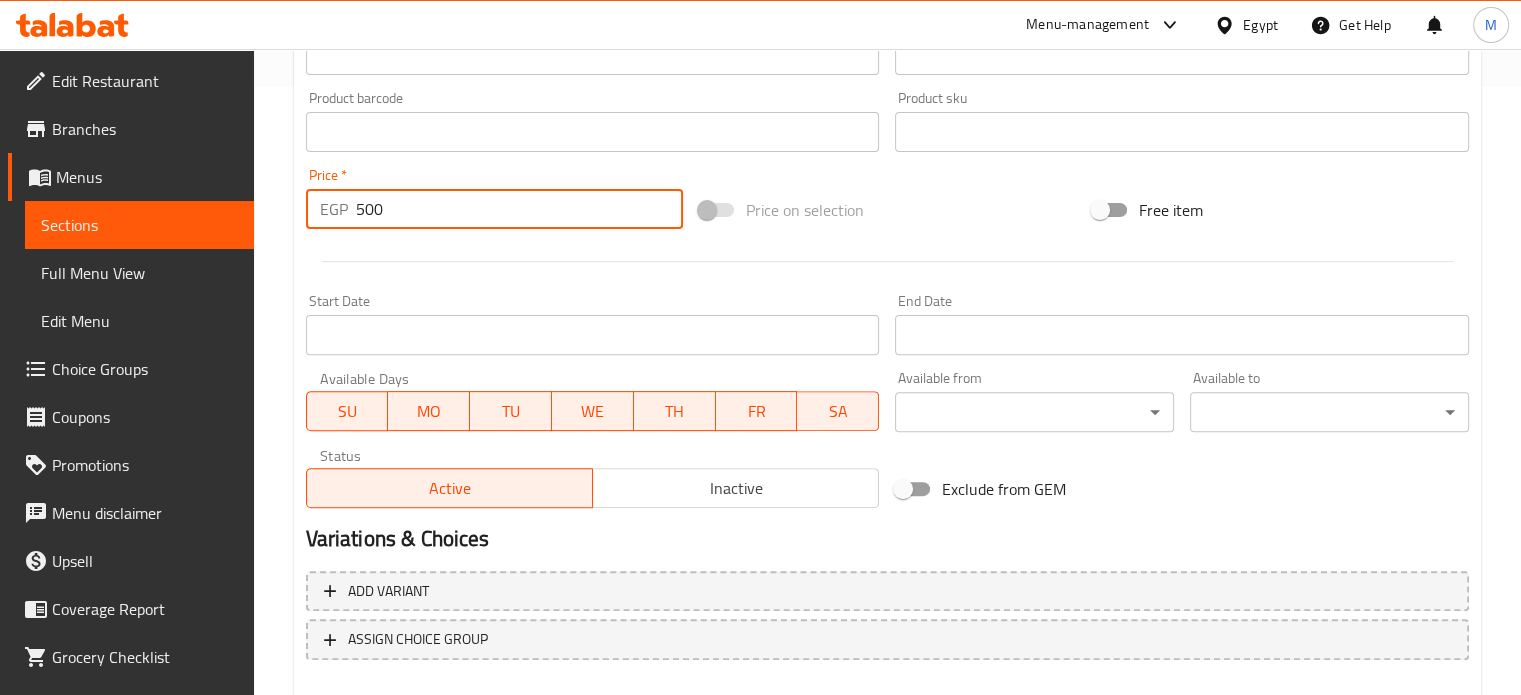 type on "500" 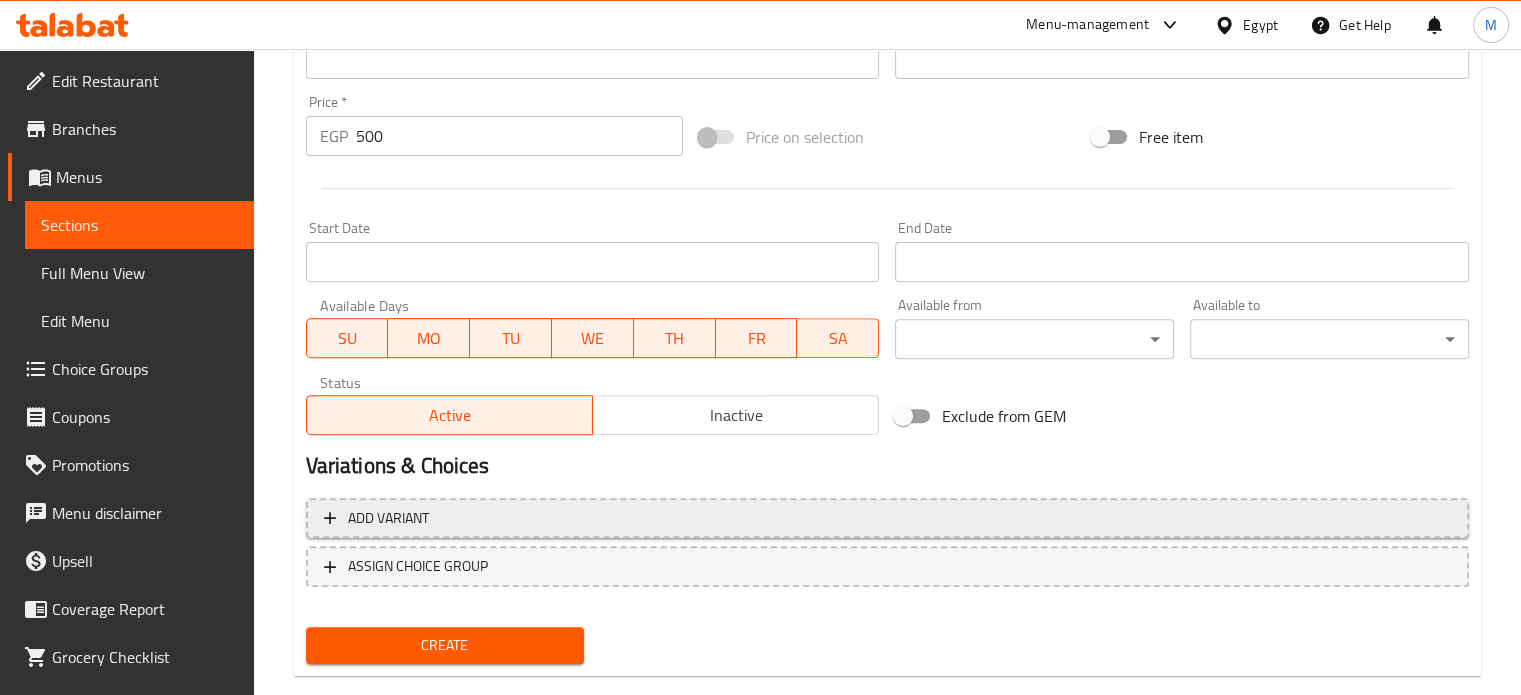 scroll, scrollTop: 717, scrollLeft: 0, axis: vertical 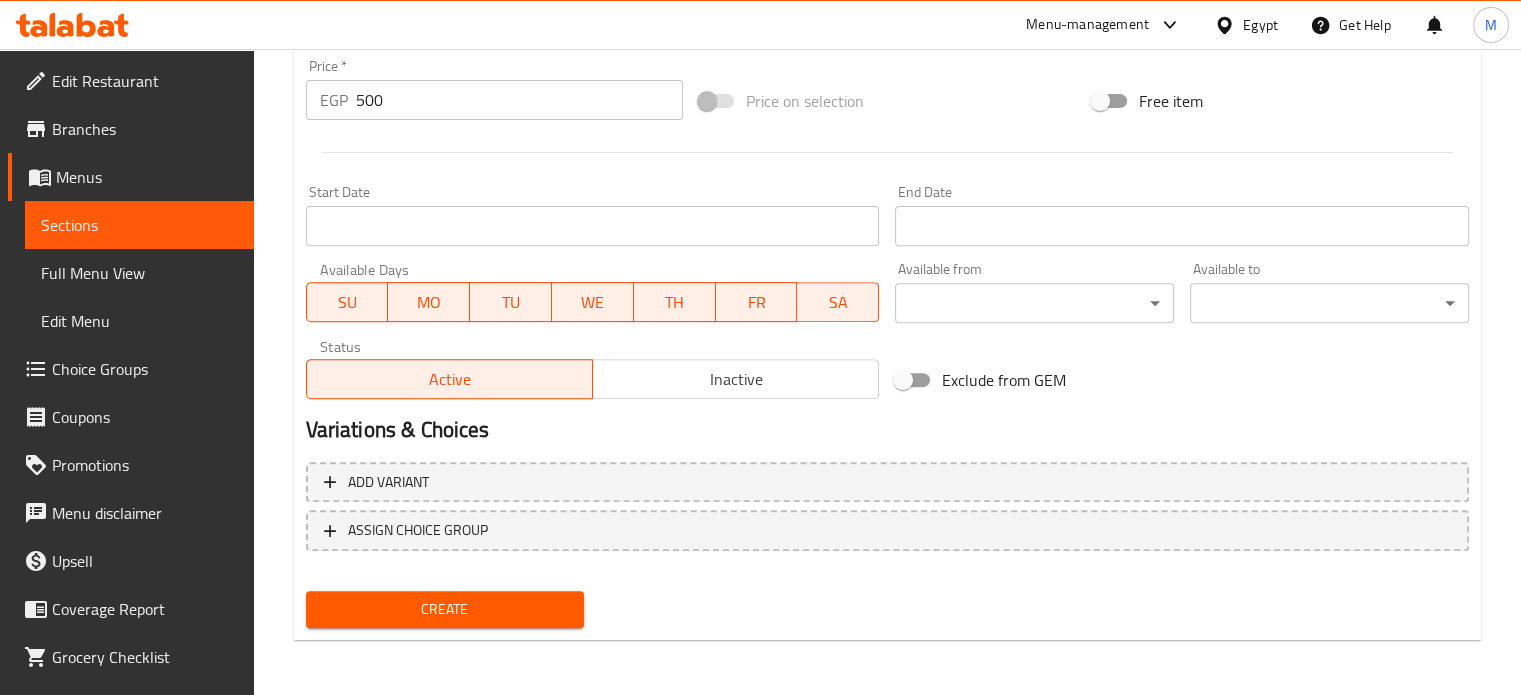 click on "Create" at bounding box center [445, 609] 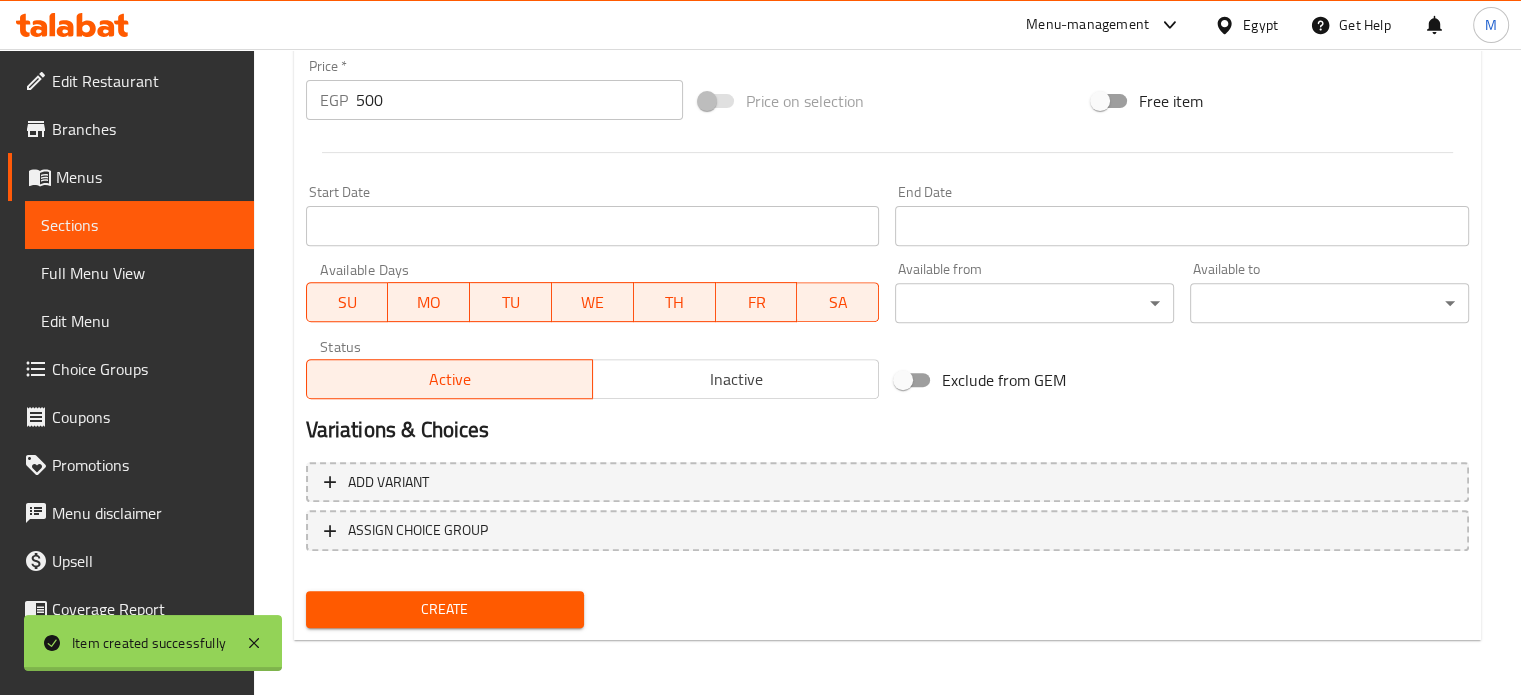 type 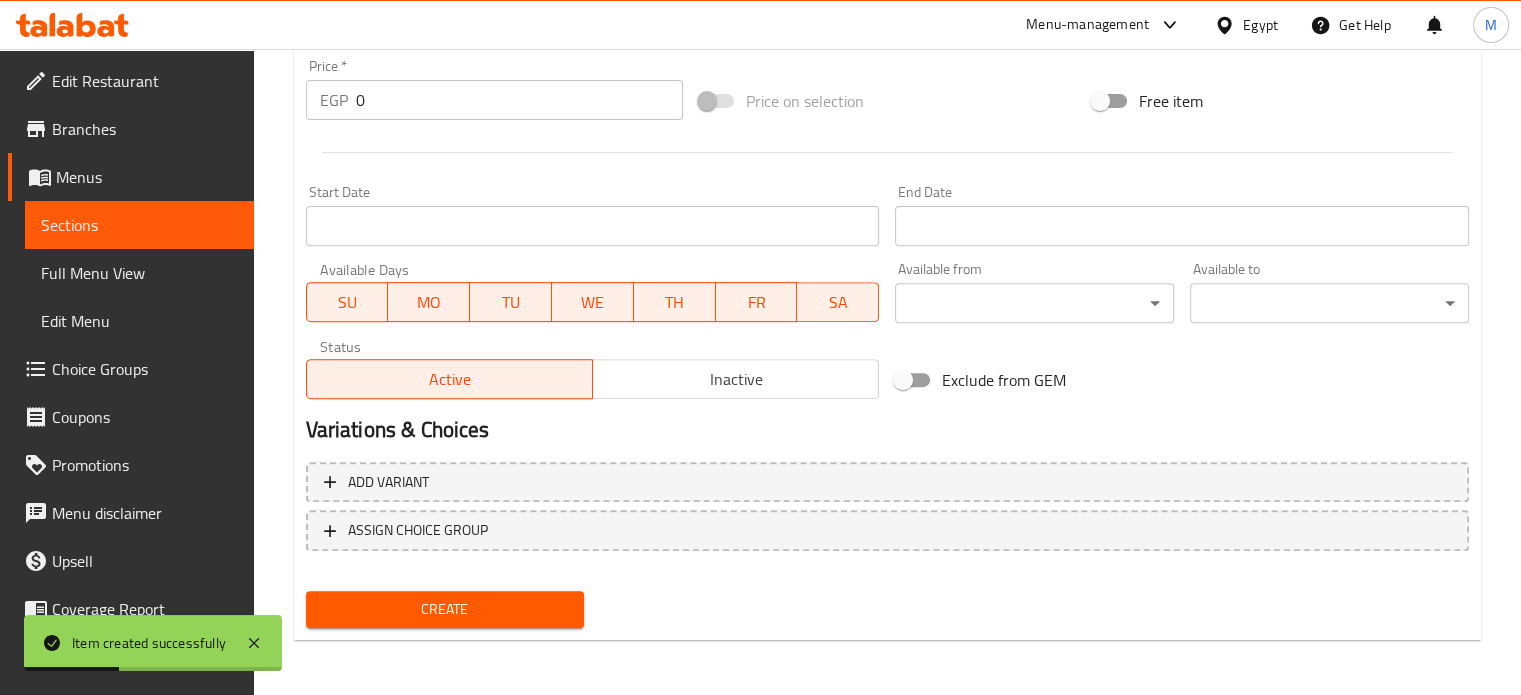 scroll, scrollTop: 0, scrollLeft: 0, axis: both 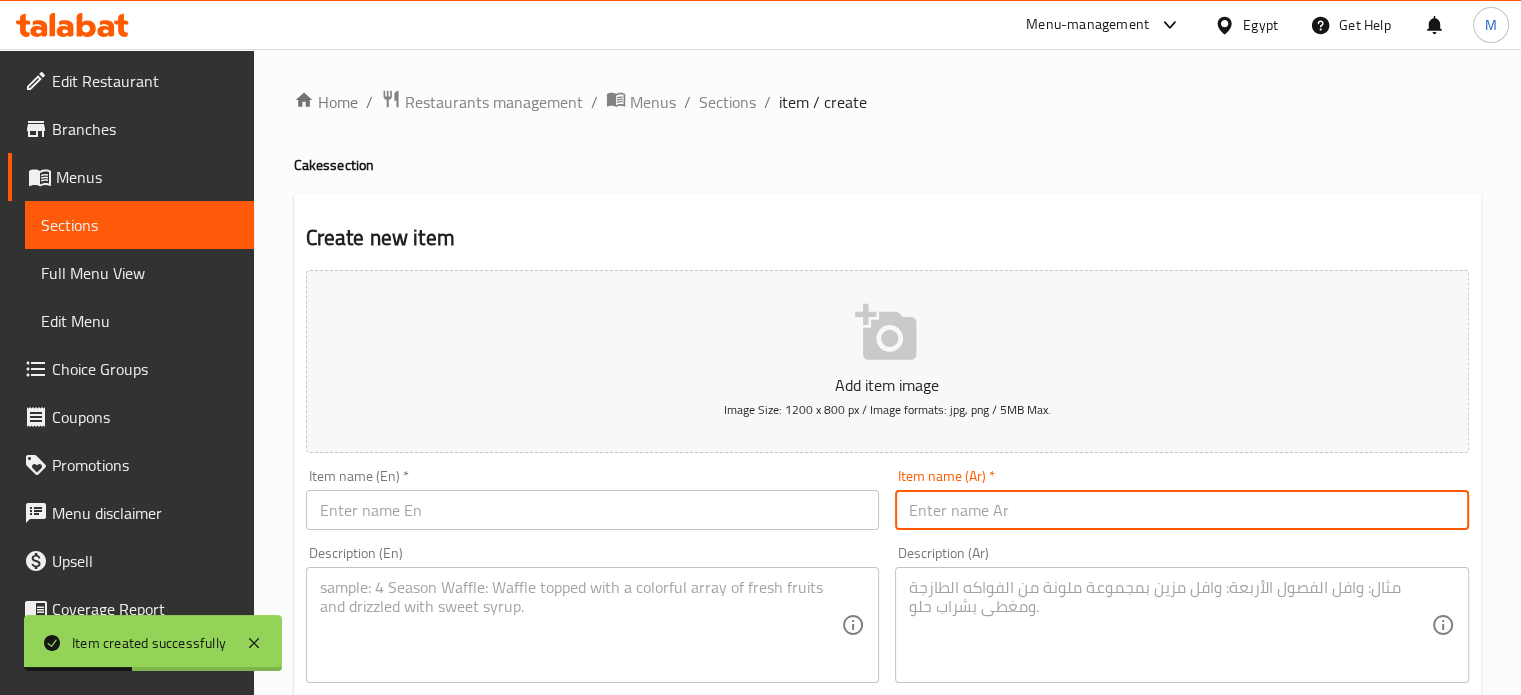 paste on "اوة مانجو" 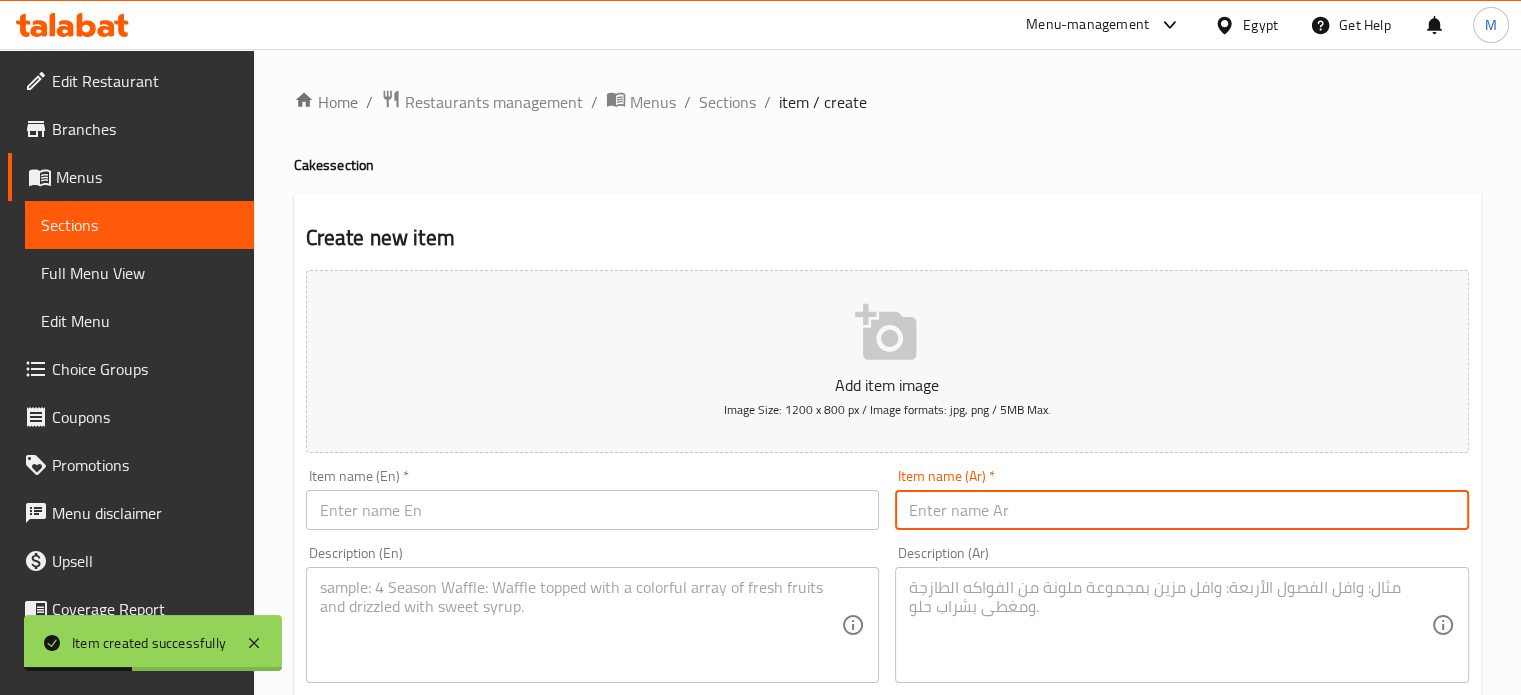 click at bounding box center [1182, 510] 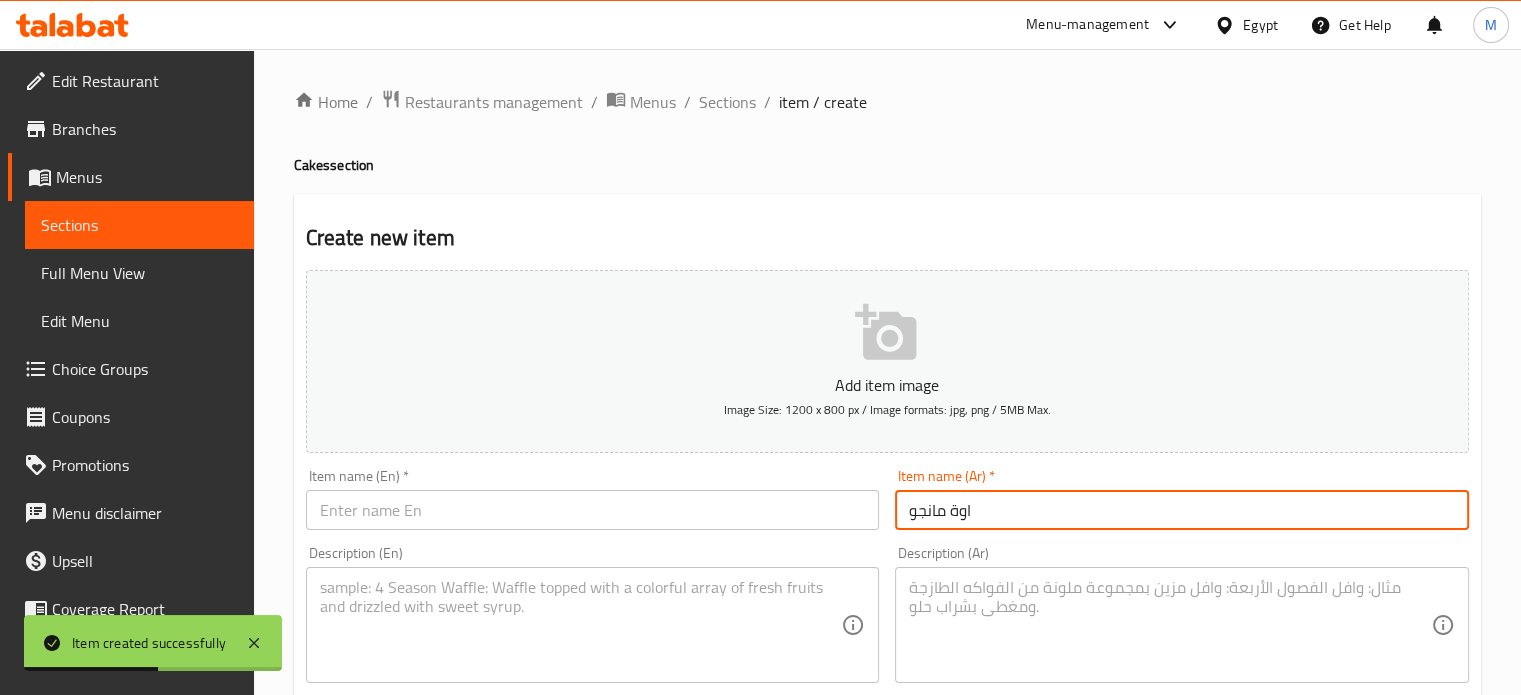 type on "اوة مانجو" 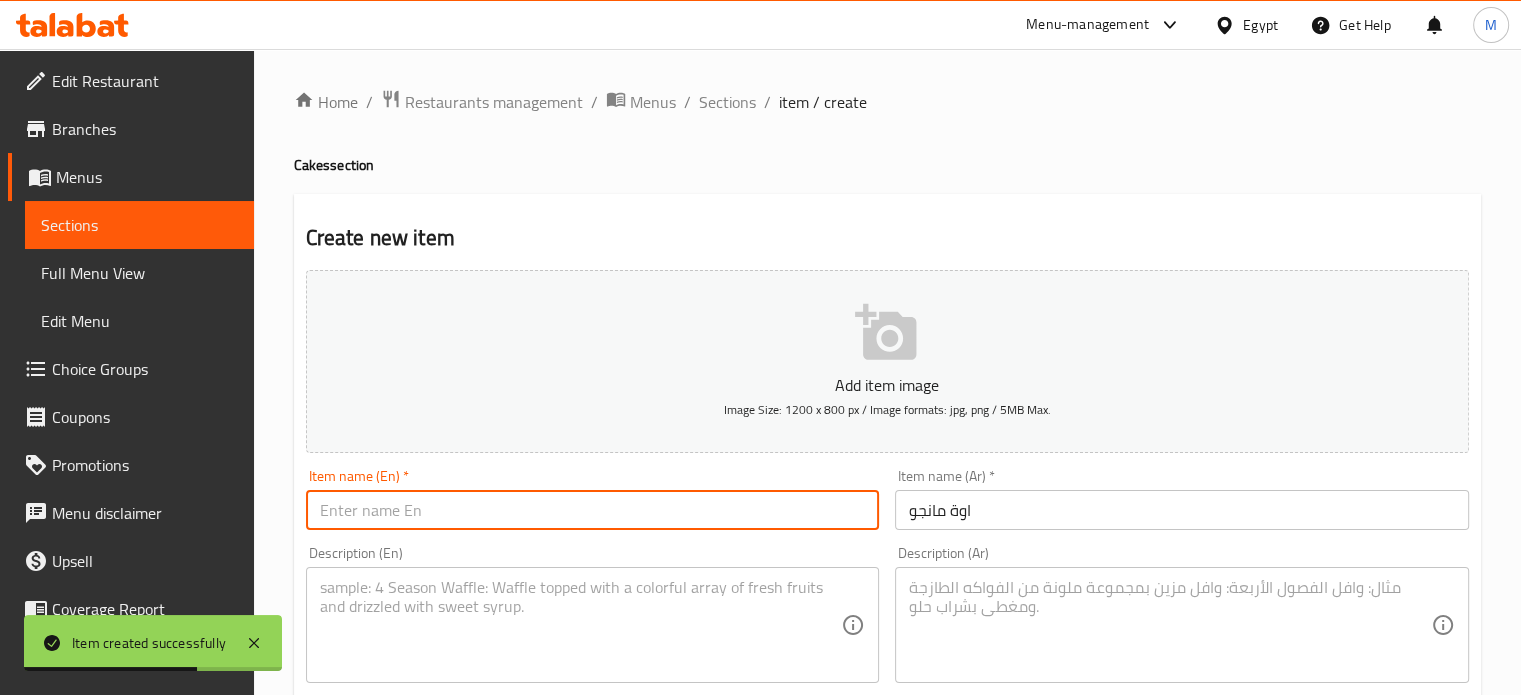 click at bounding box center (593, 510) 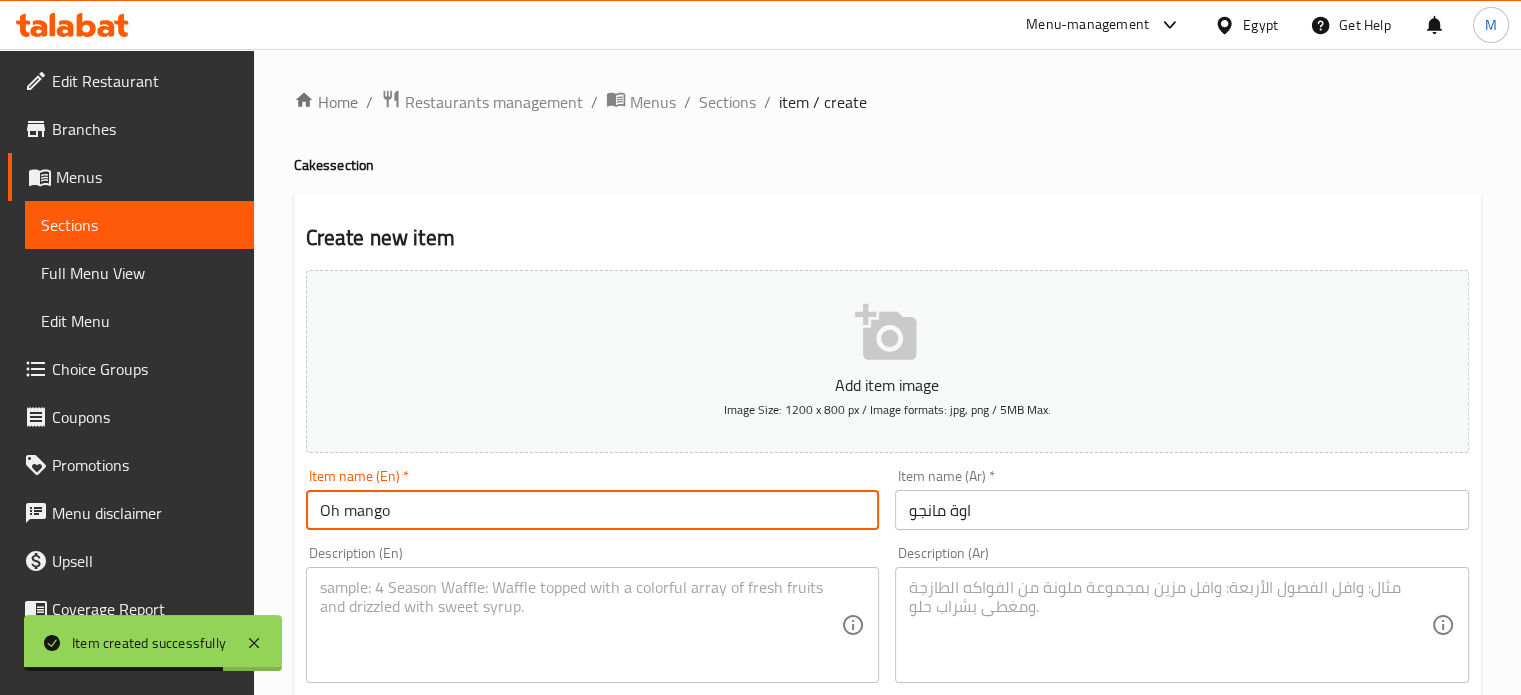type on "Oh mango" 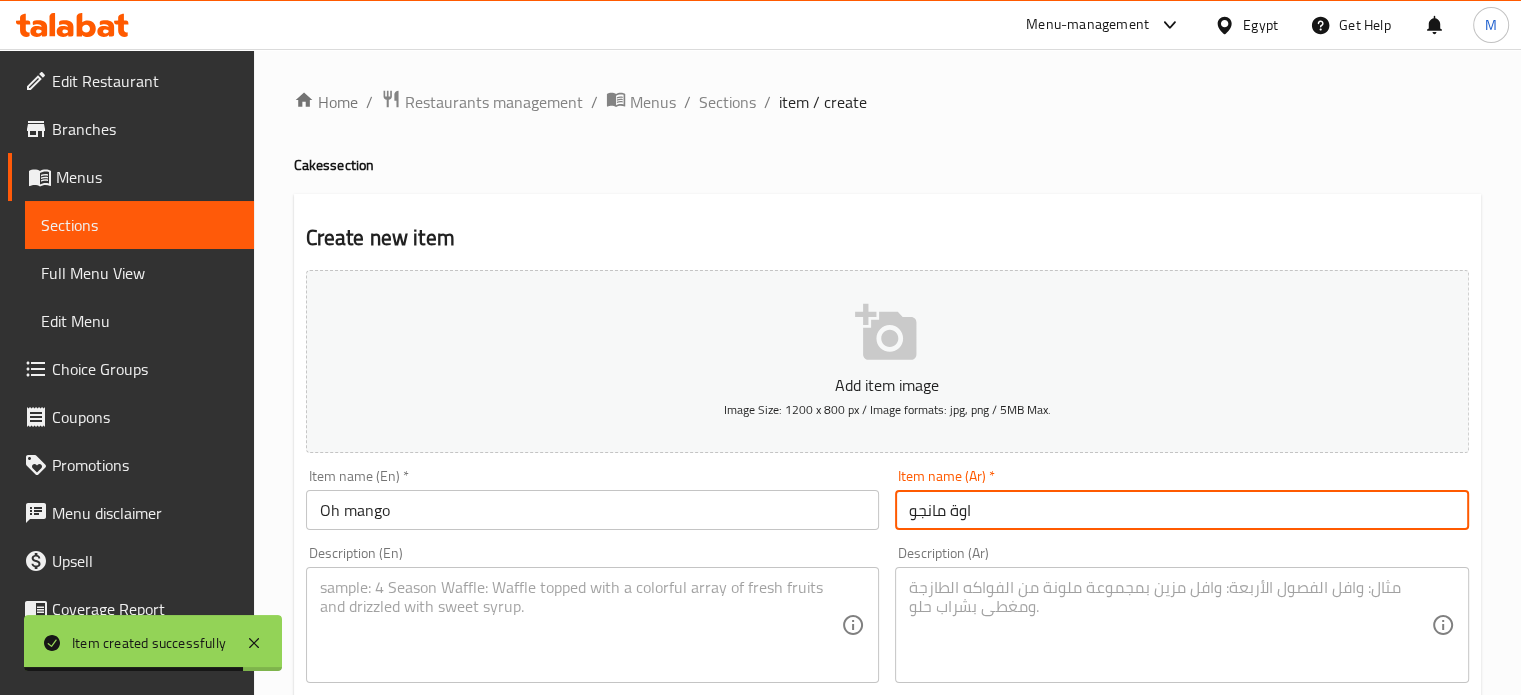 click on "اوة مانجو" at bounding box center [1182, 510] 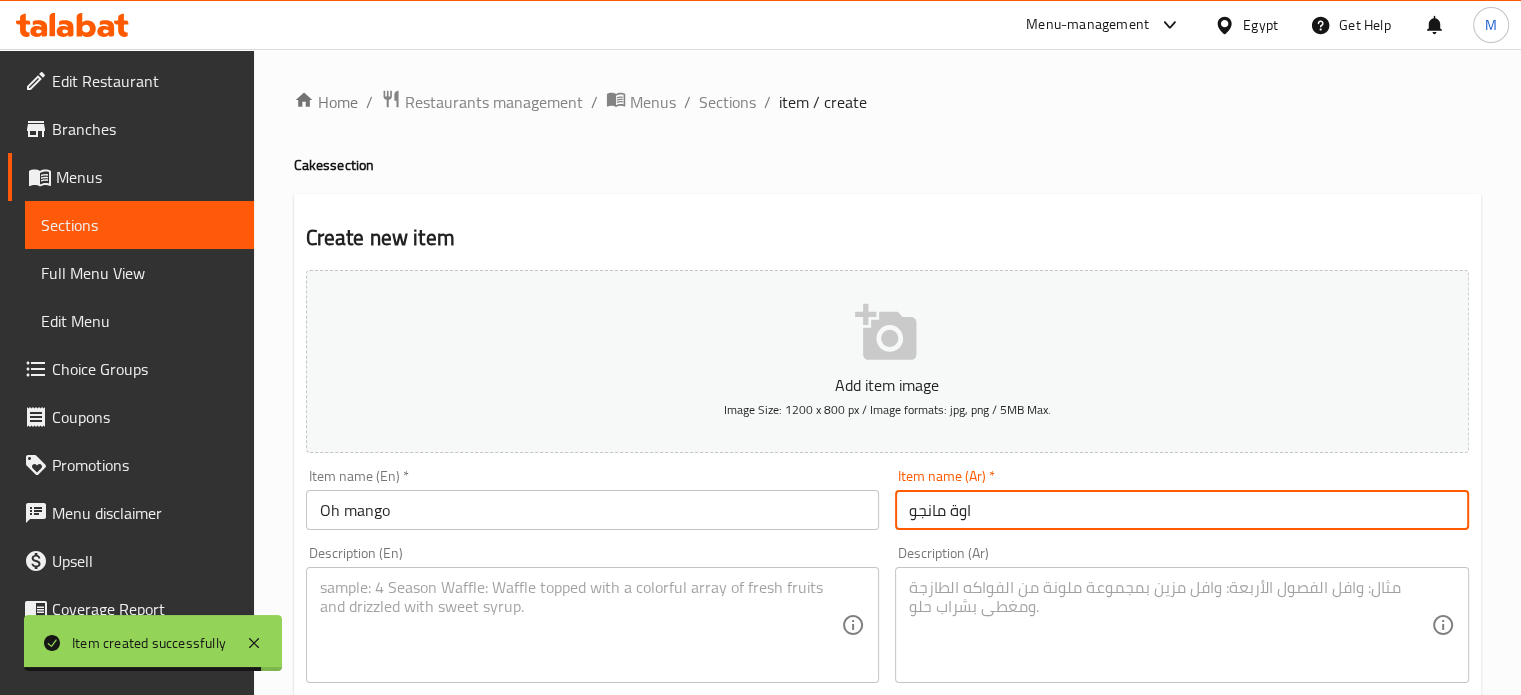 click on "اوة مانجو" at bounding box center (1182, 510) 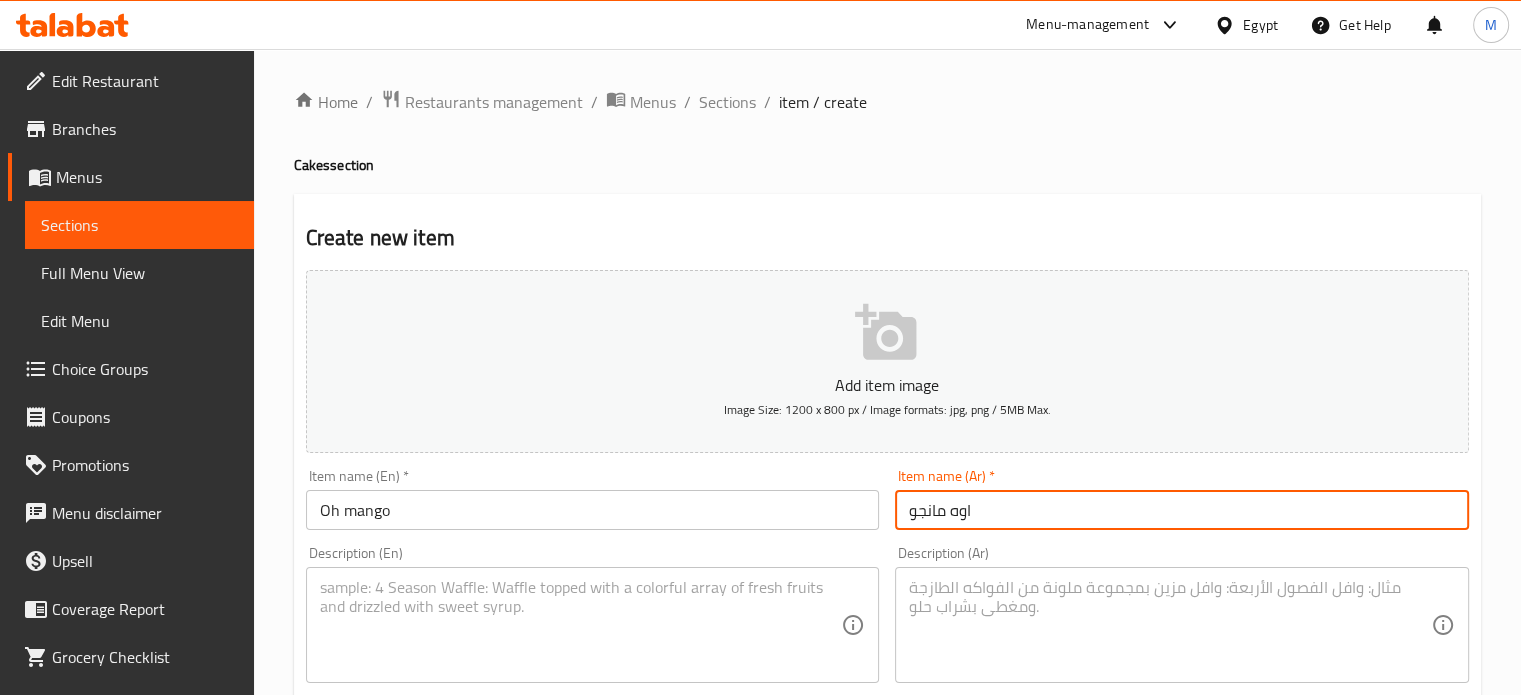 type on "اوه مانجو" 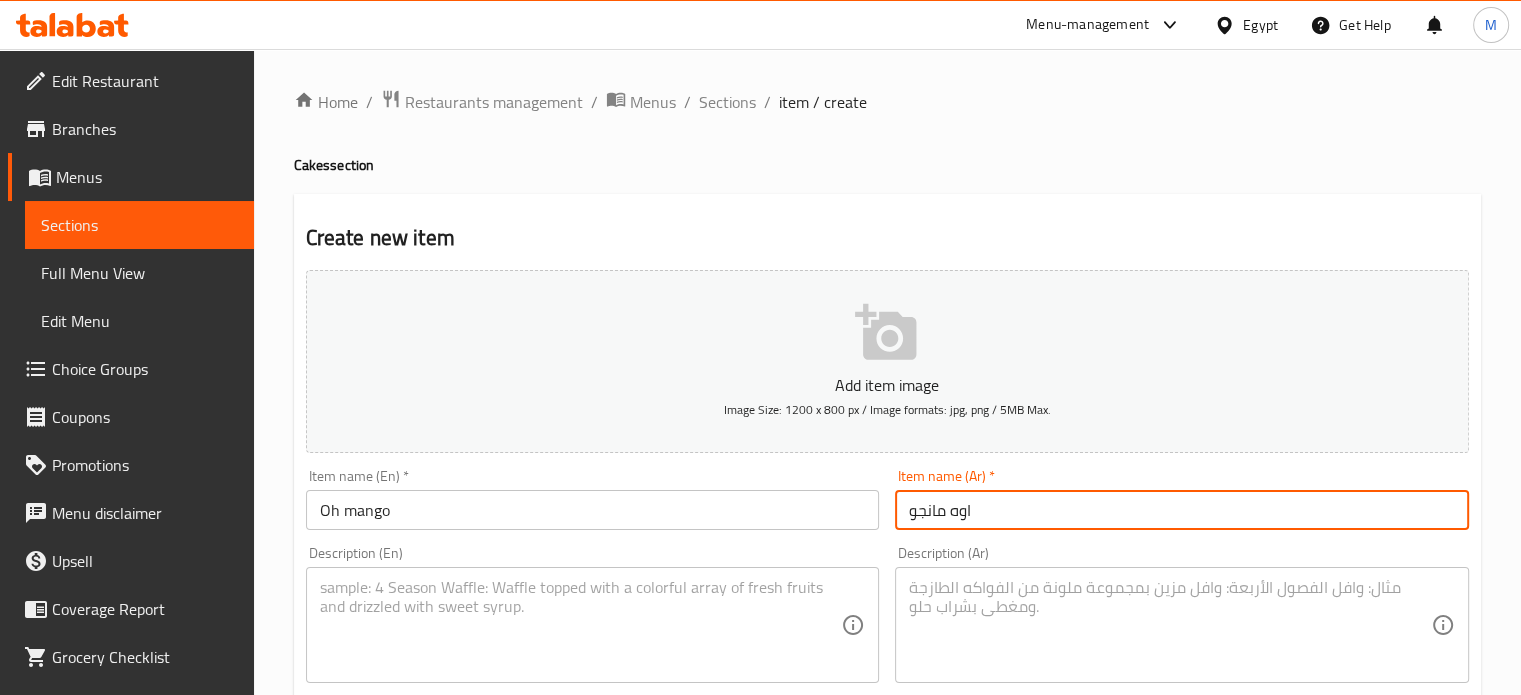 click at bounding box center [1170, 625] 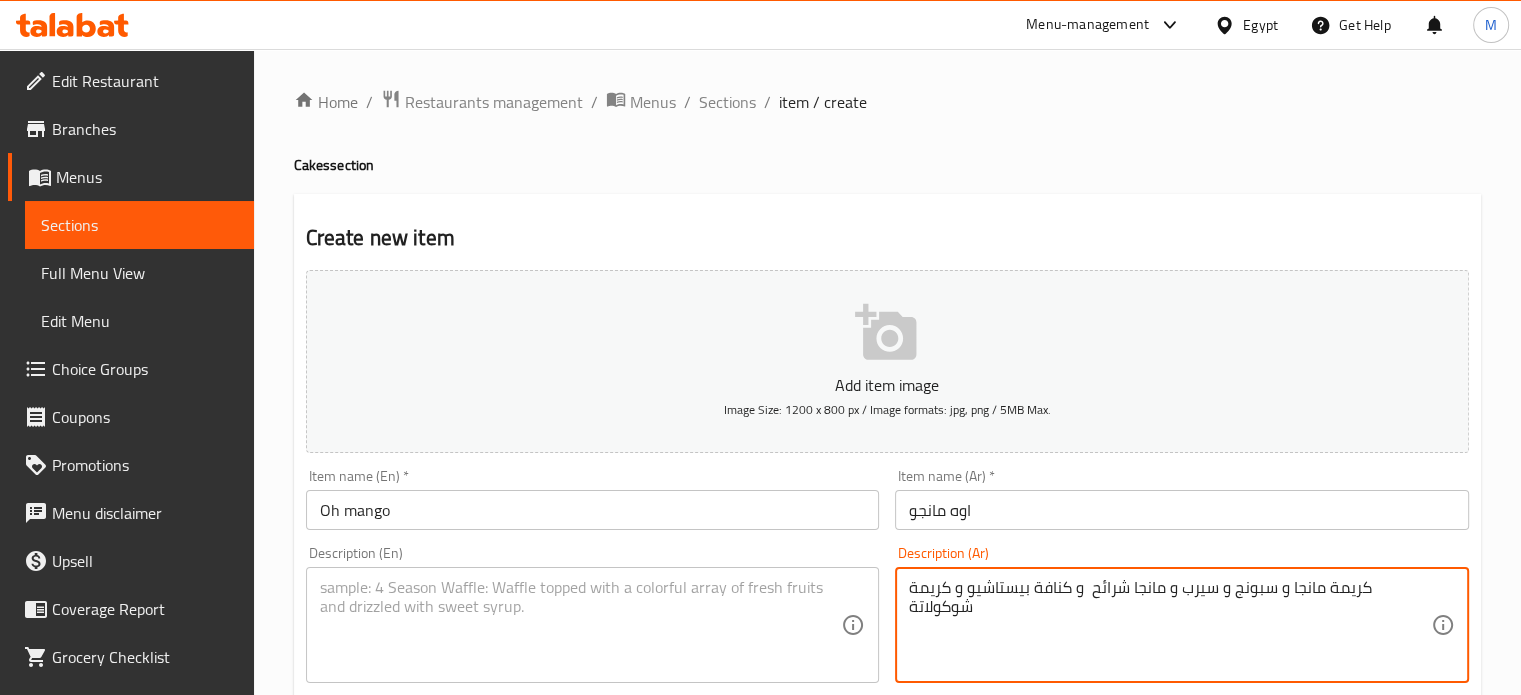 type on "كريمة مانجا و سبونج و سيرب و مانجا شرائح  و كنافة بيستاشيو و كريمة شوكولاتة" 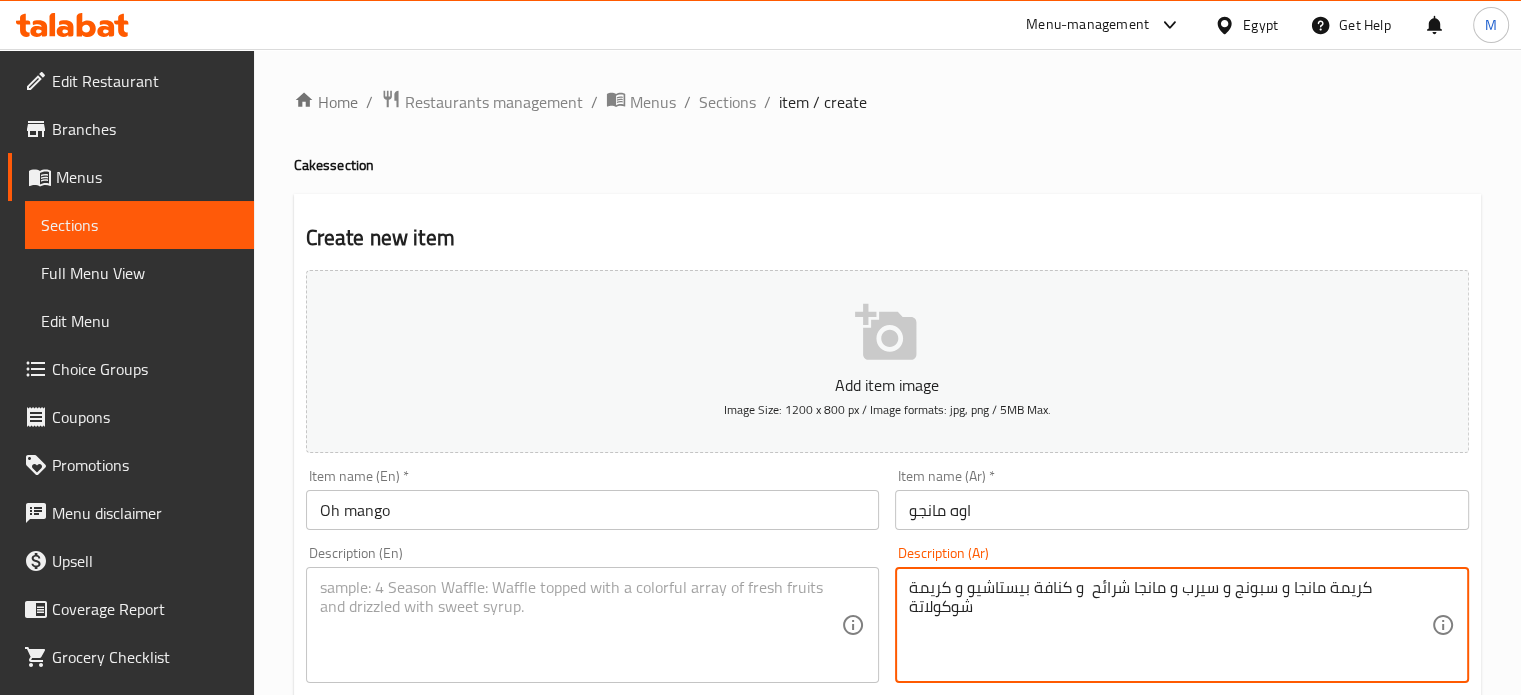 click at bounding box center [581, 625] 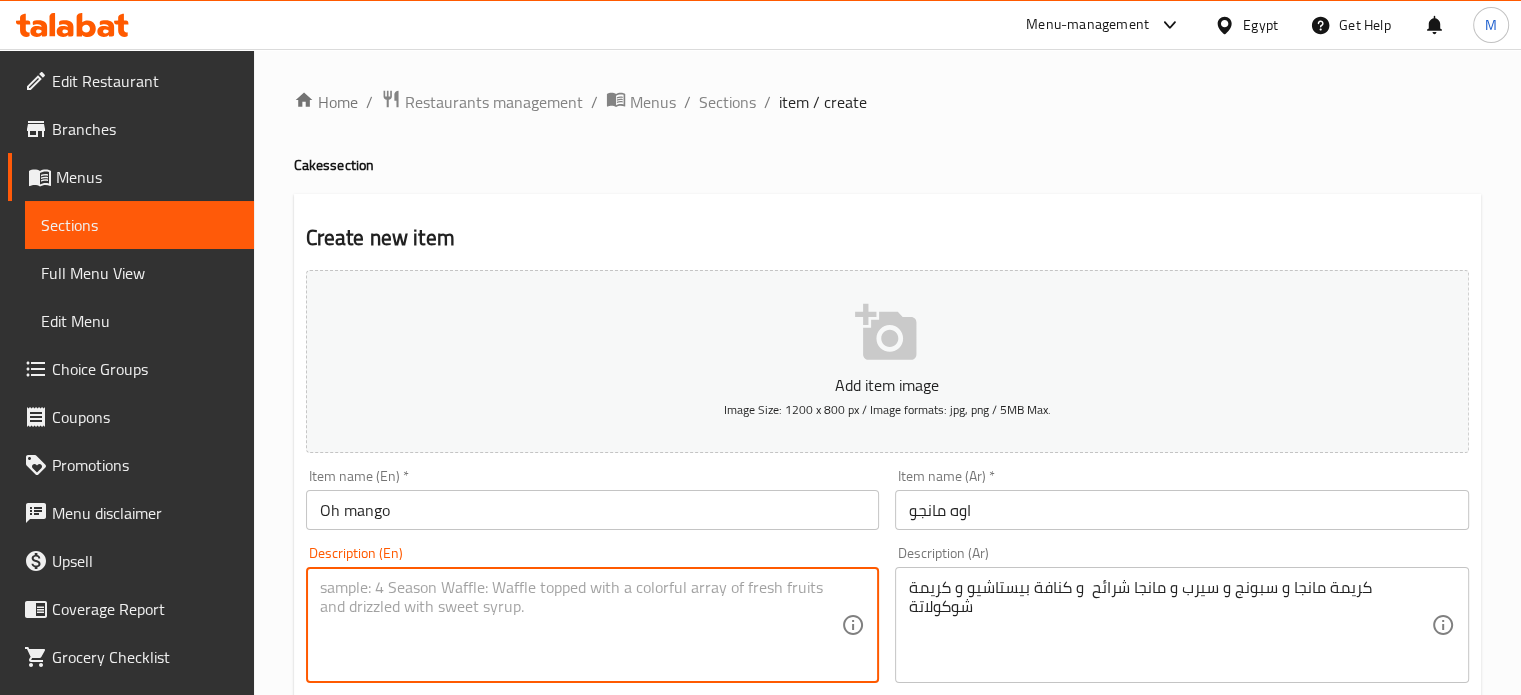 paste on "Mango cream, sponge, syrup, mango slices, pistachio kunafa, and chocolate cream" 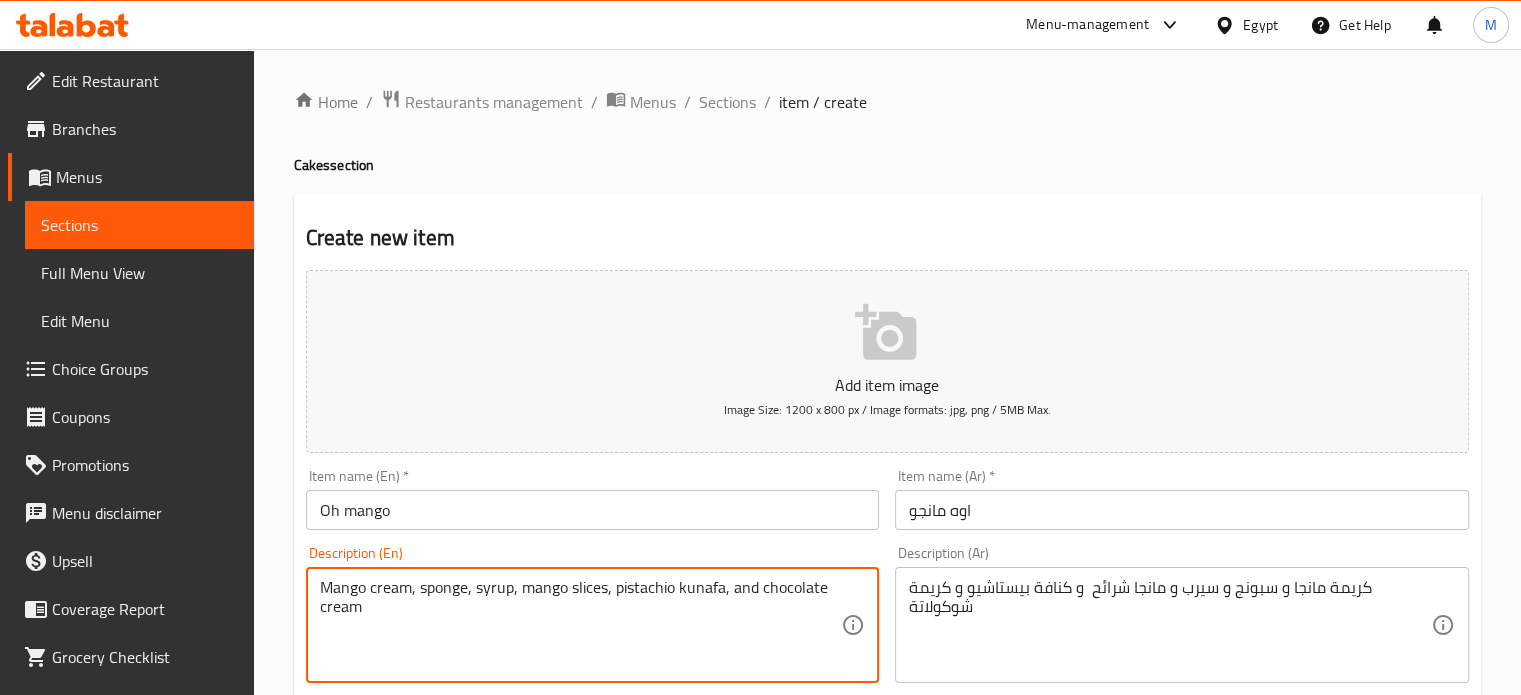 type on "Mango cream, sponge, syrup, mango slices, pistachio kunafa, and chocolate cream" 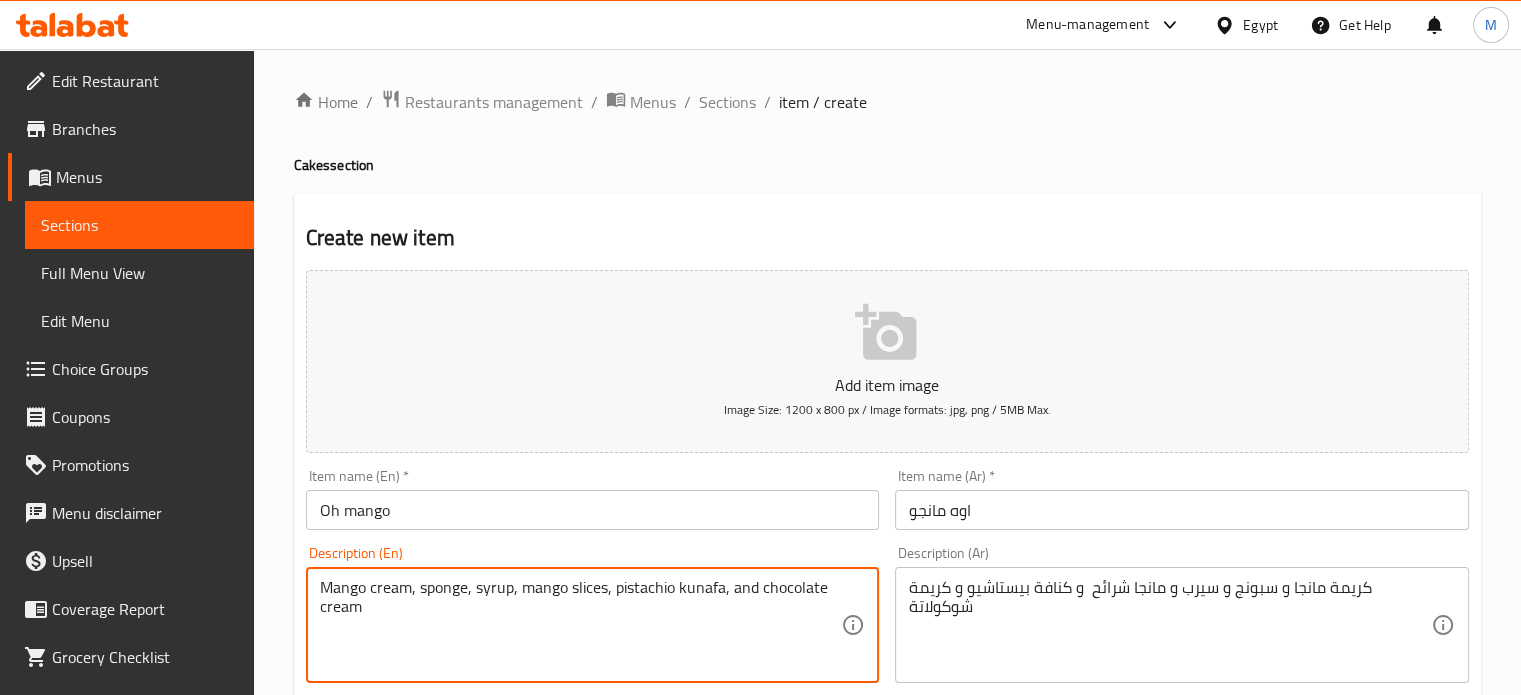 scroll, scrollTop: 717, scrollLeft: 0, axis: vertical 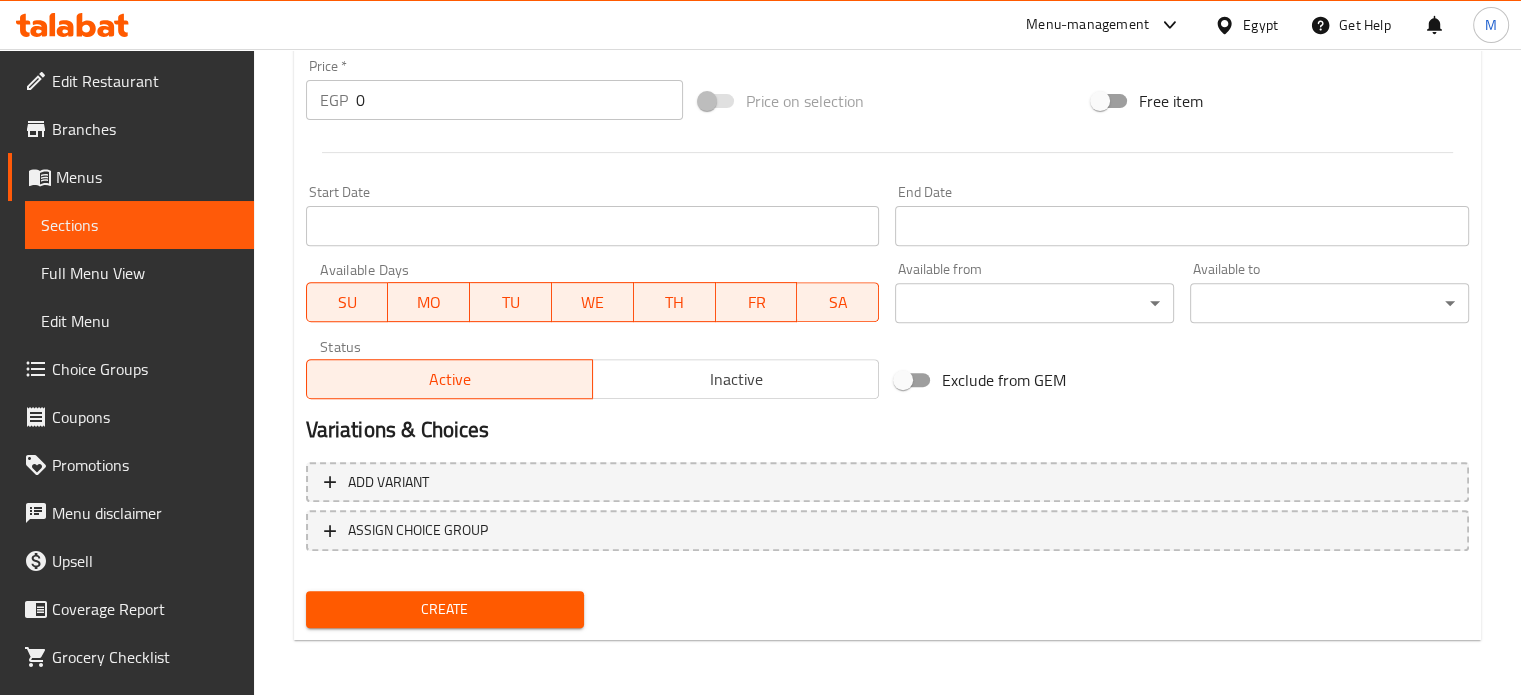 click on "EGP 0 Price  *" at bounding box center (494, 100) 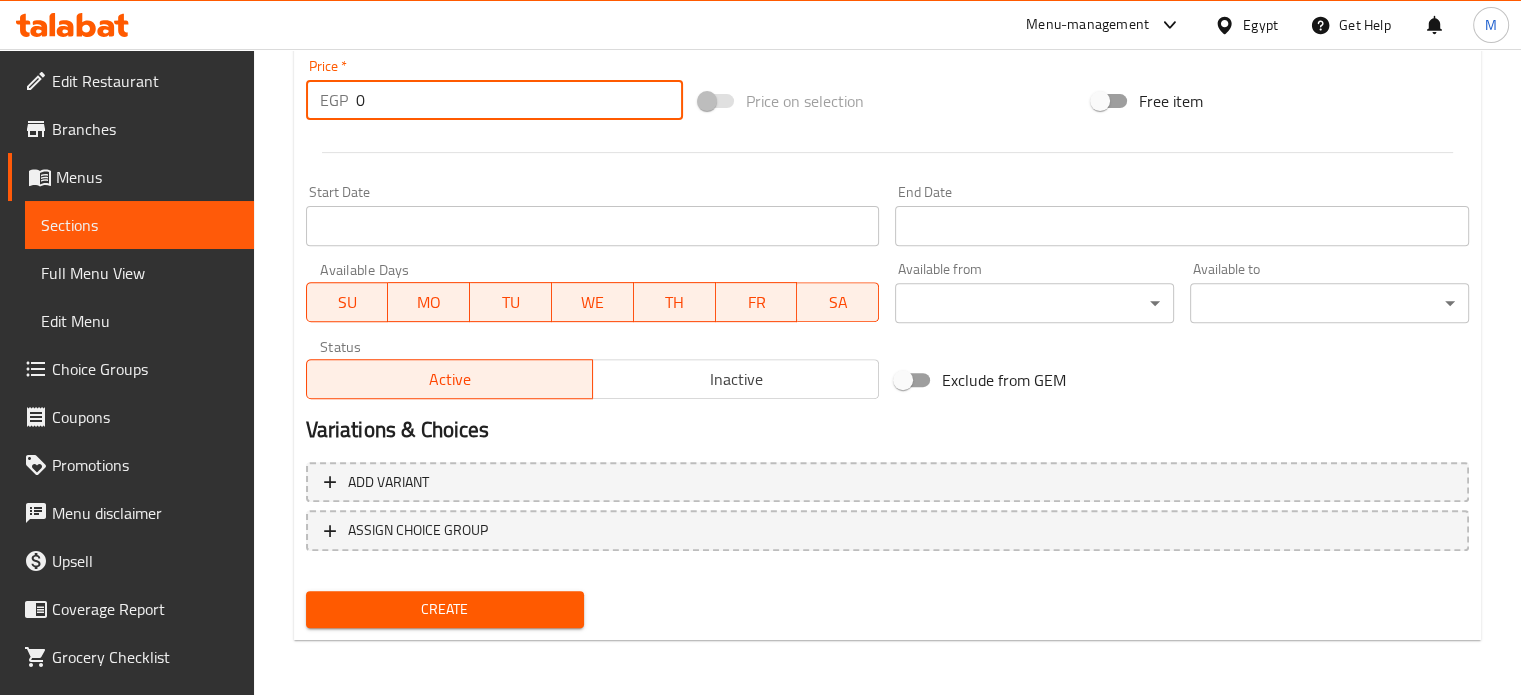 paste on "495" 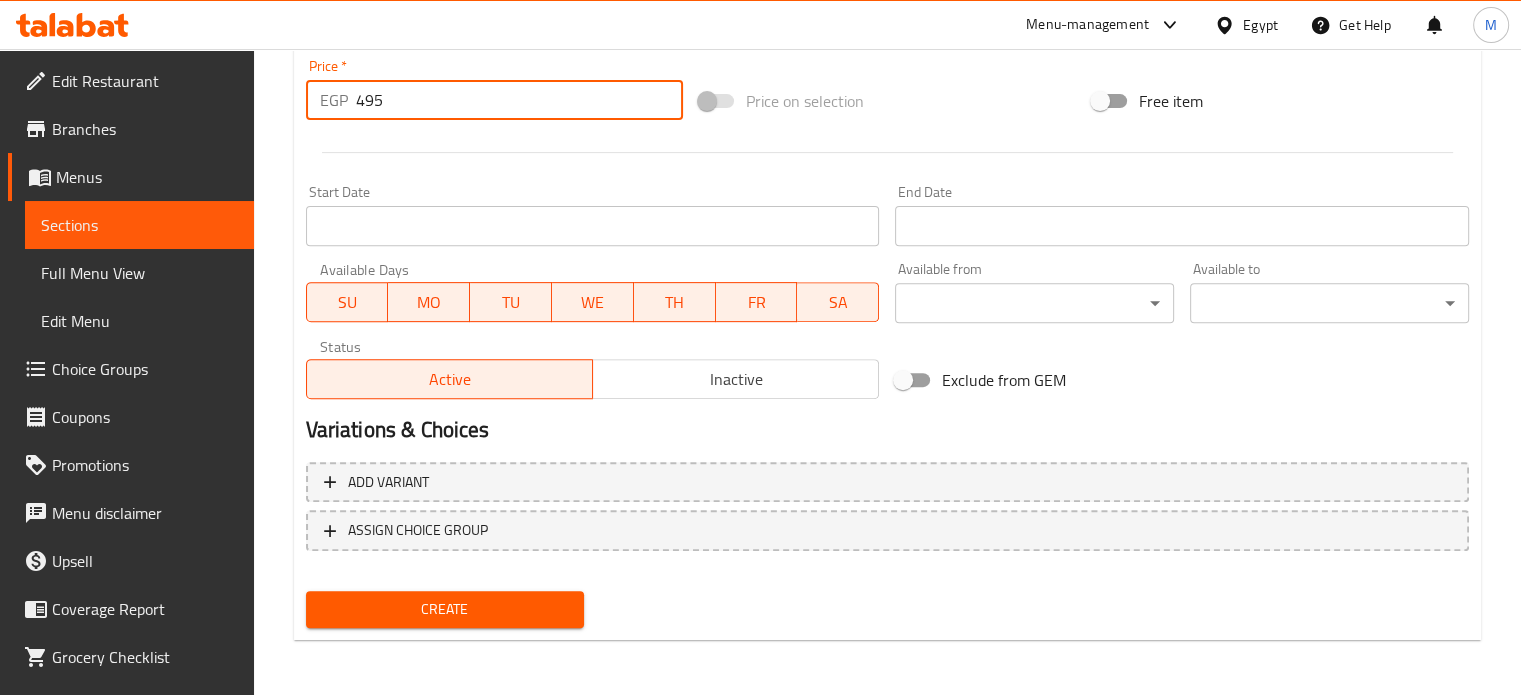 type on "495" 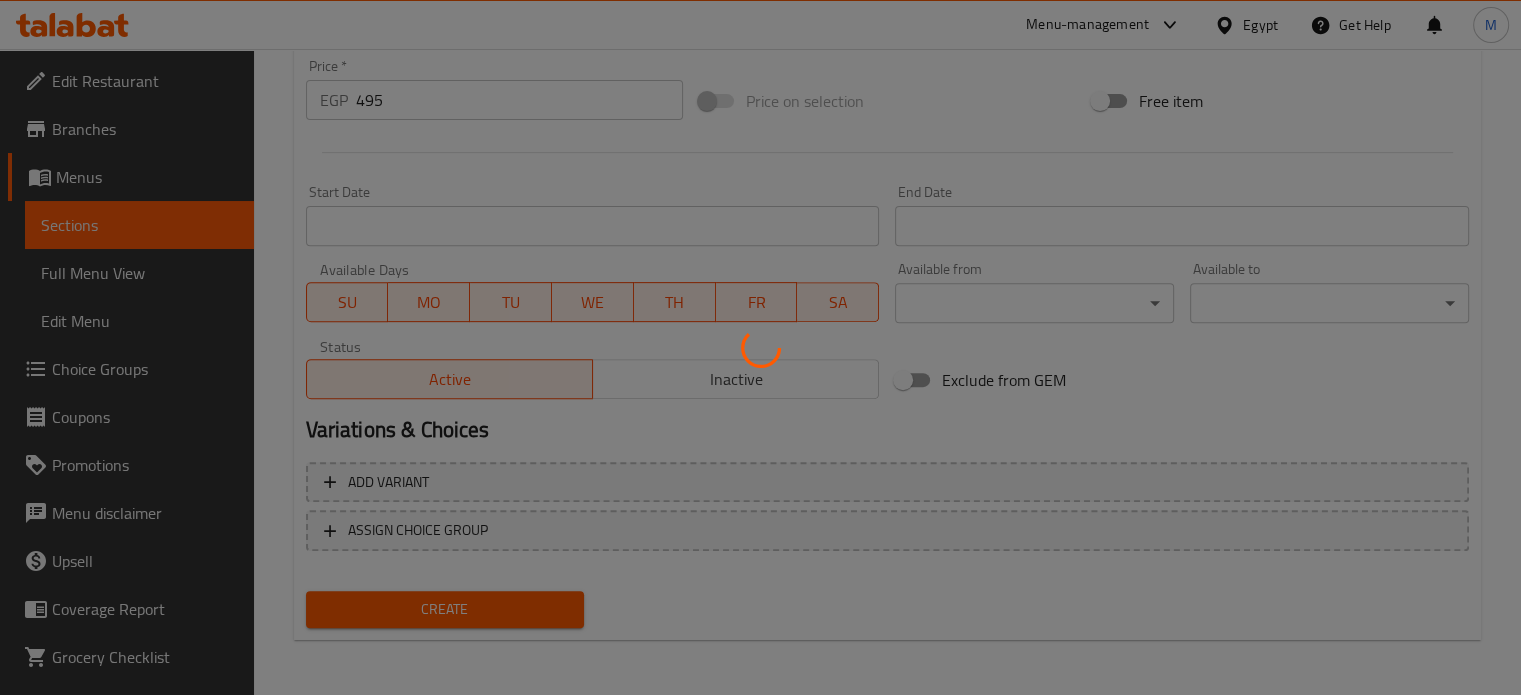 type 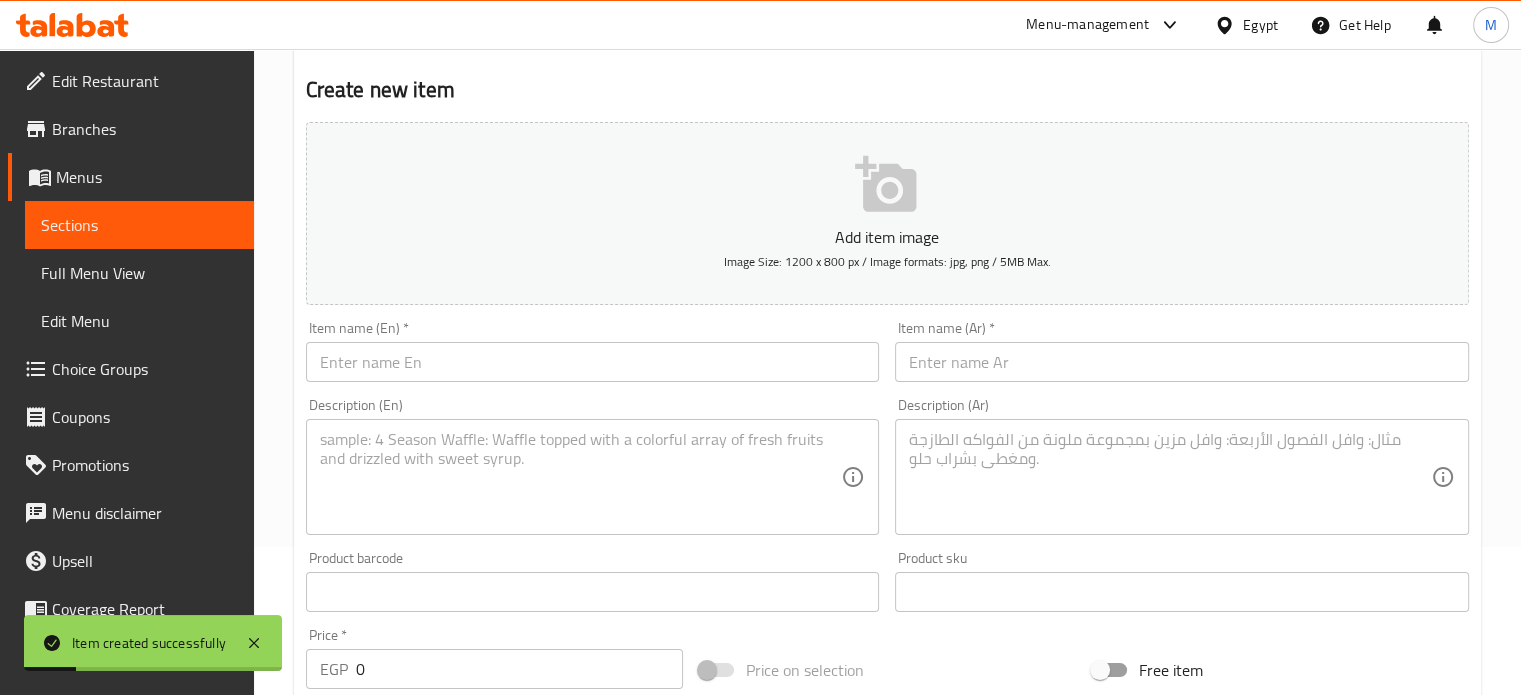 scroll, scrollTop: 0, scrollLeft: 0, axis: both 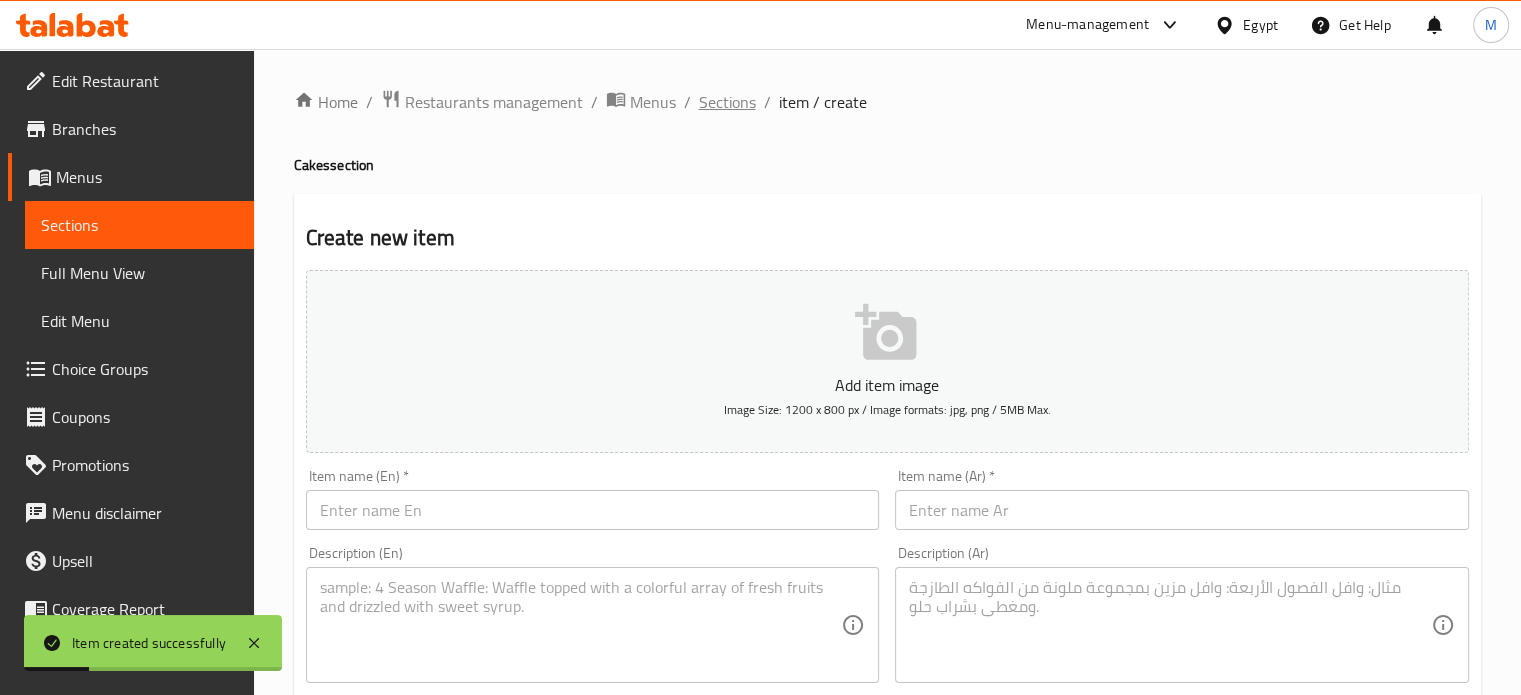 click on "Sections" at bounding box center [727, 102] 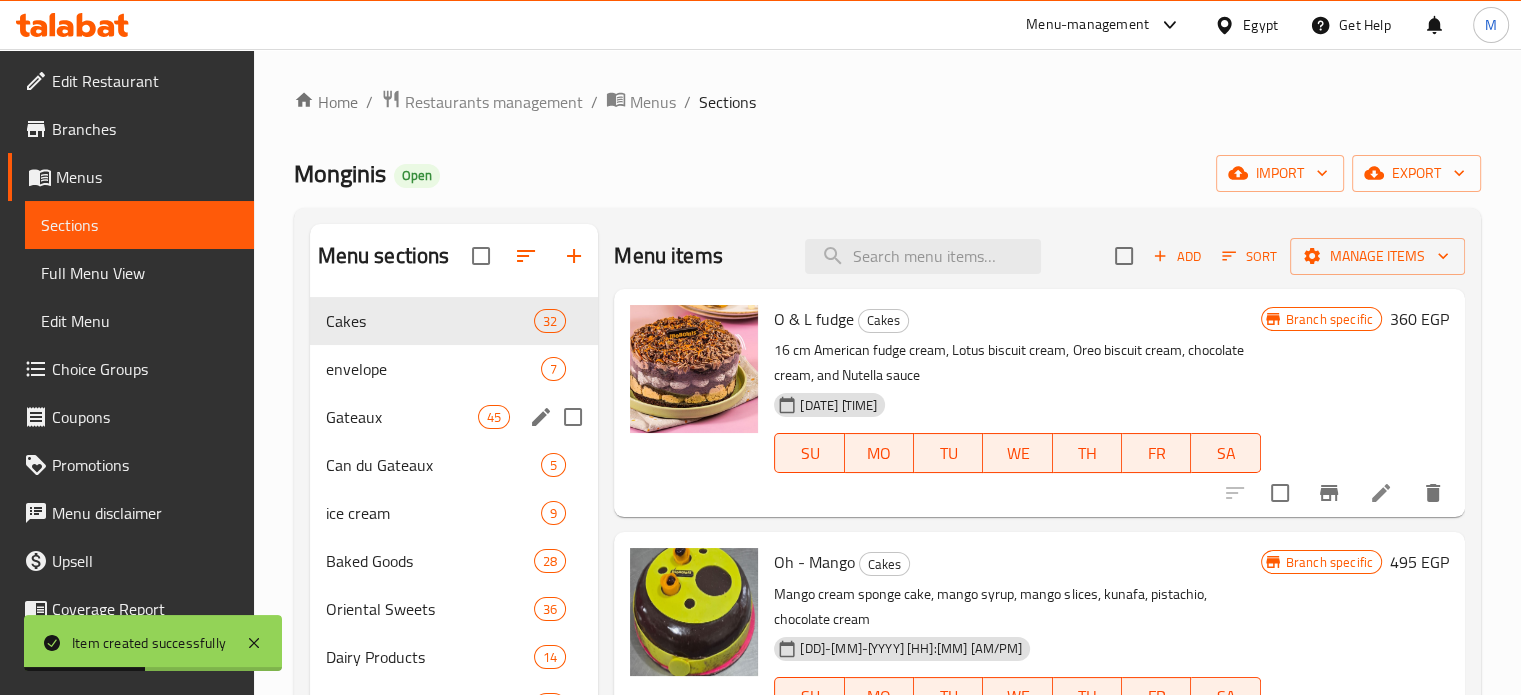 click on "Gateaux" at bounding box center [402, 417] 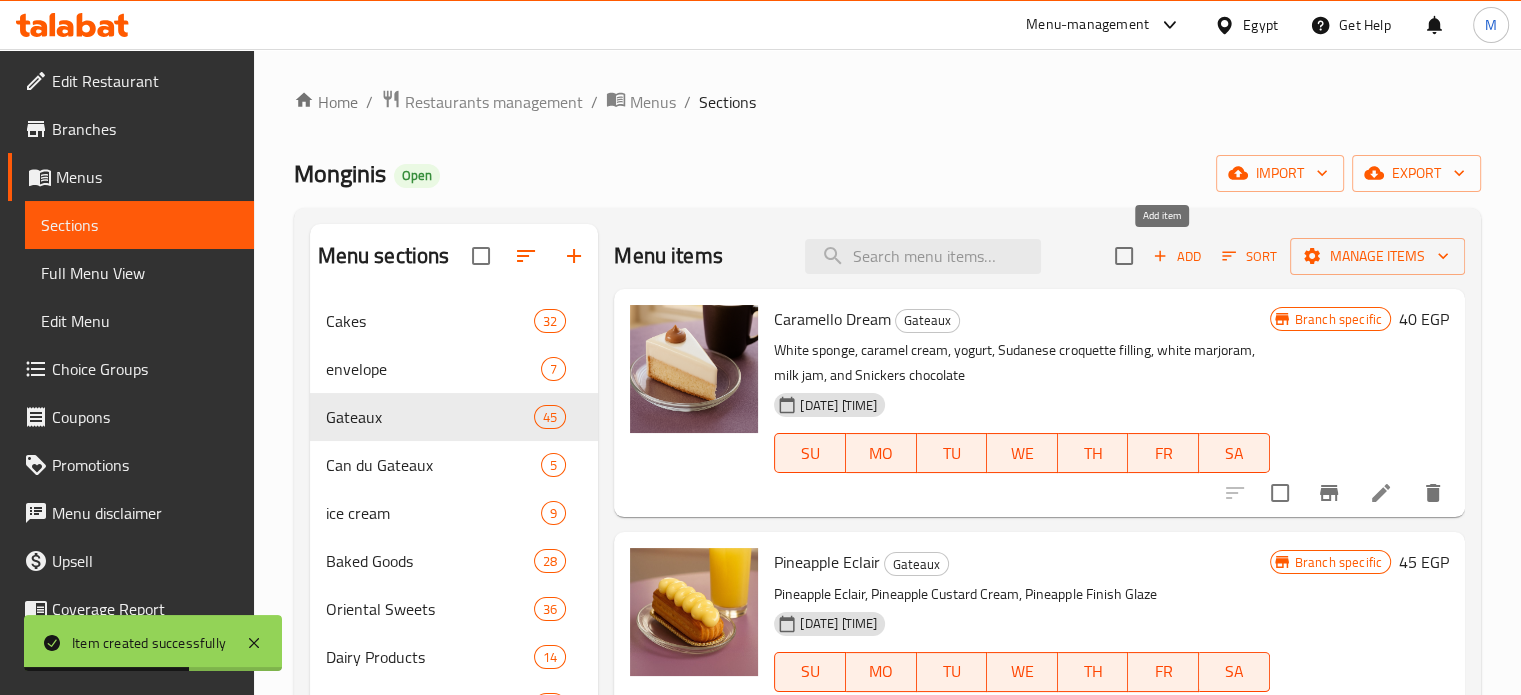 click on "Add" at bounding box center (1177, 256) 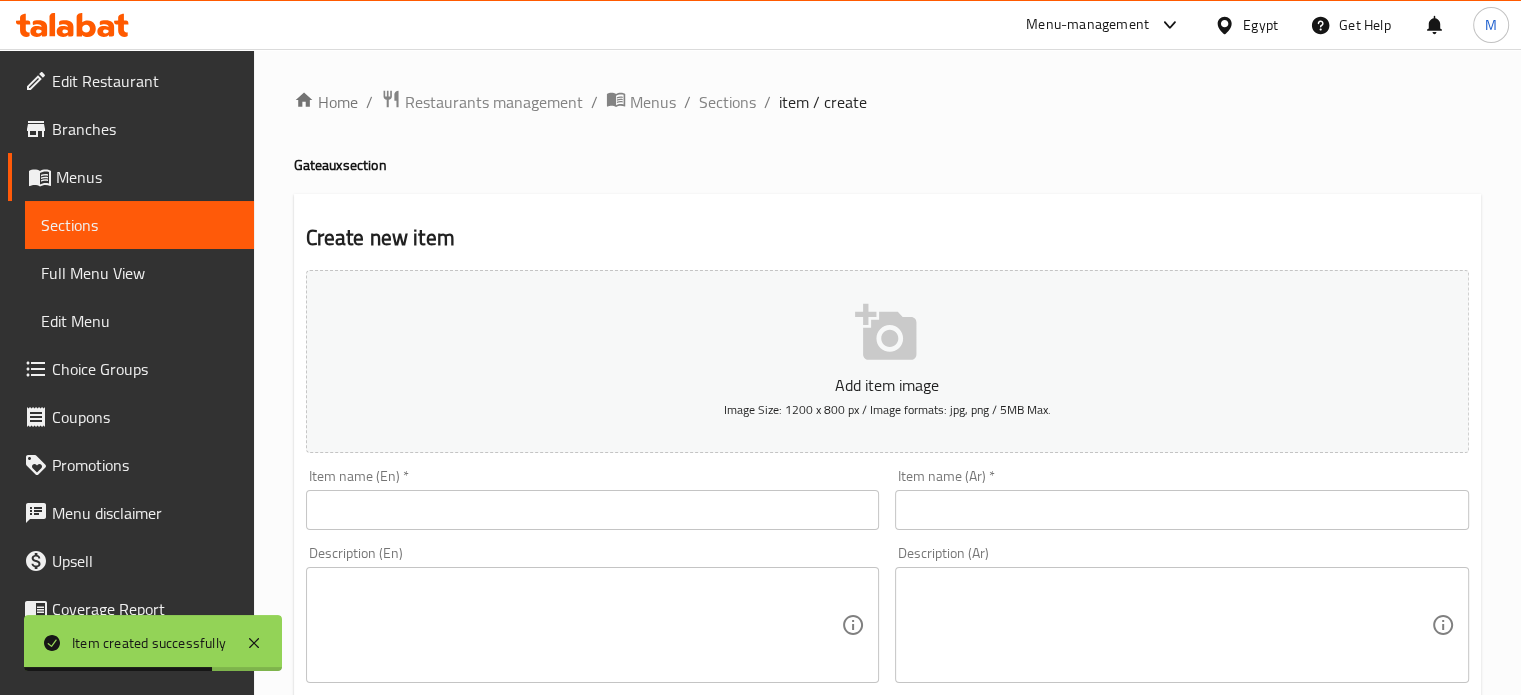 click at bounding box center (1182, 510) 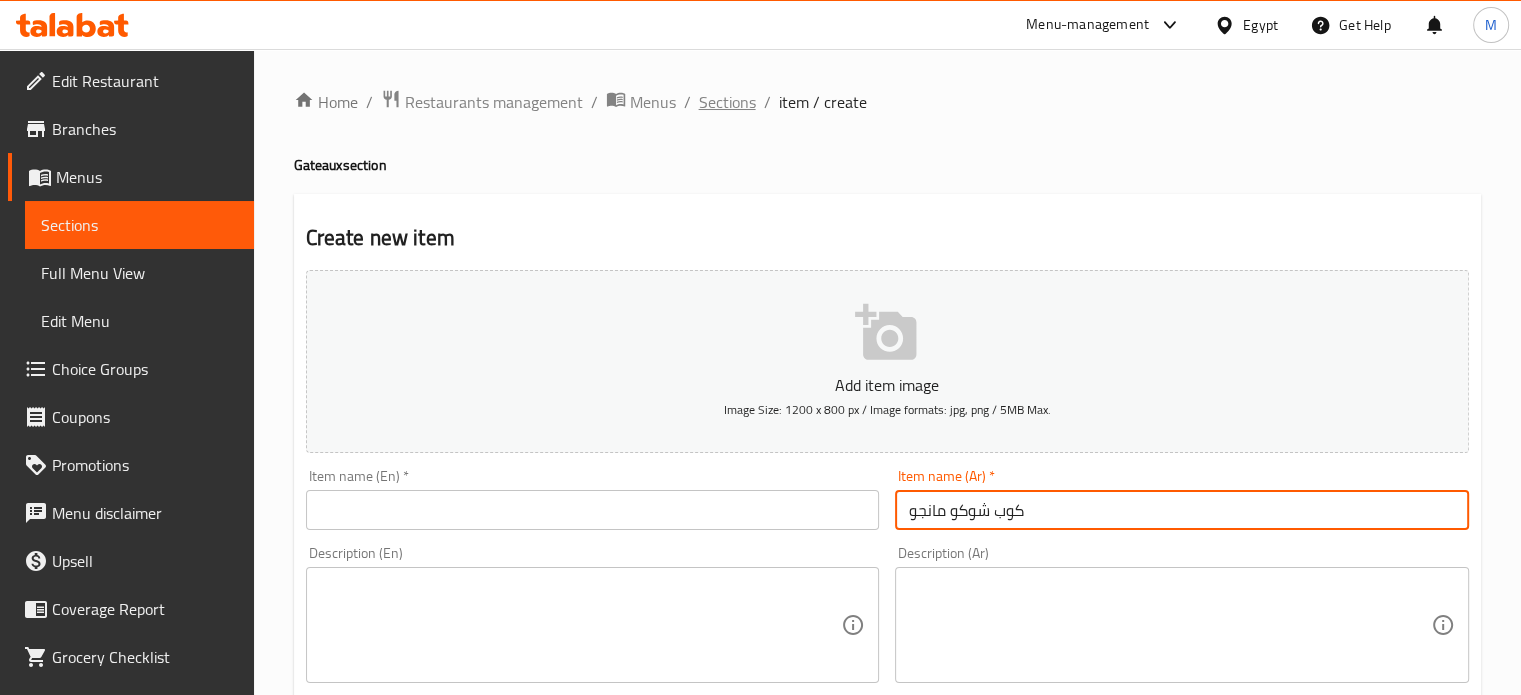 type on "كوب شوكو مانجو" 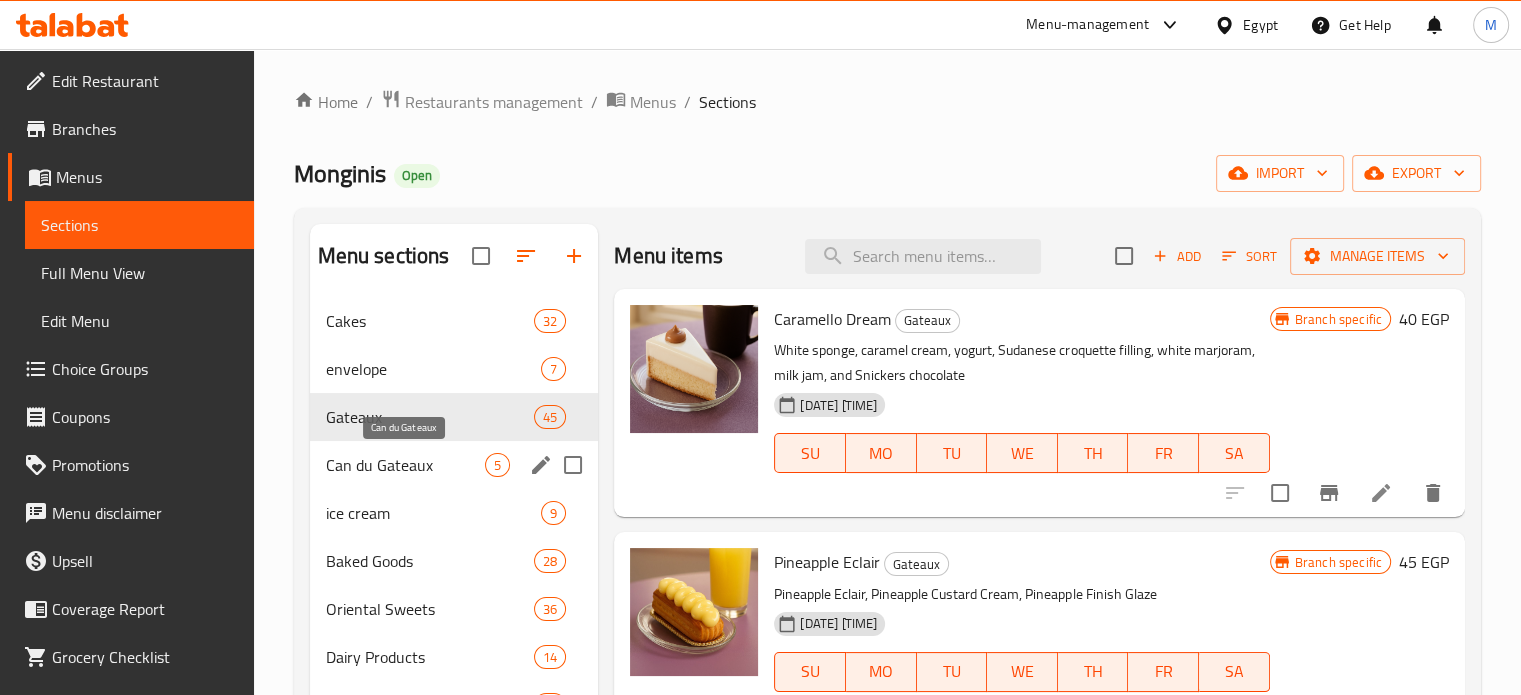 scroll, scrollTop: 280, scrollLeft: 0, axis: vertical 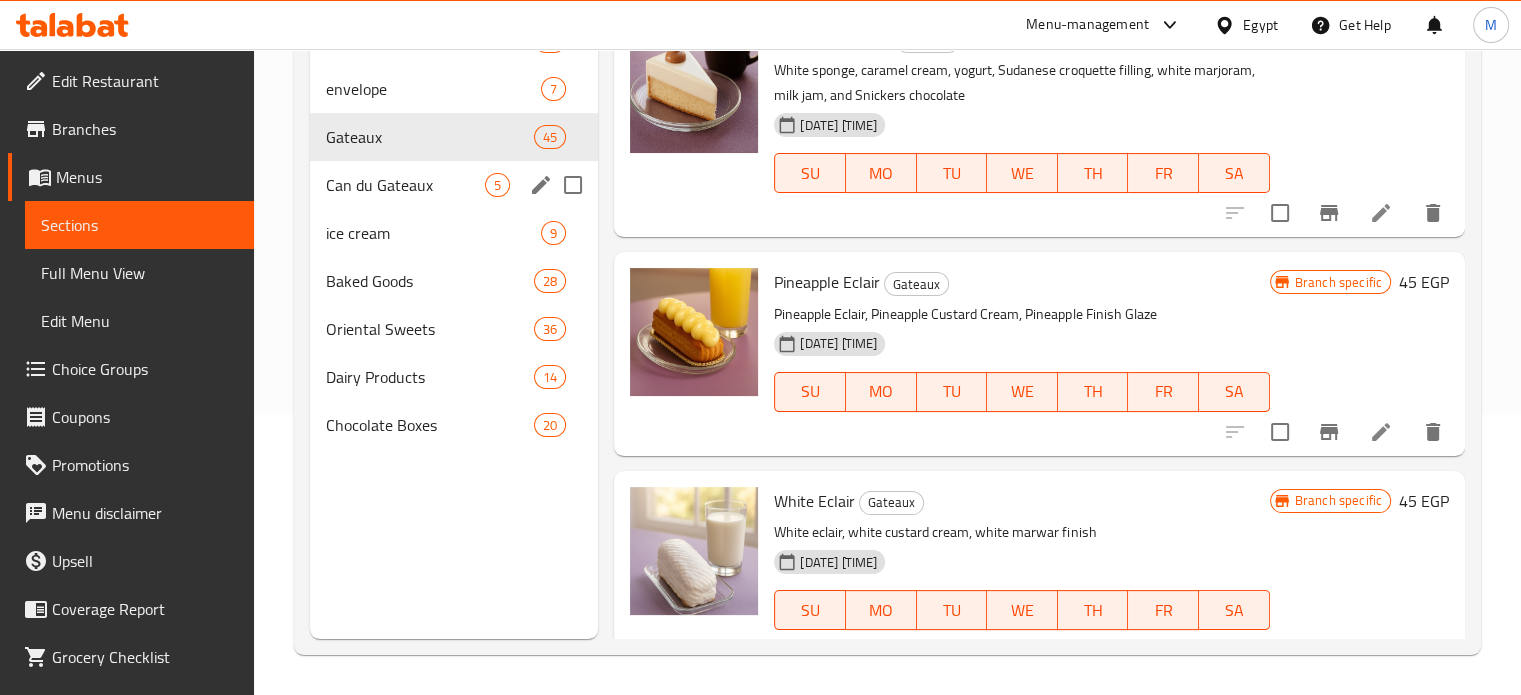 click on "Can du Gateaux" at bounding box center [406, 185] 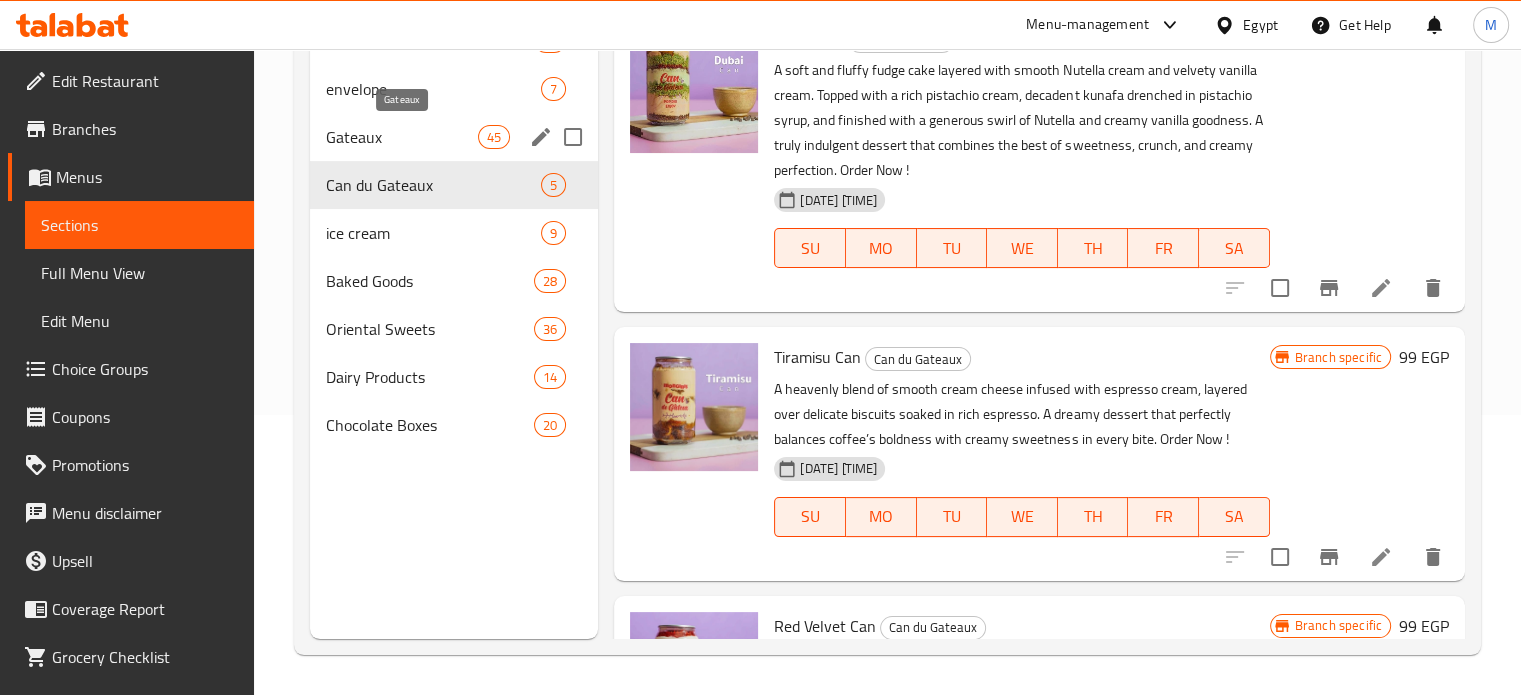 click on "Gateaux" at bounding box center (402, 137) 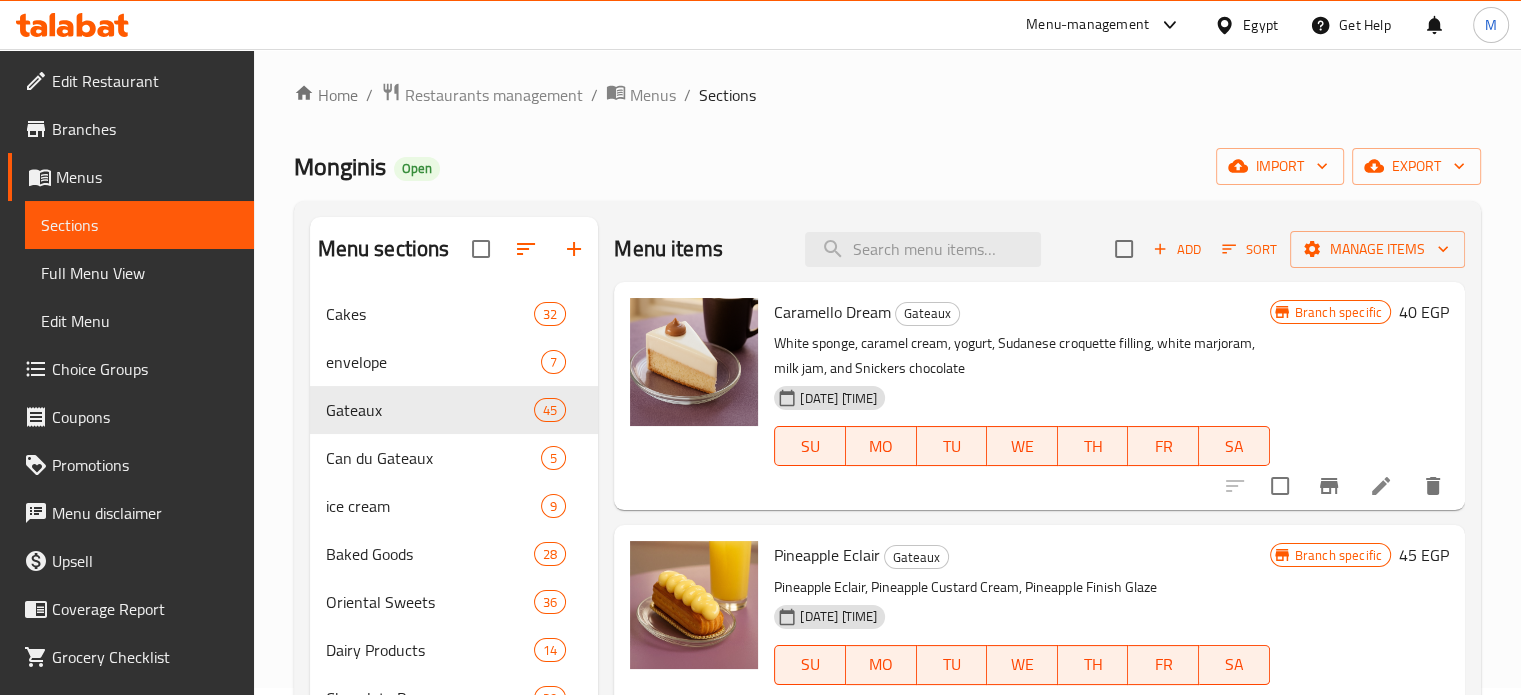 scroll, scrollTop: 0, scrollLeft: 0, axis: both 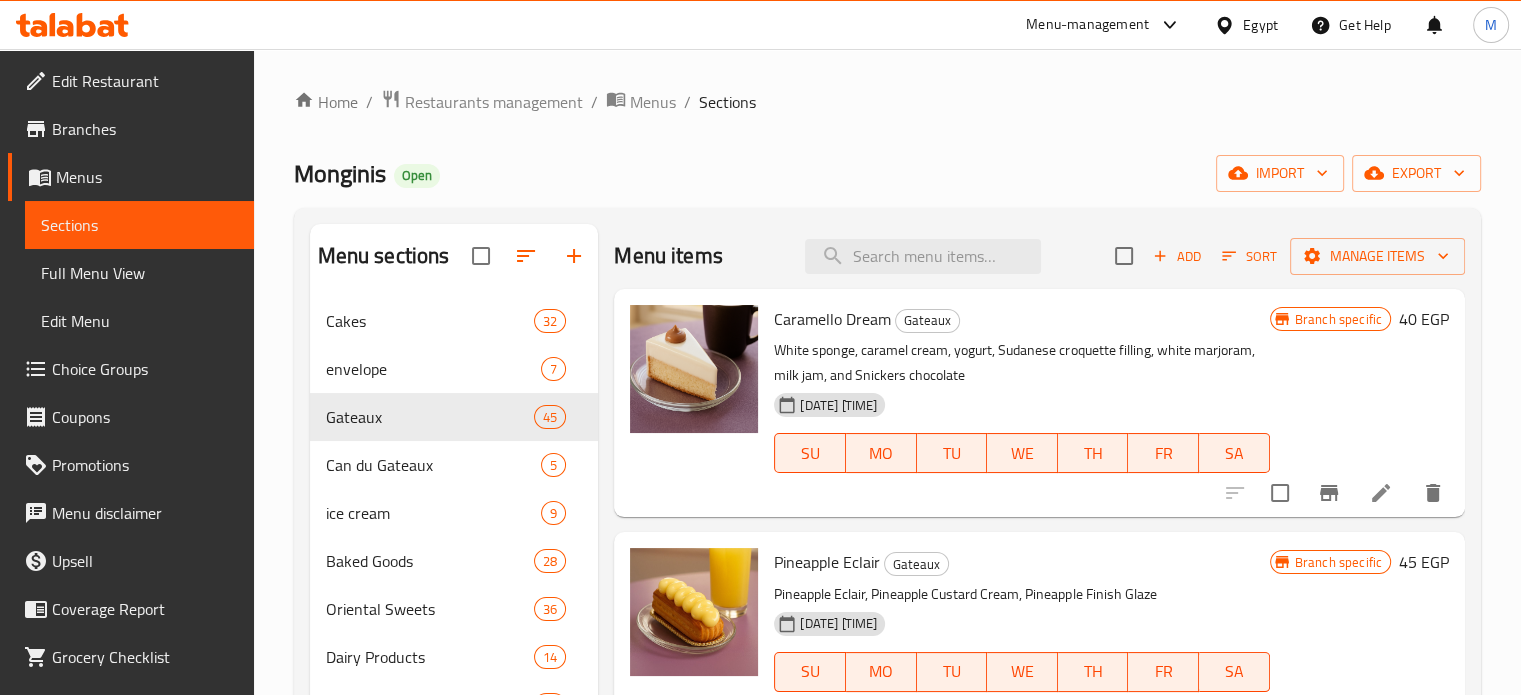 click on "Add" at bounding box center [1177, 256] 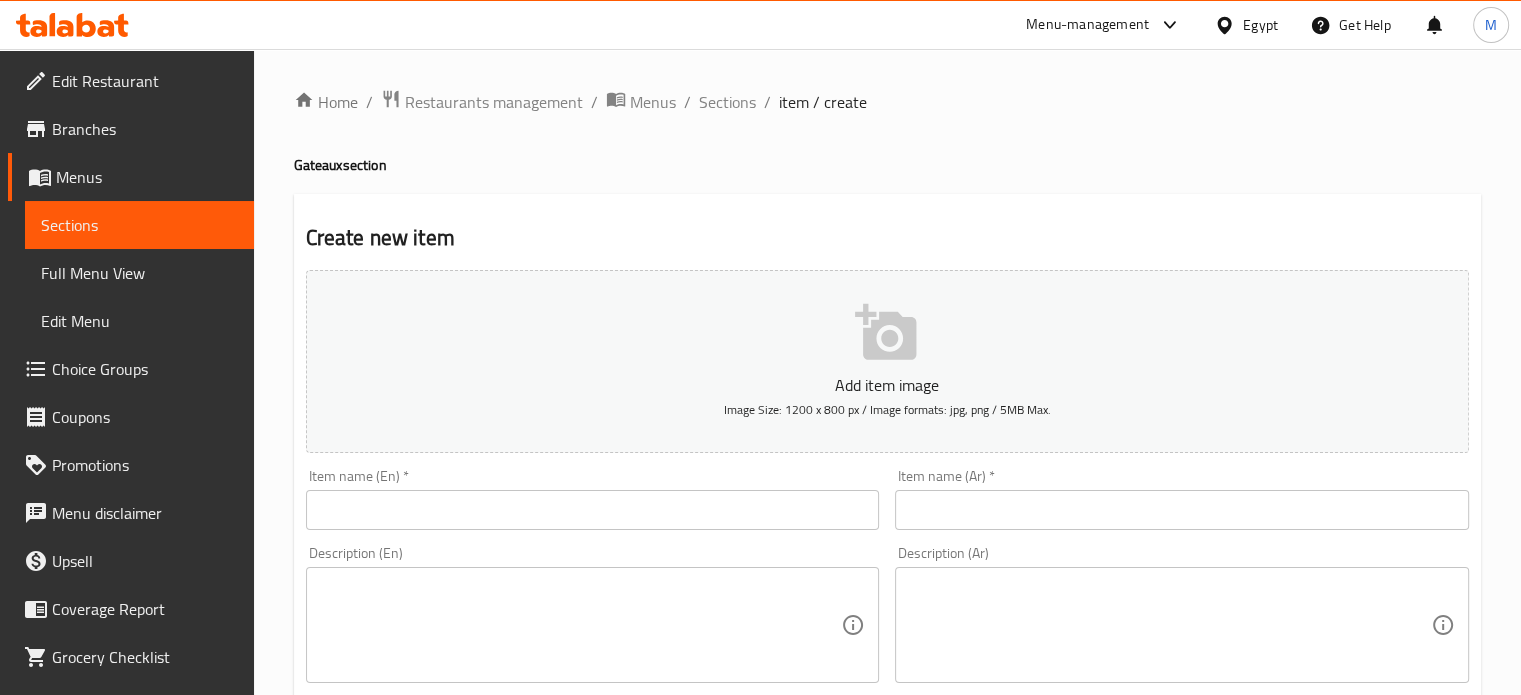 click at bounding box center (1182, 510) 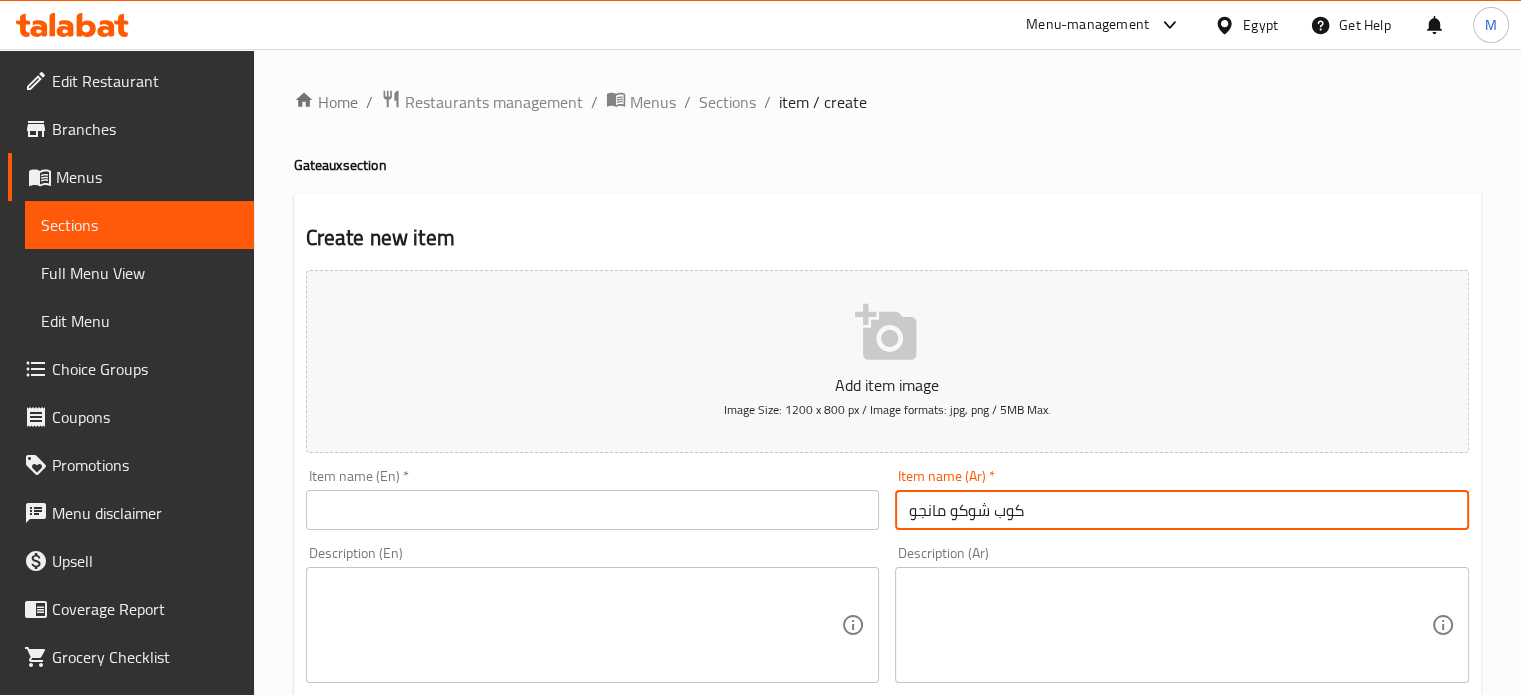 type on "كوب شوكو مانجو" 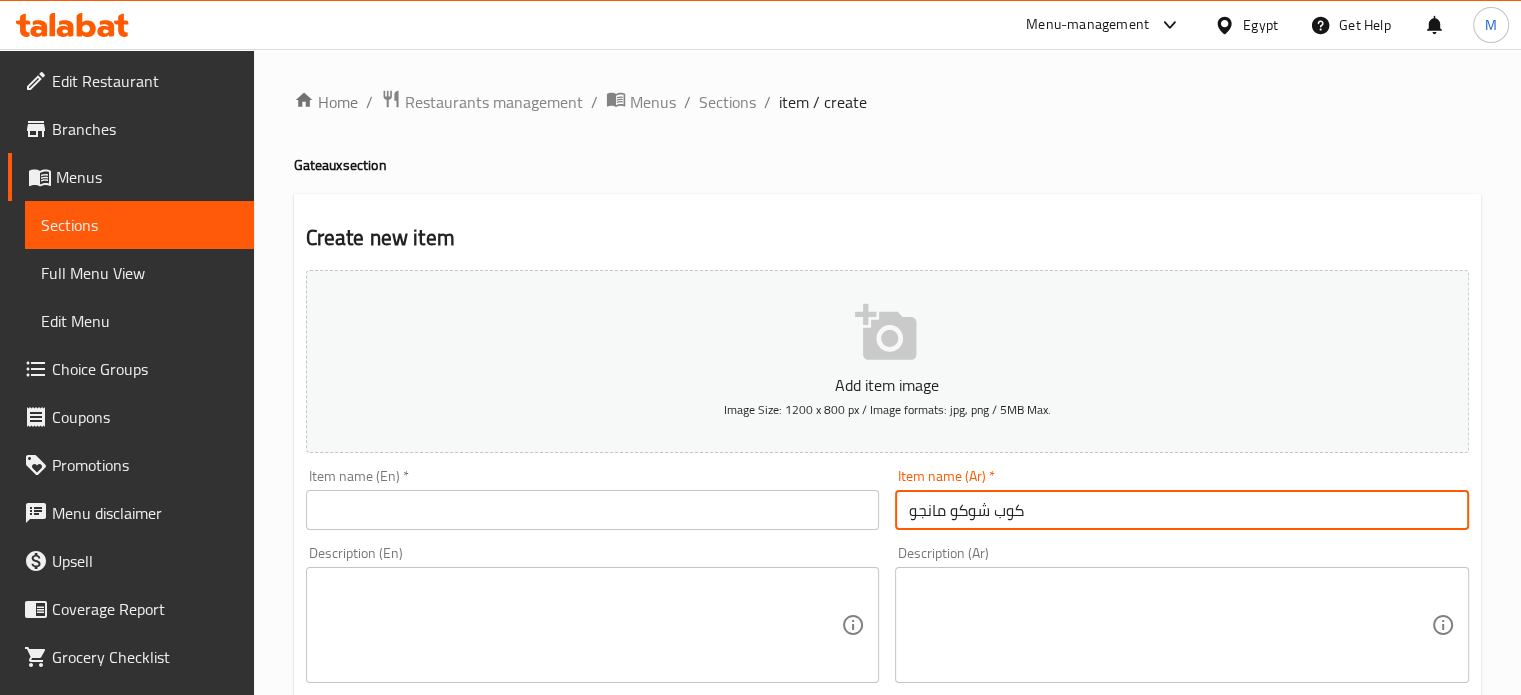 click at bounding box center [593, 510] 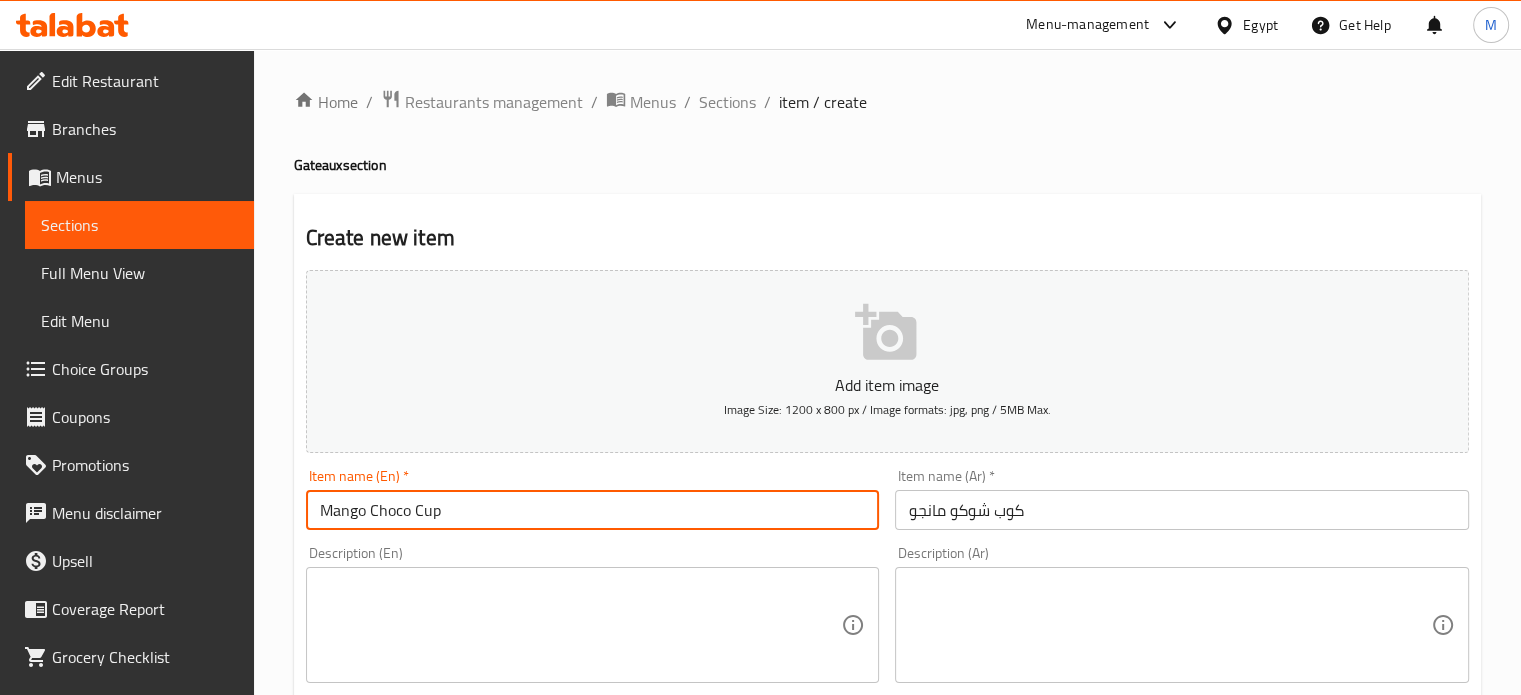 type on "Mango Choco Cup" 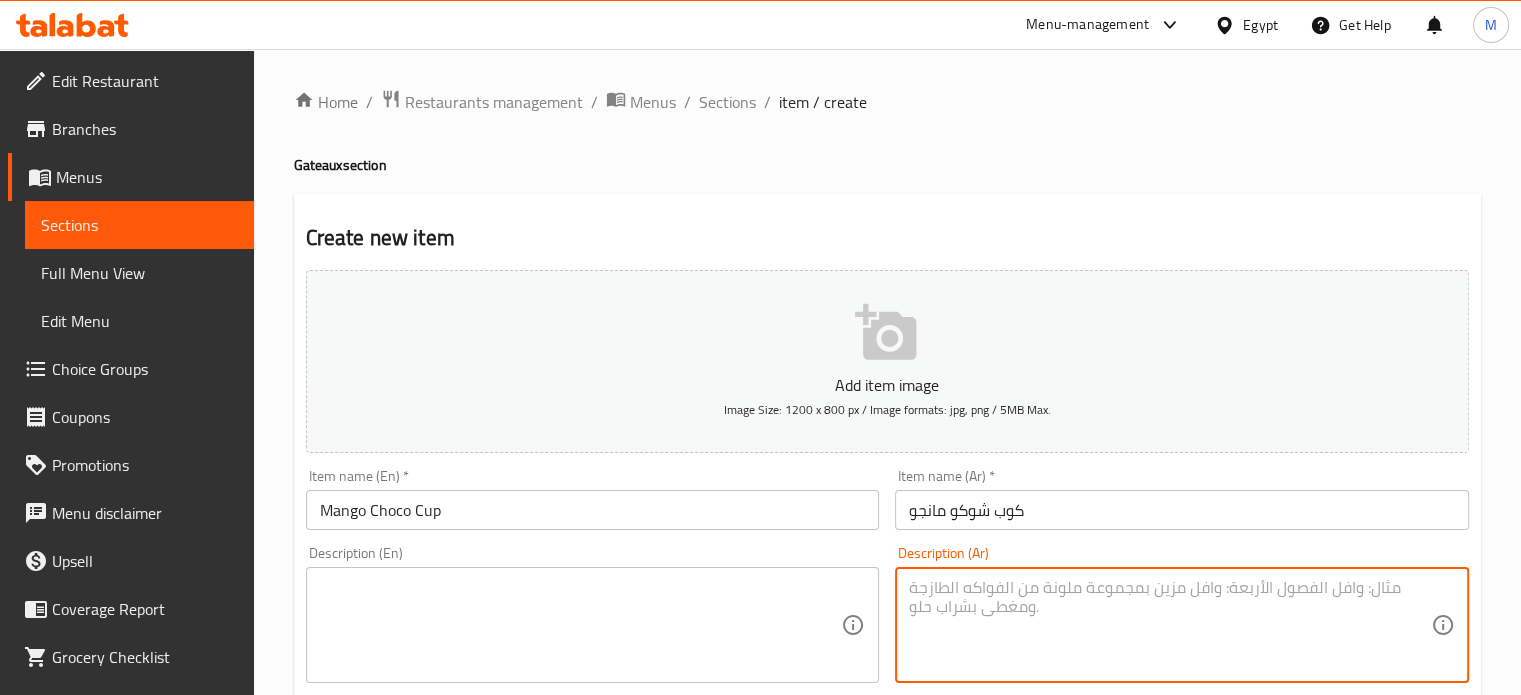 click at bounding box center [1170, 625] 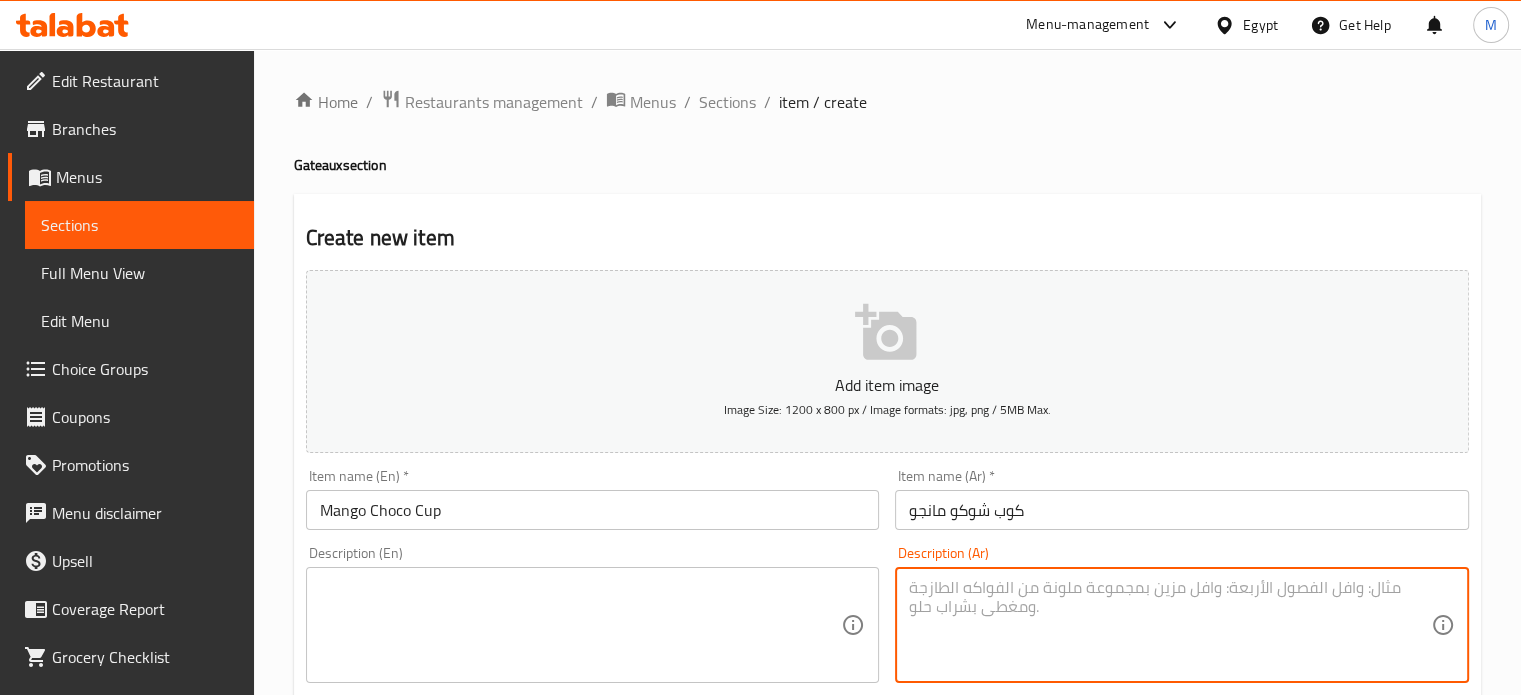 paste on "فادج و كريمة مانجا و خليط مانجو" 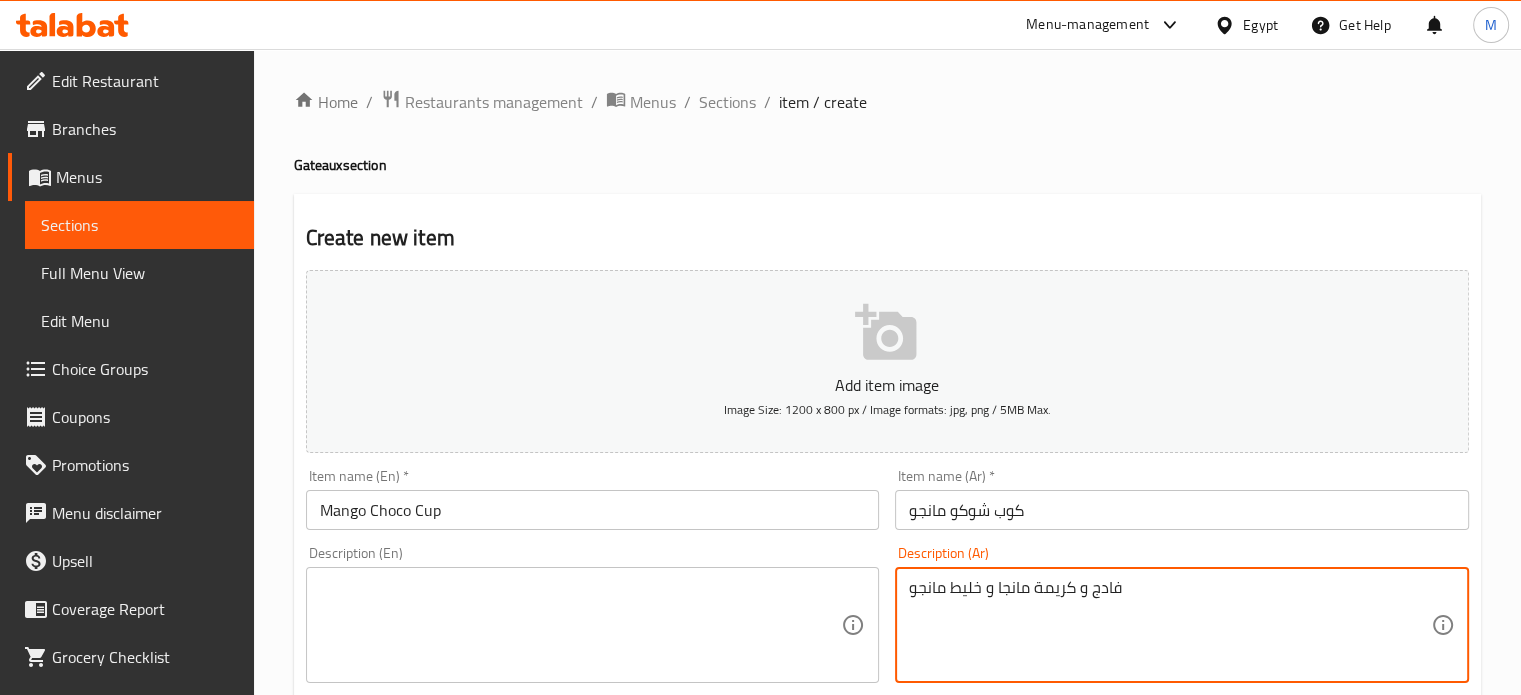 type on "فادج و كريمة مانجا و خليط مانجو" 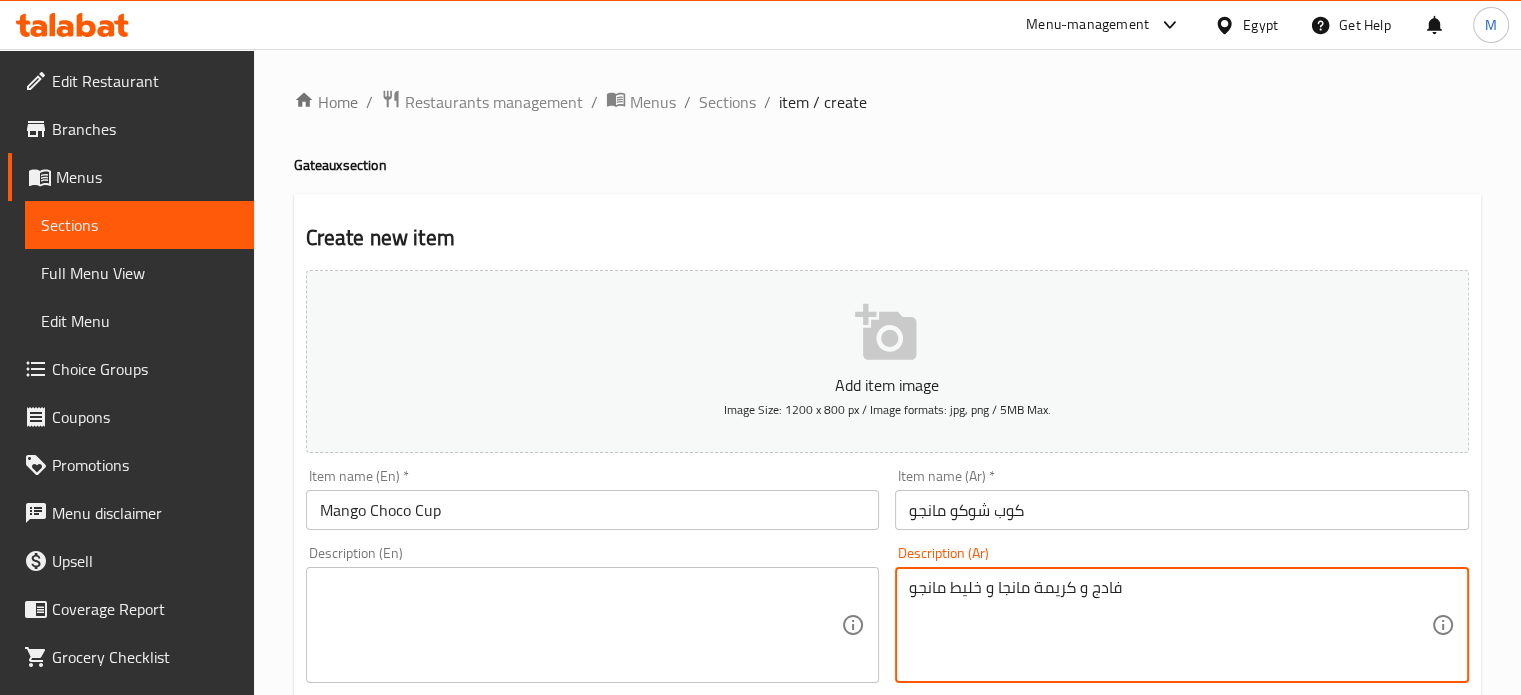 click at bounding box center (581, 625) 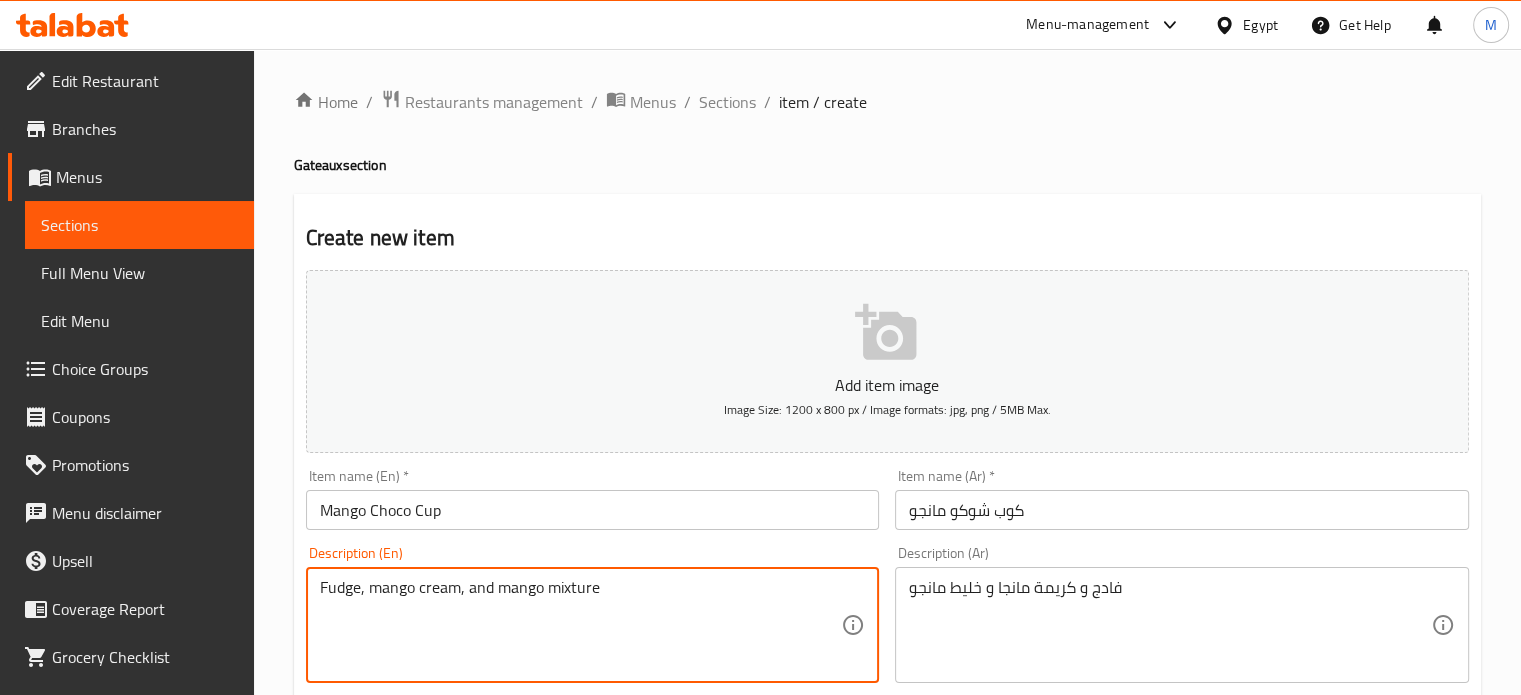 type on "Fudge, mango cream, and mango mixture" 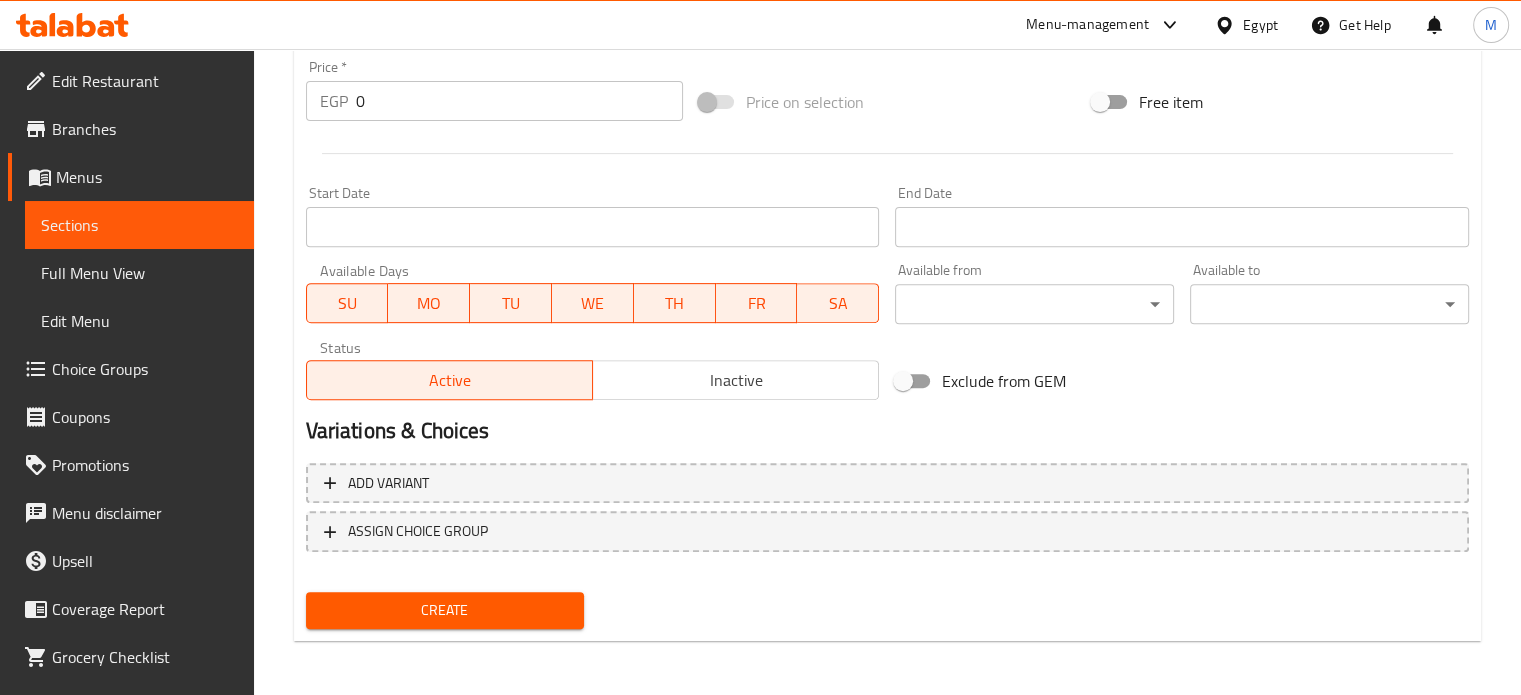 scroll, scrollTop: 717, scrollLeft: 0, axis: vertical 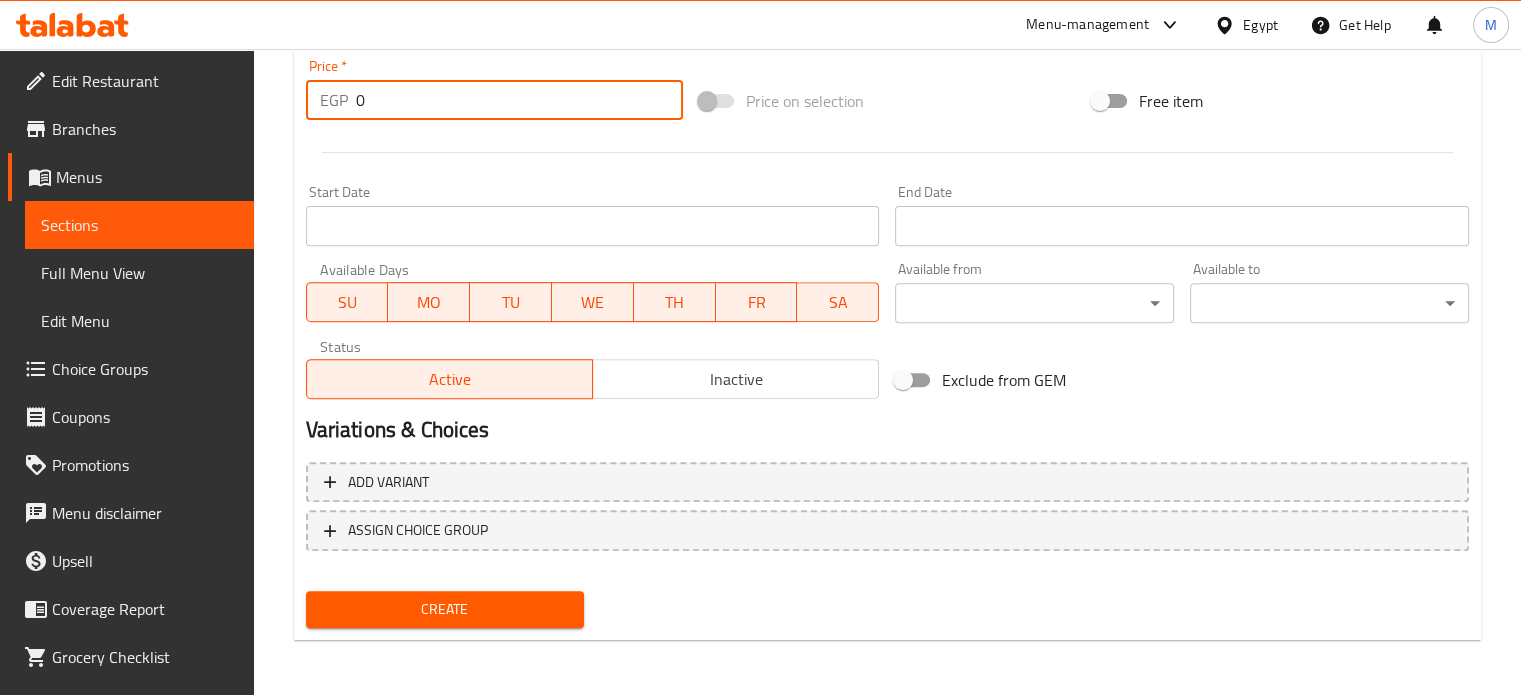 drag, startPoint x: 363, startPoint y: 105, endPoint x: 339, endPoint y: 112, distance: 25 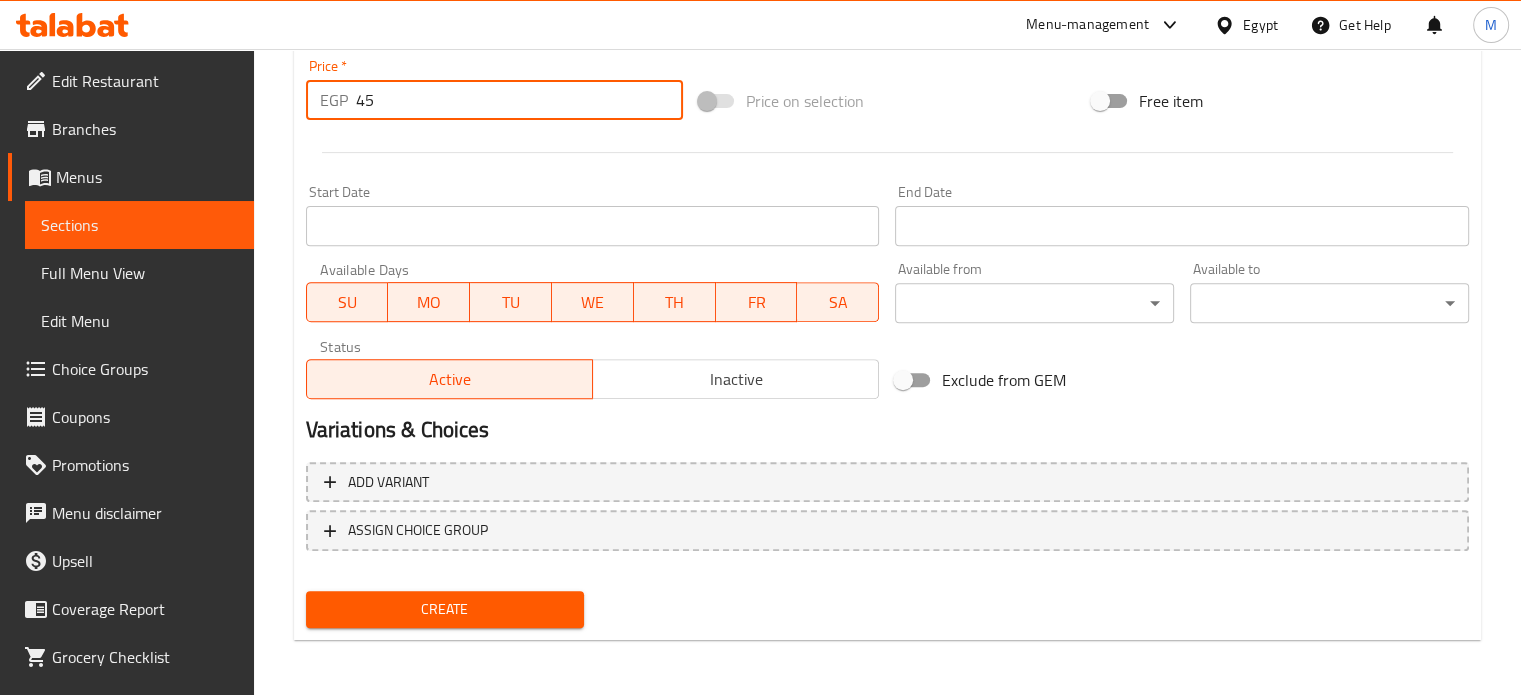 type on "45" 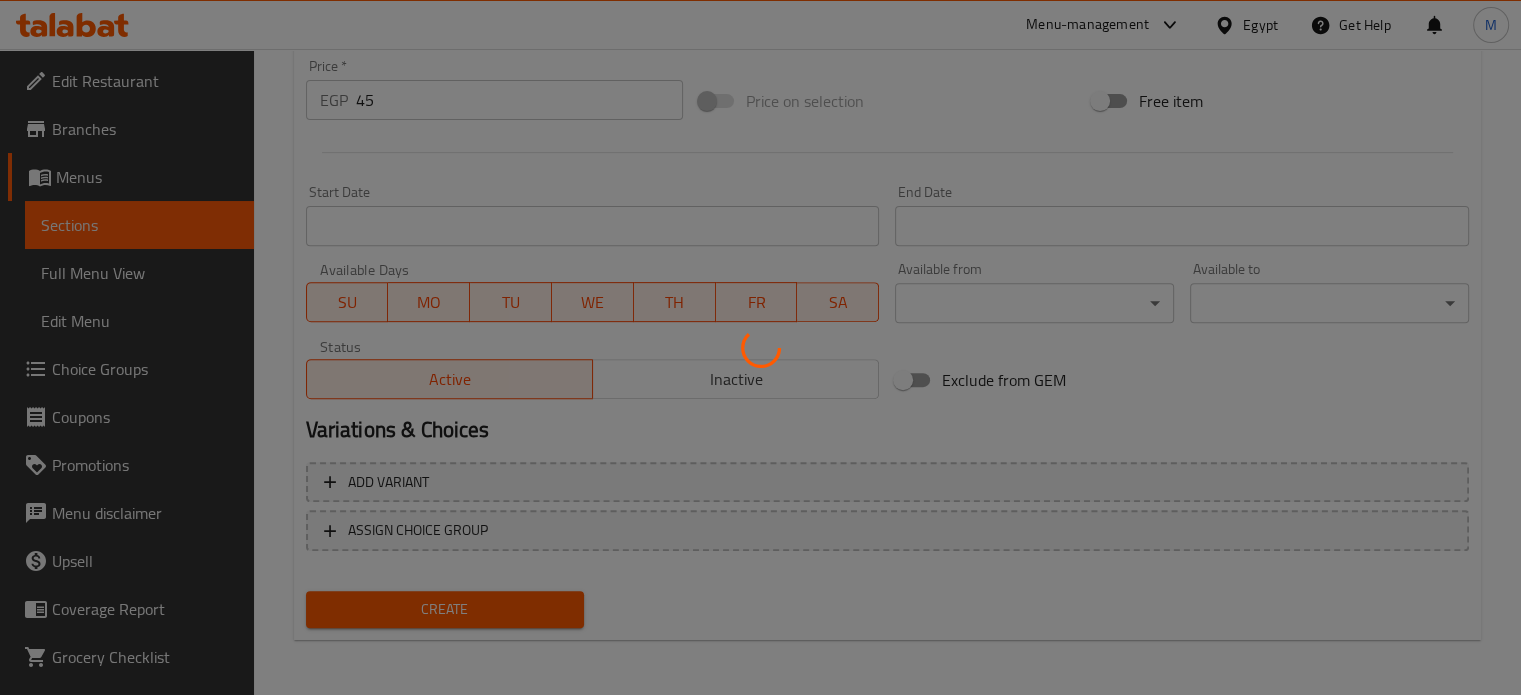 type 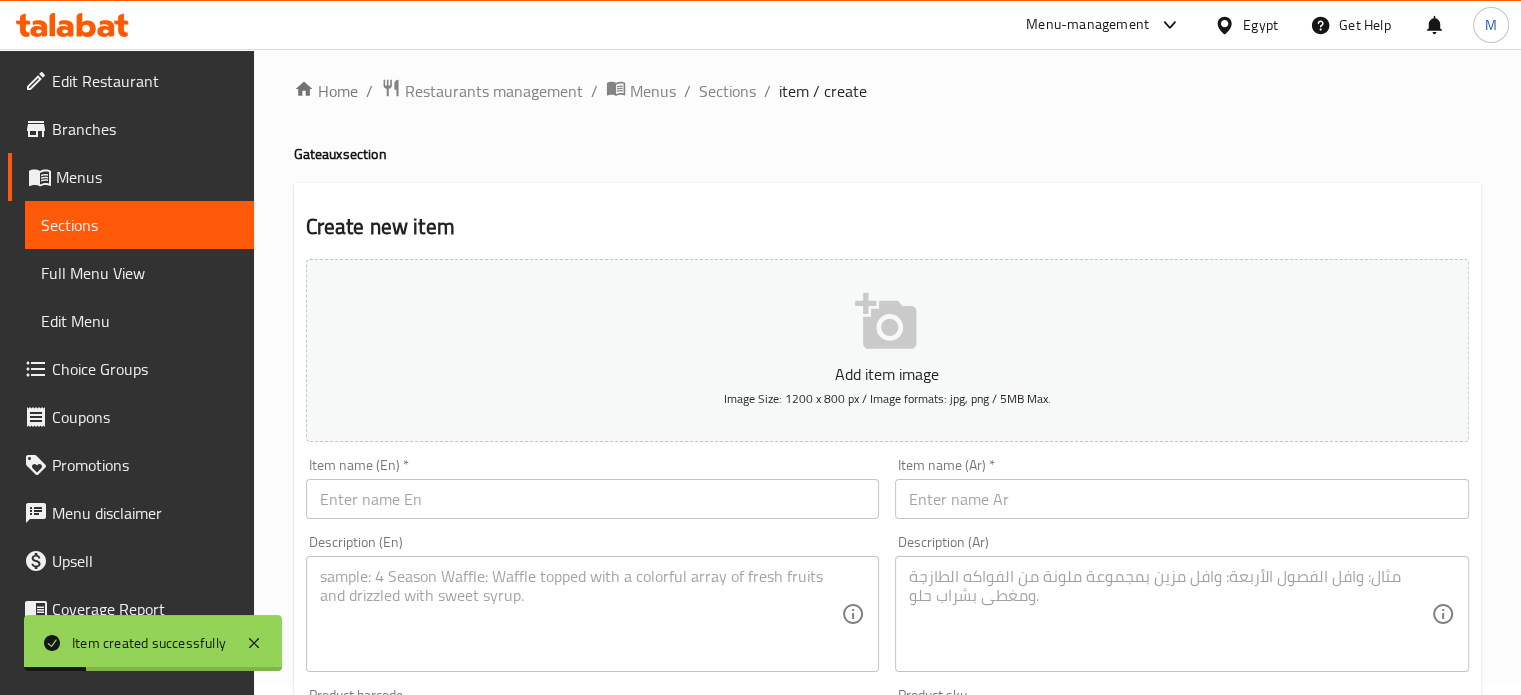 scroll, scrollTop: 0, scrollLeft: 0, axis: both 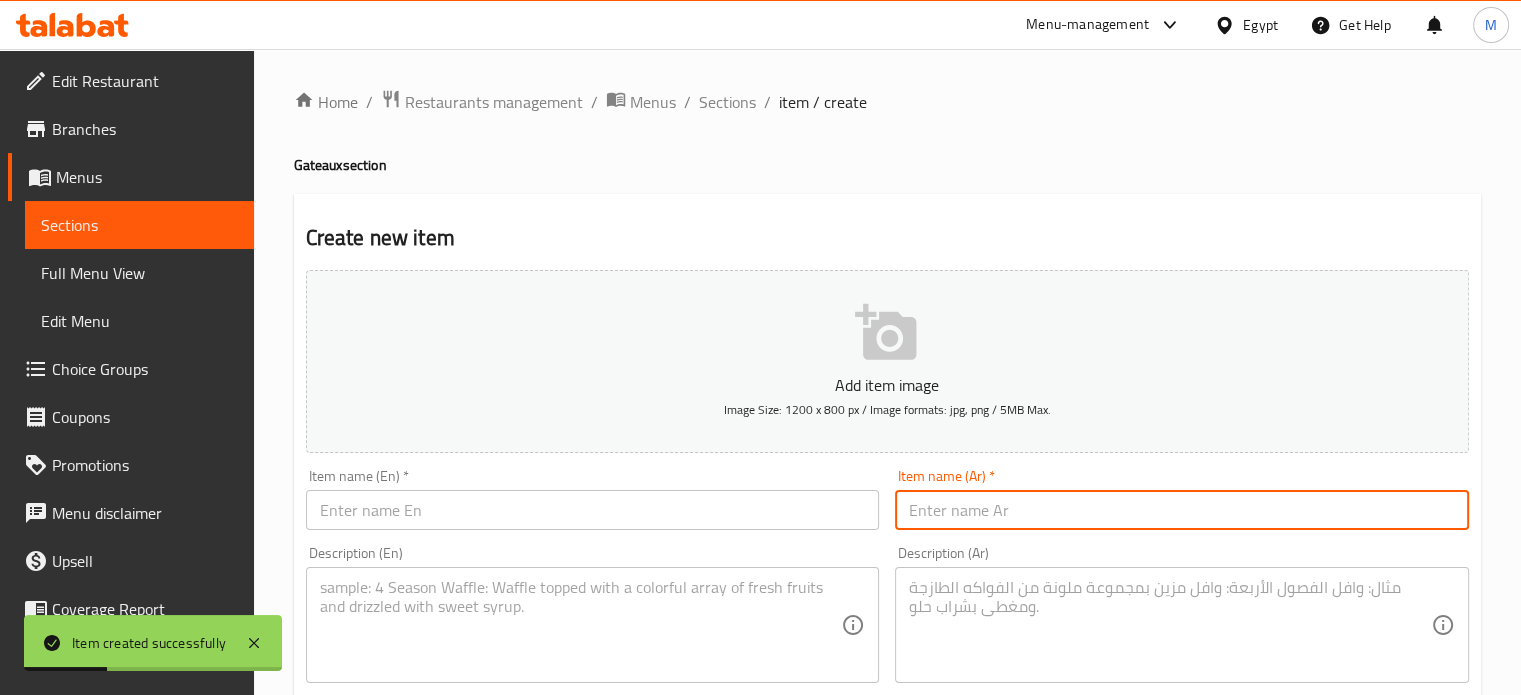 click at bounding box center [1182, 510] 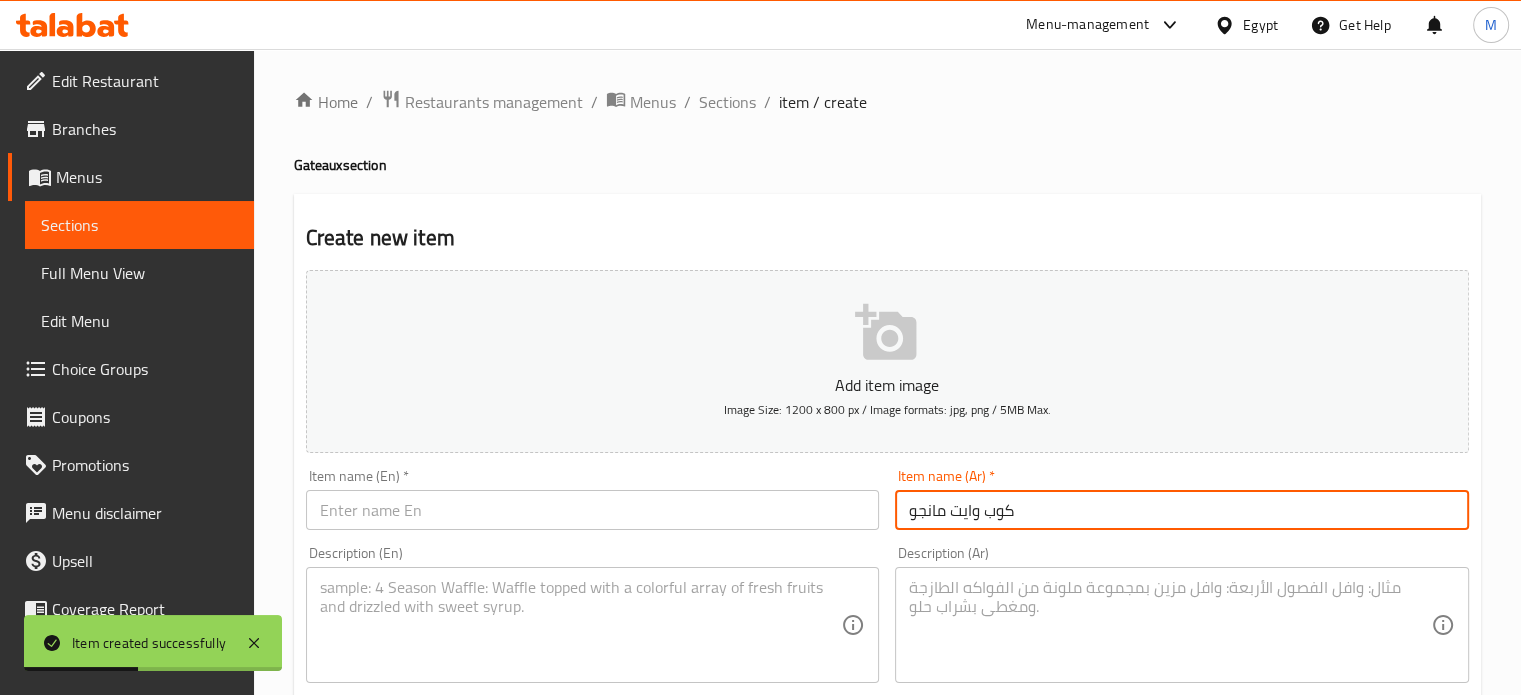 type on "كوب وايت مانجو" 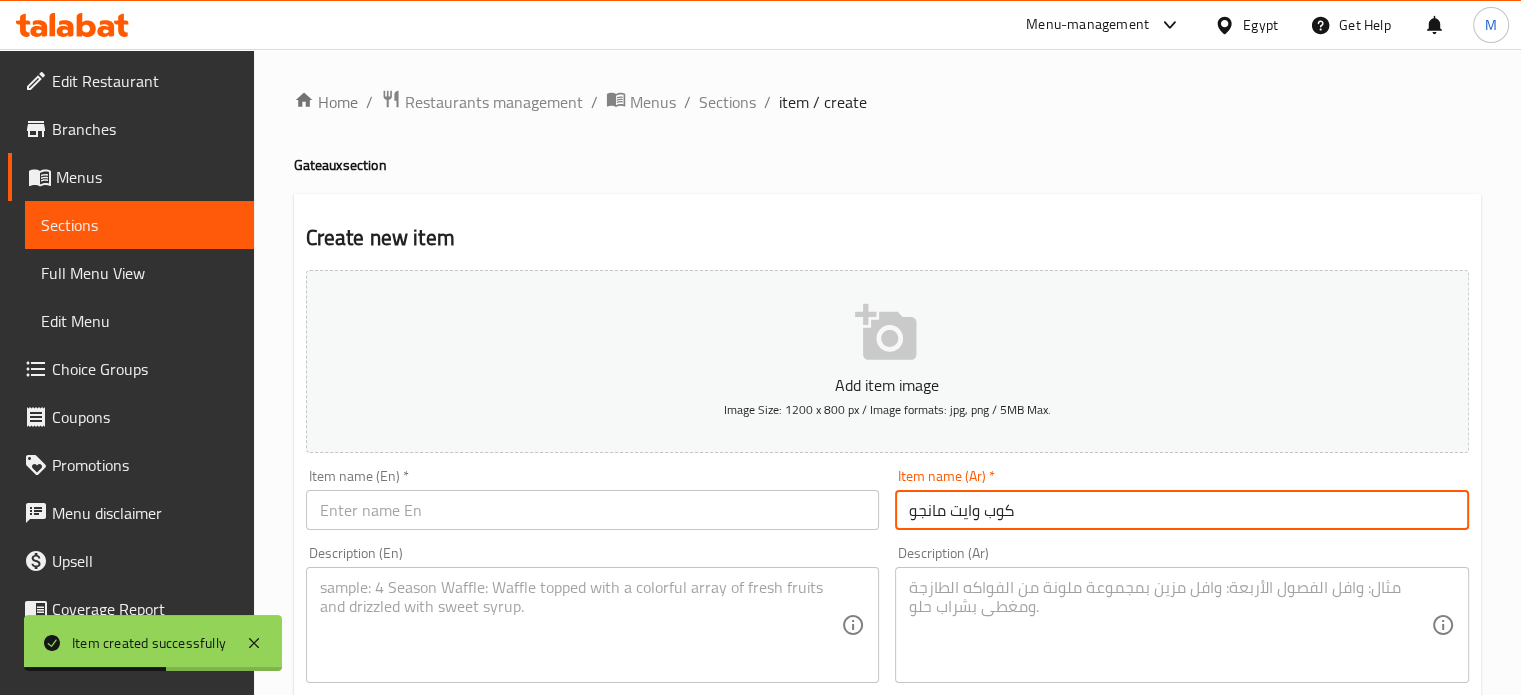 click at bounding box center [593, 510] 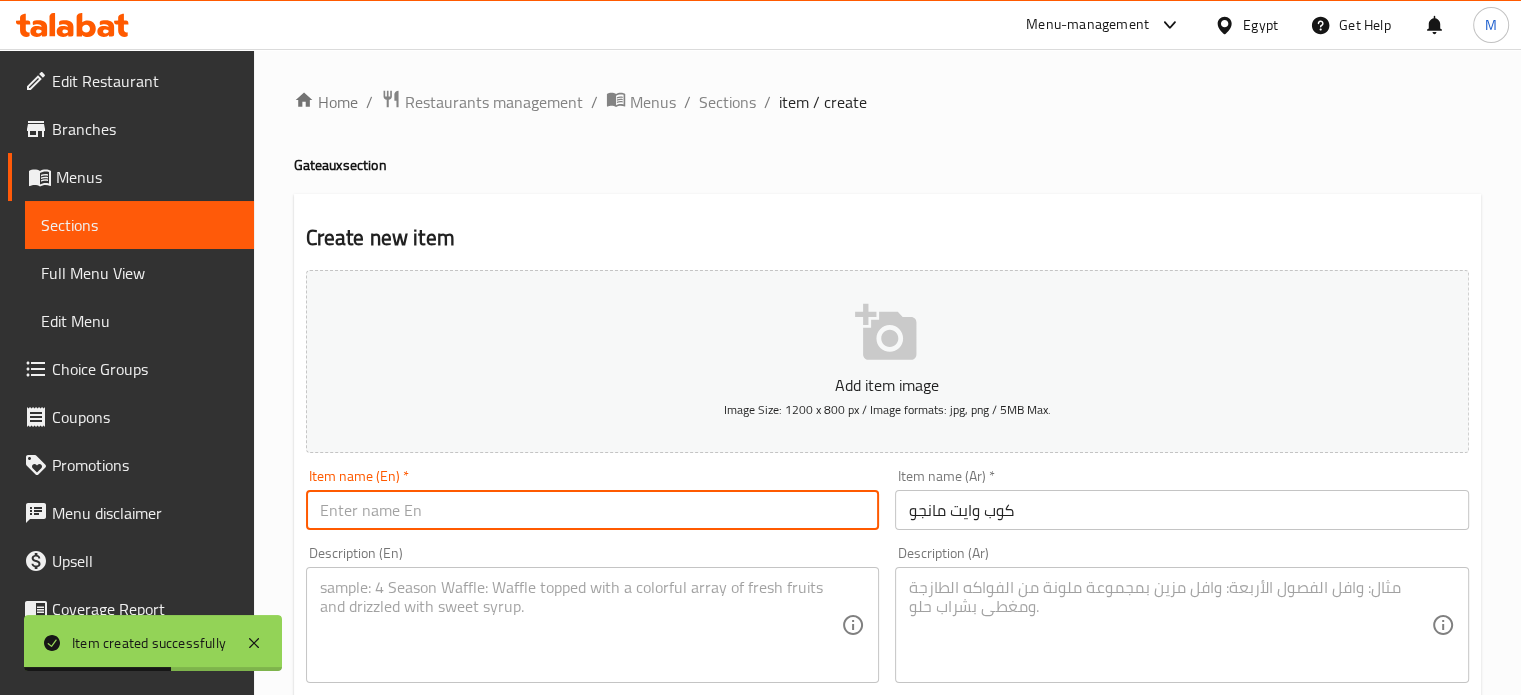 paste on "White Mango Cup" 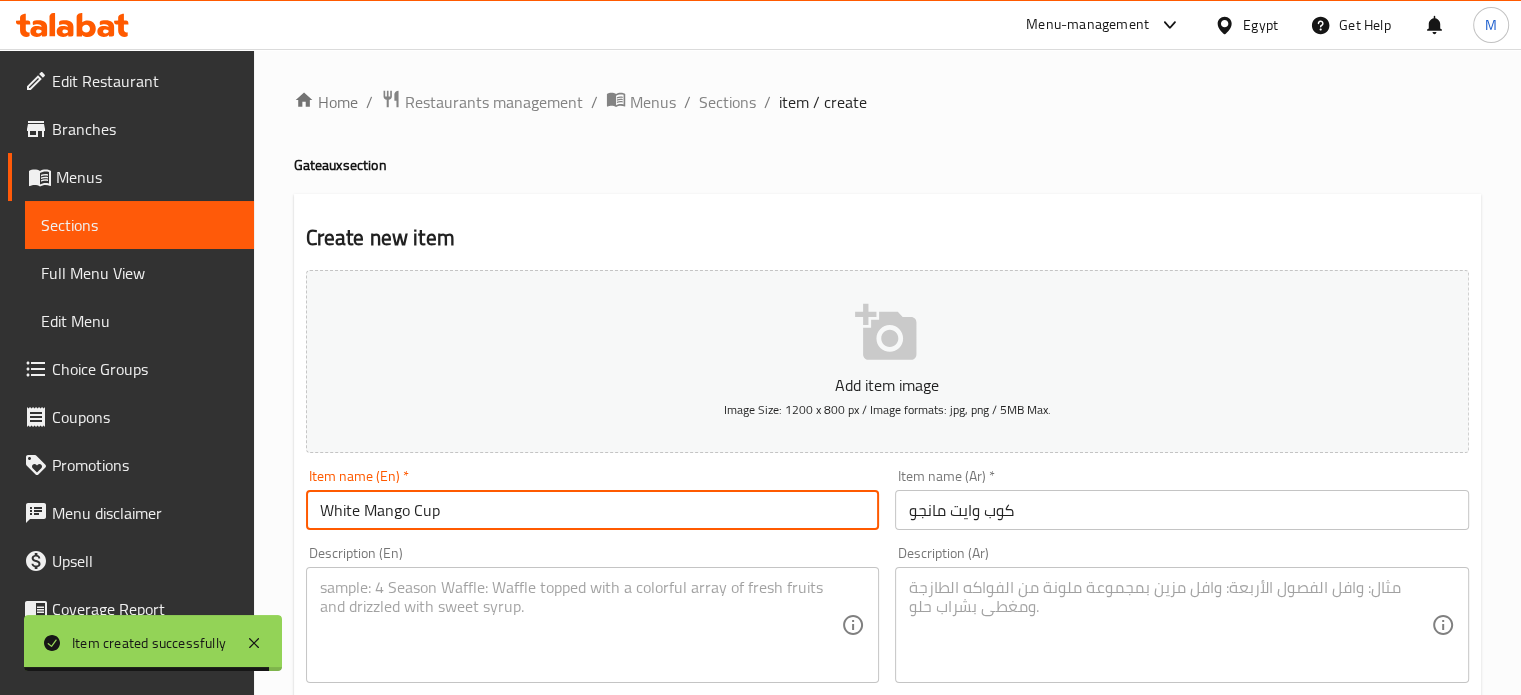 type on "White Mango Cup" 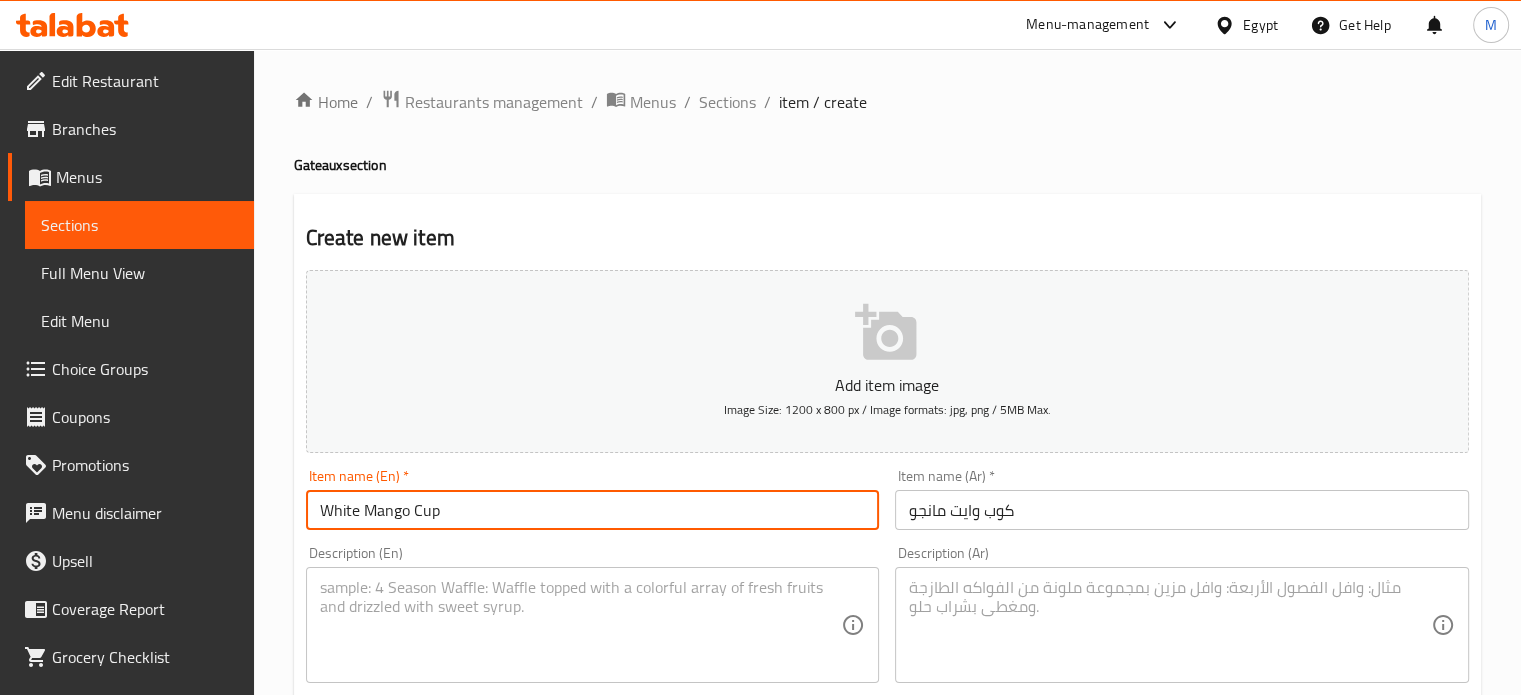 paste on "سبونج فانيليا و كريمة مانجا و خليط مانجا" 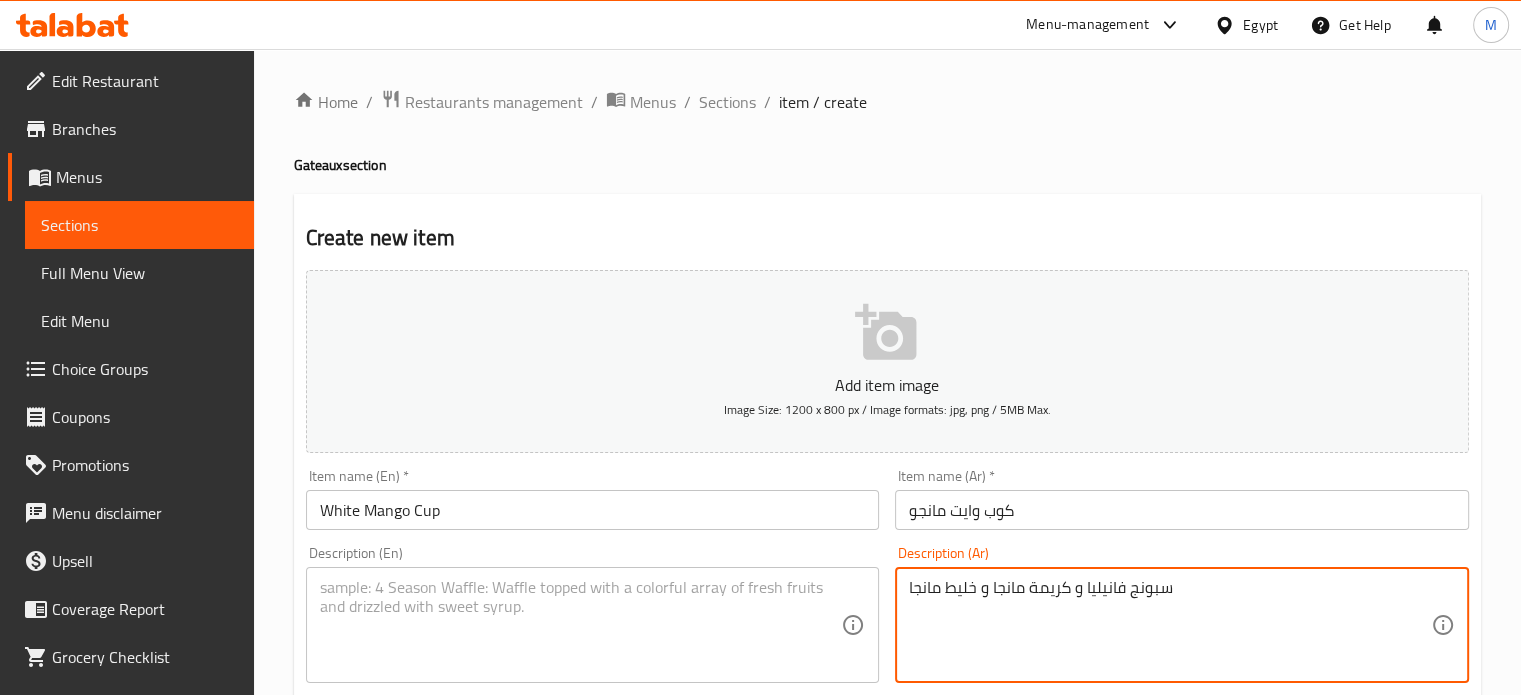 type on "سبونج فانيليا و كريمة مانجا و خليط مانجا" 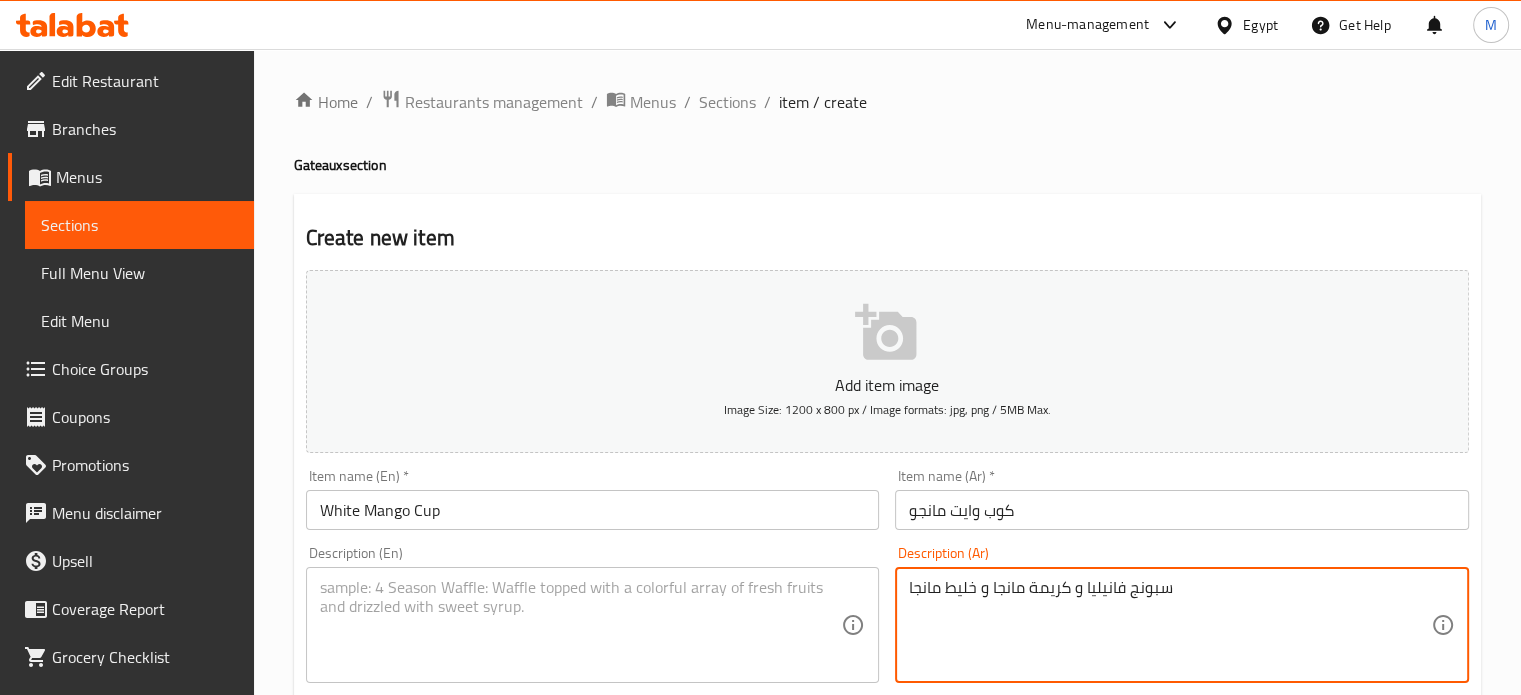 click at bounding box center (581, 625) 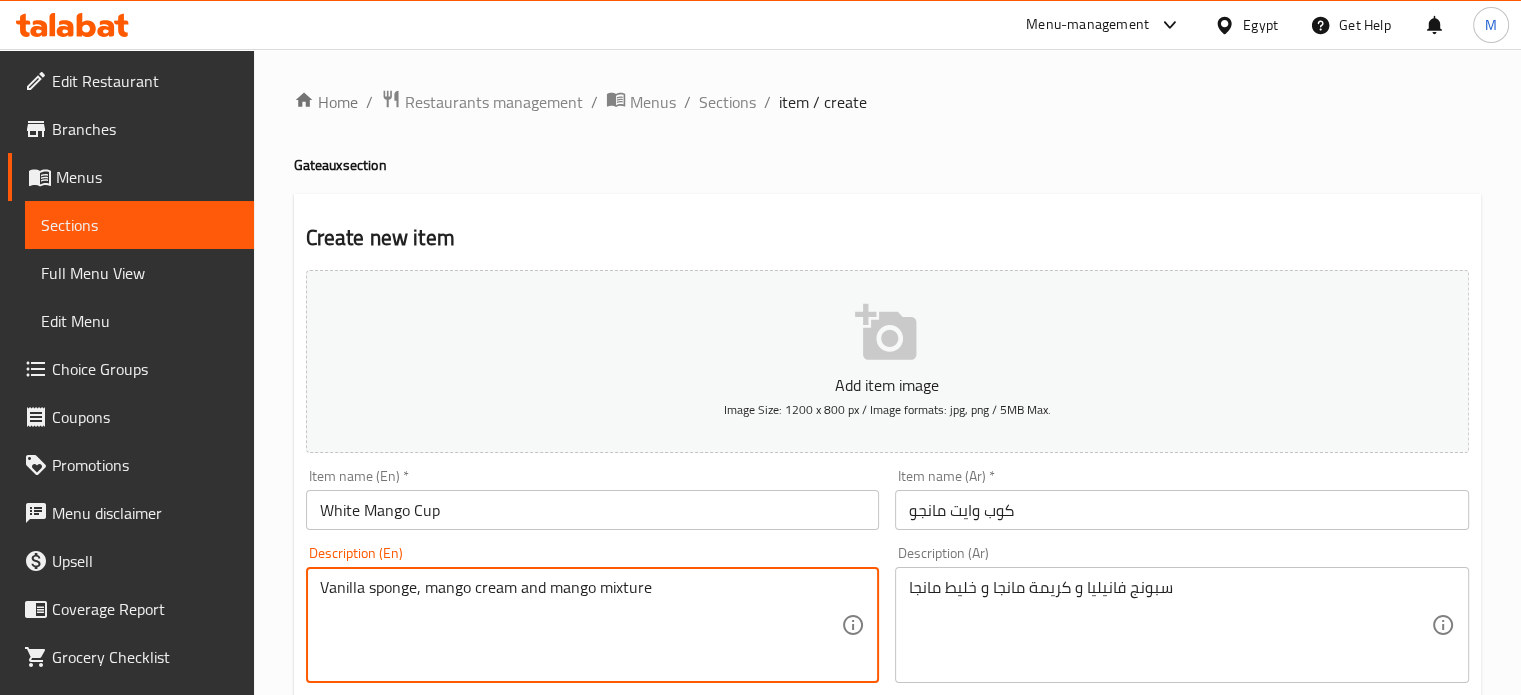 type on "Vanilla sponge, mango cream and mango mixture" 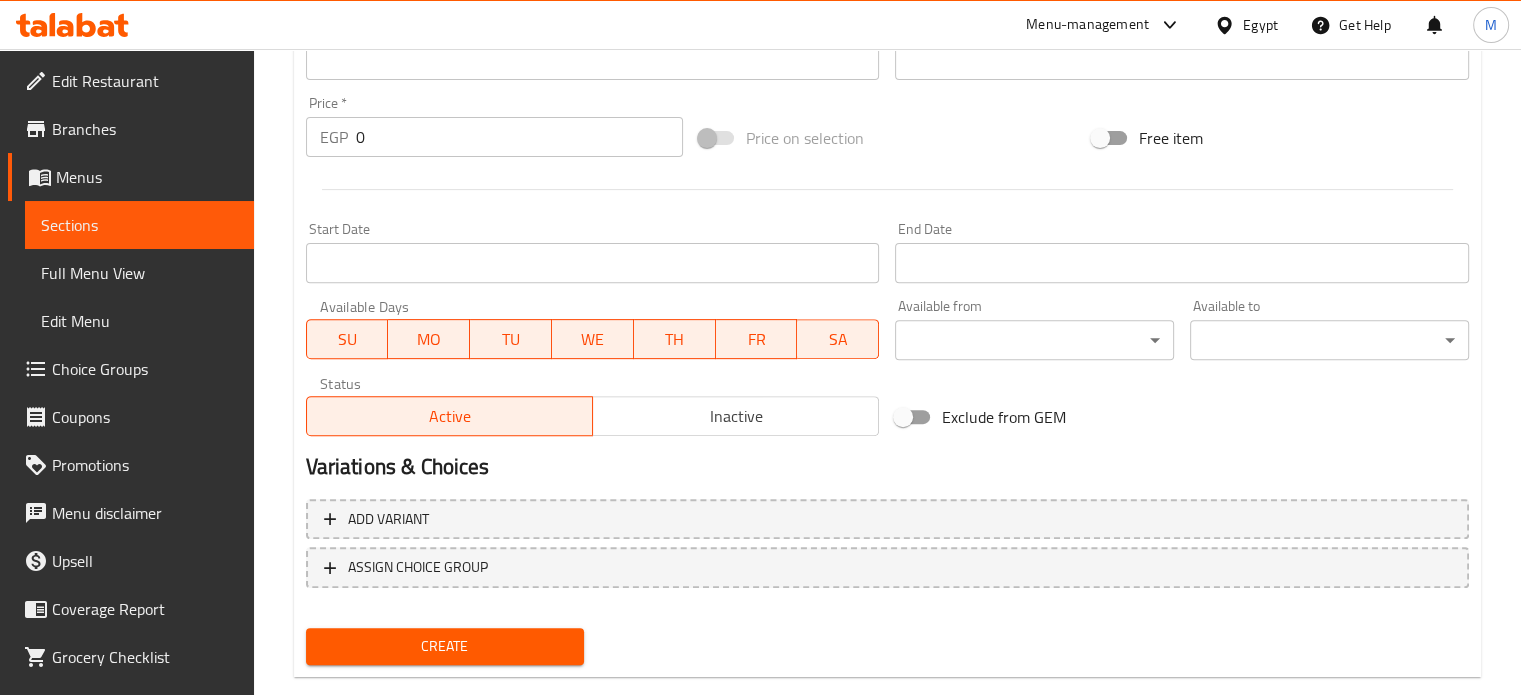 scroll, scrollTop: 717, scrollLeft: 0, axis: vertical 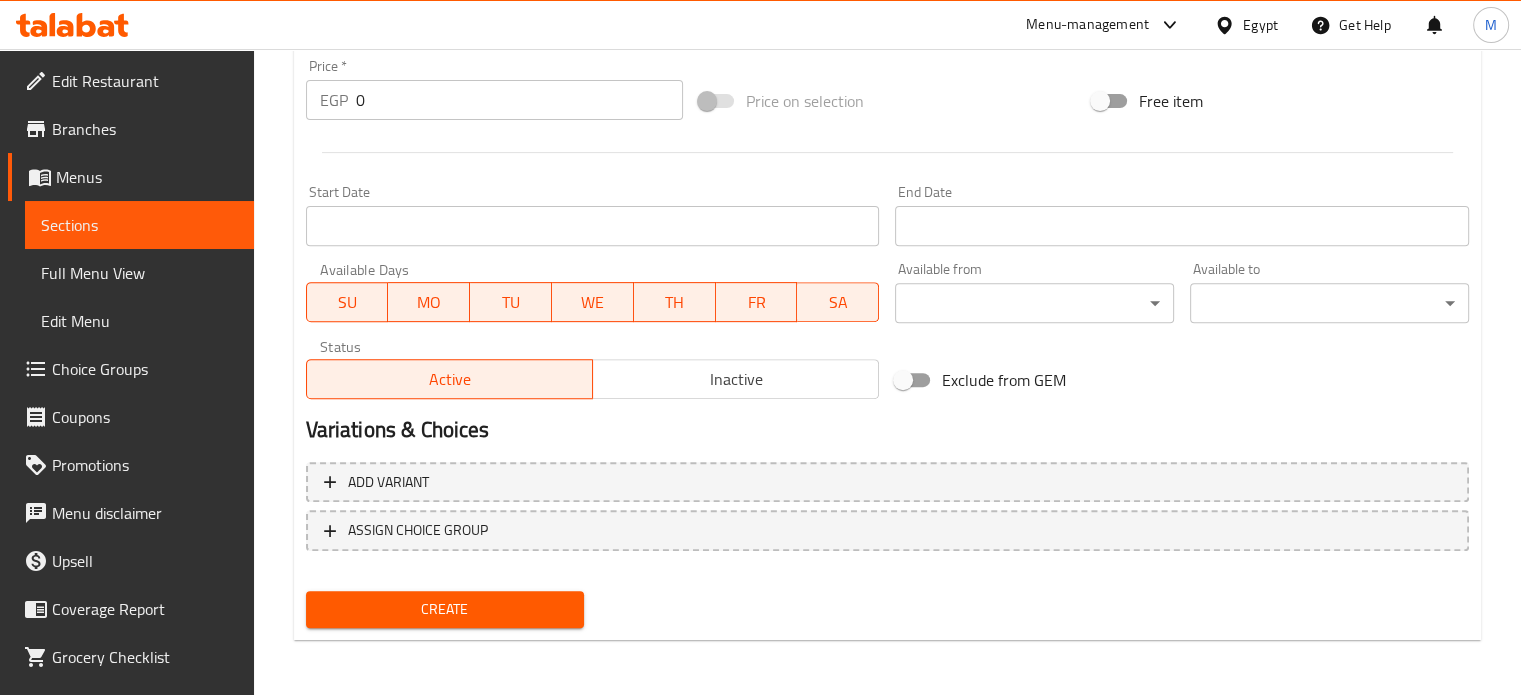 click on "EGP 0 Price  *" at bounding box center (494, 100) 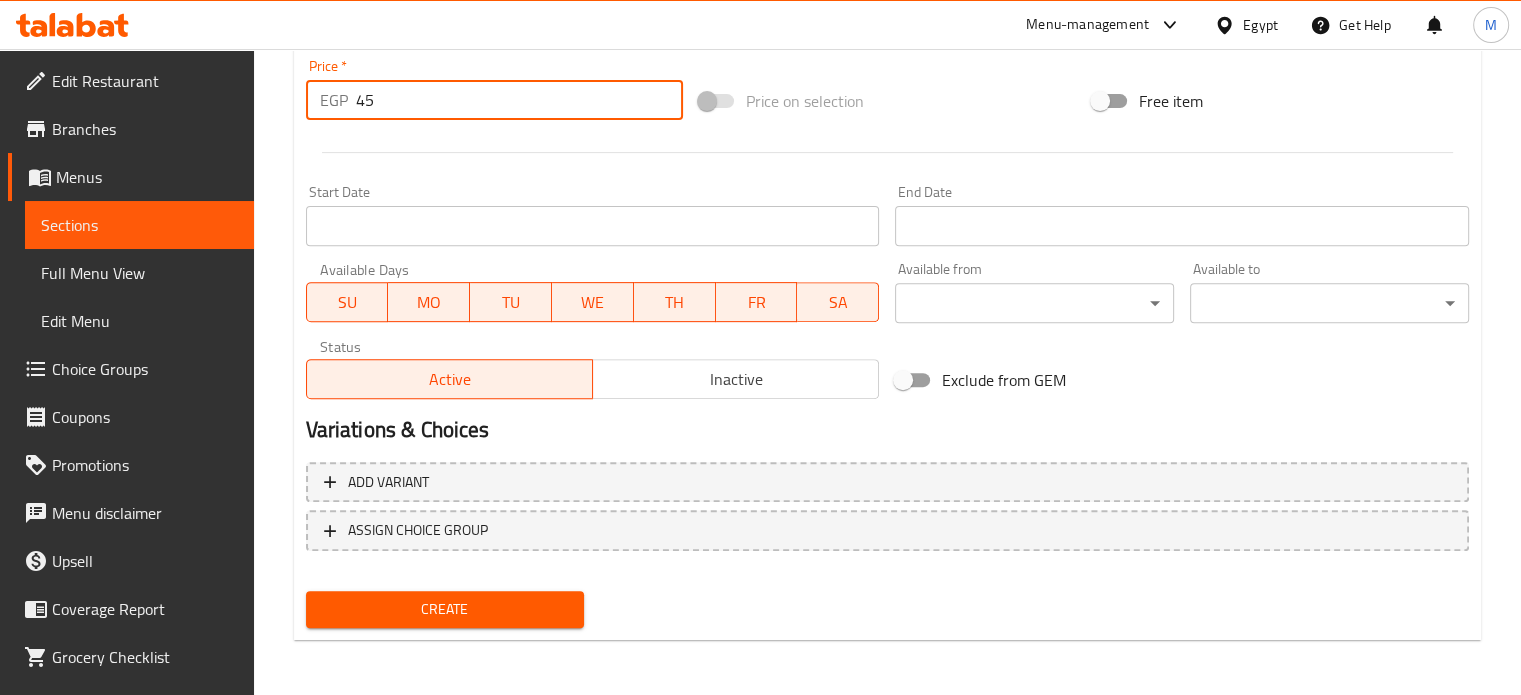 type on "45" 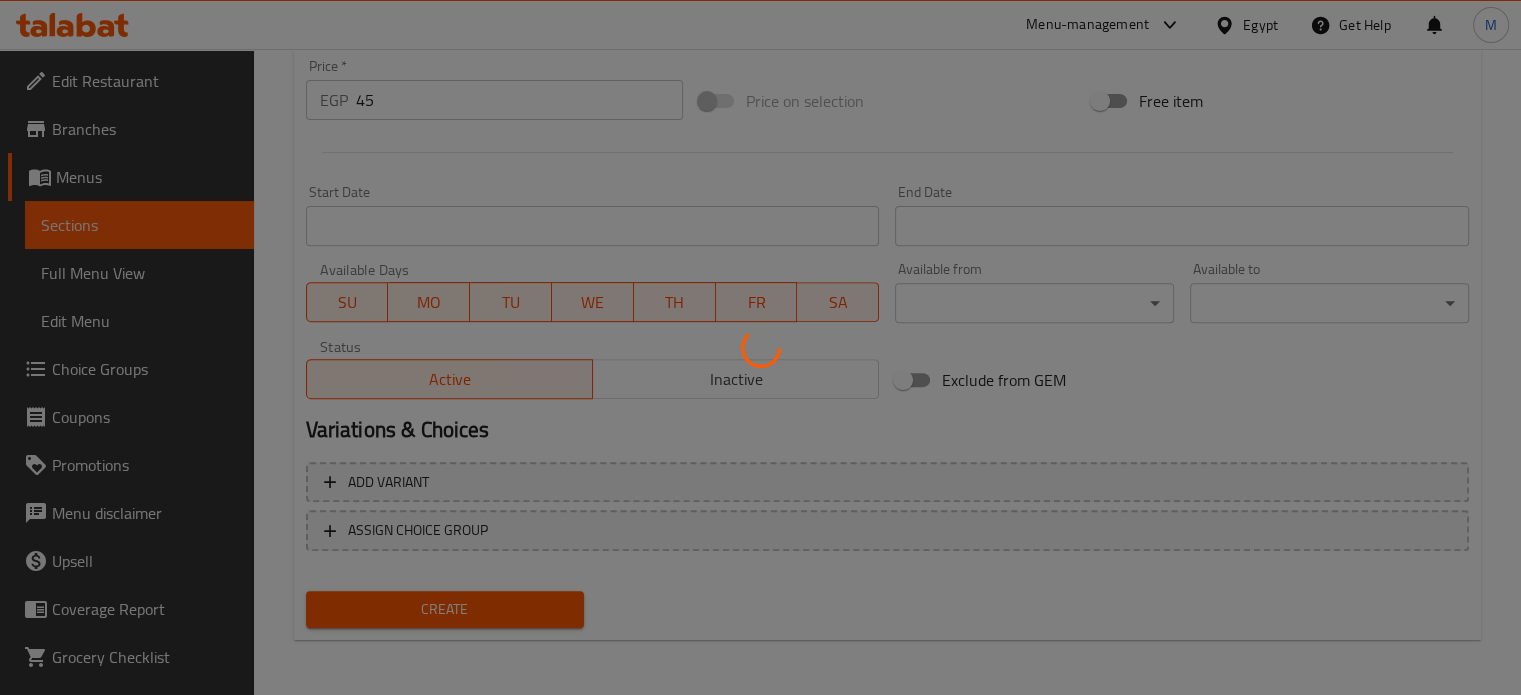 type 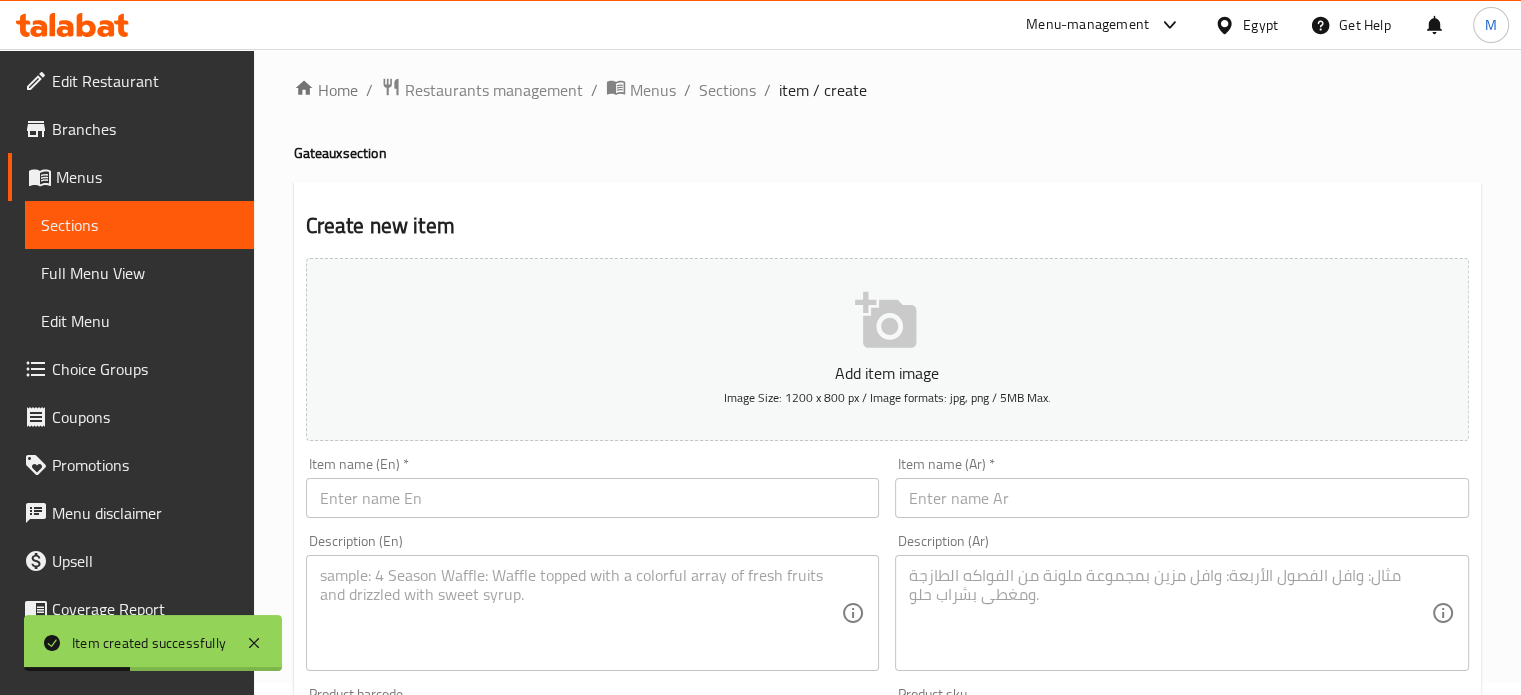 scroll, scrollTop: 0, scrollLeft: 0, axis: both 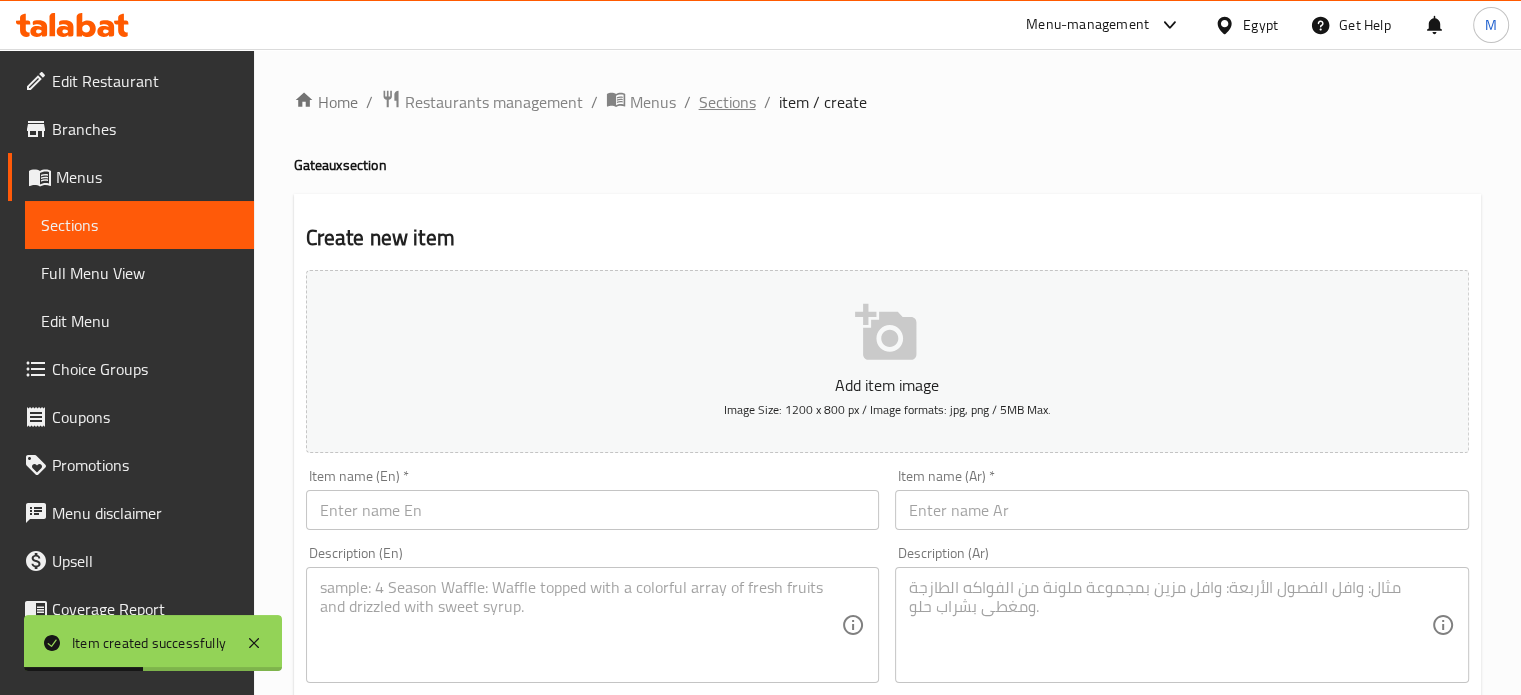 click on "Sections" at bounding box center (727, 102) 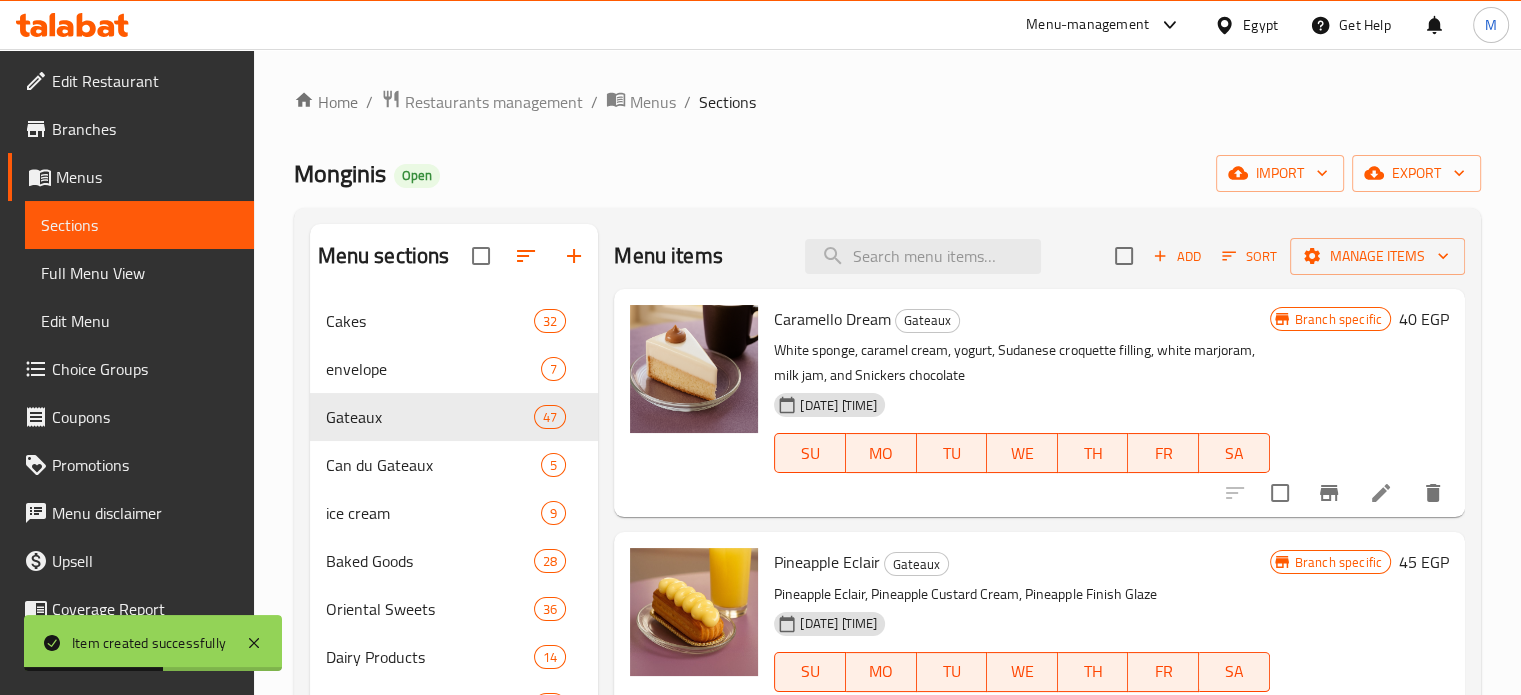 scroll, scrollTop: 608, scrollLeft: 0, axis: vertical 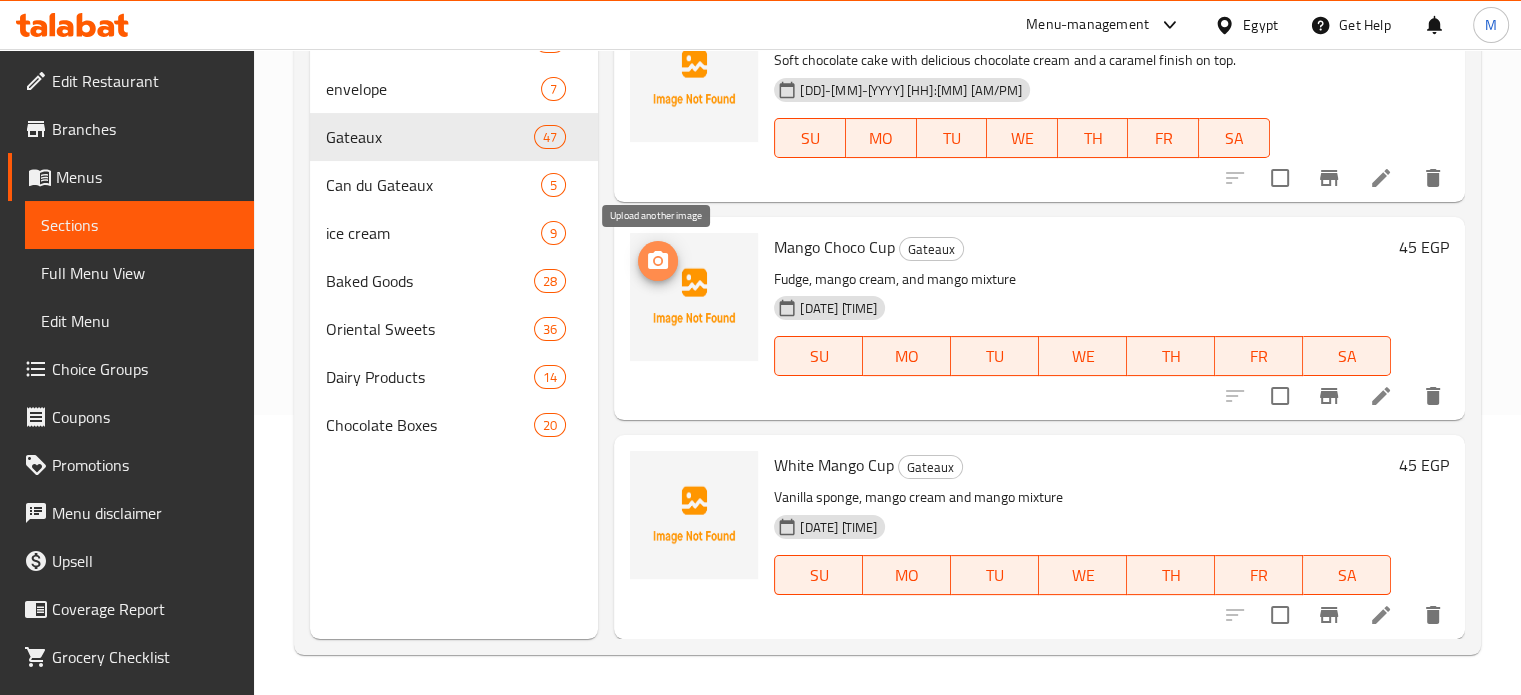 click 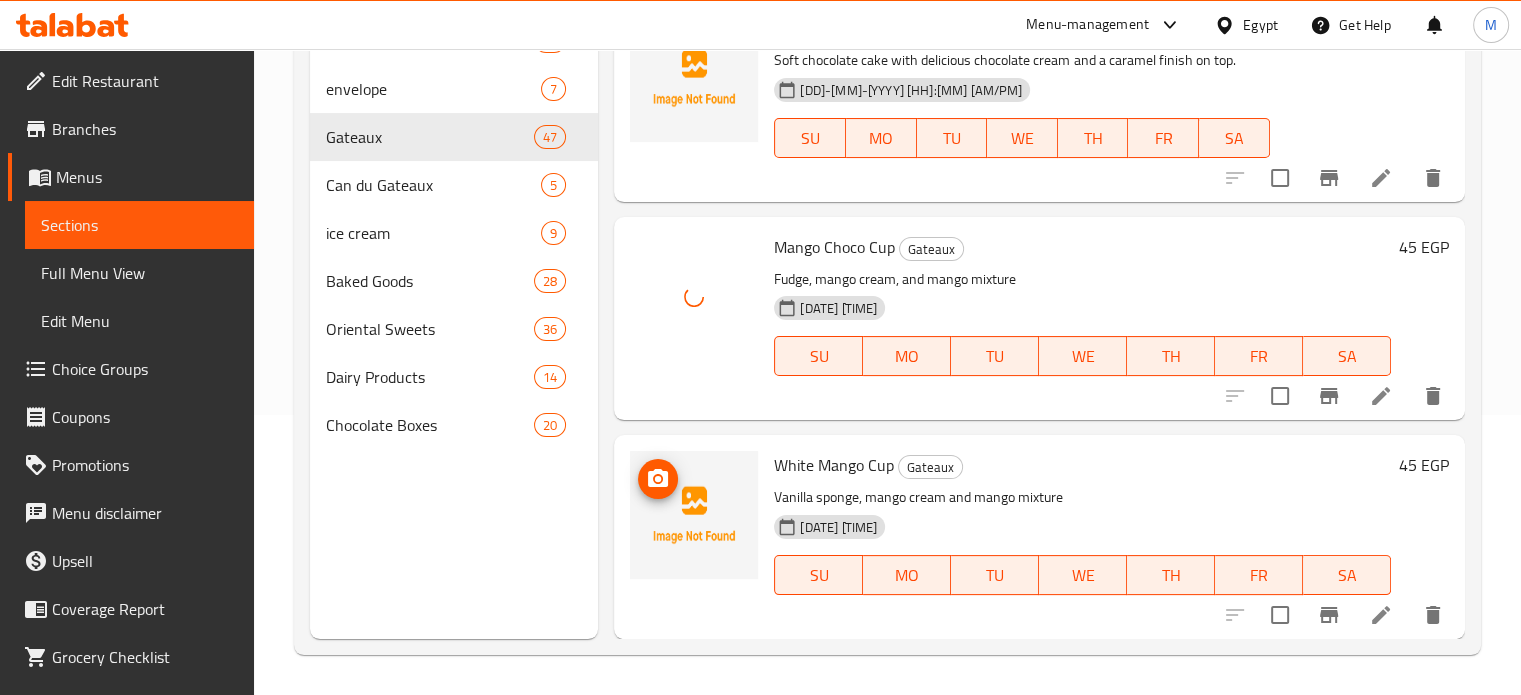 click 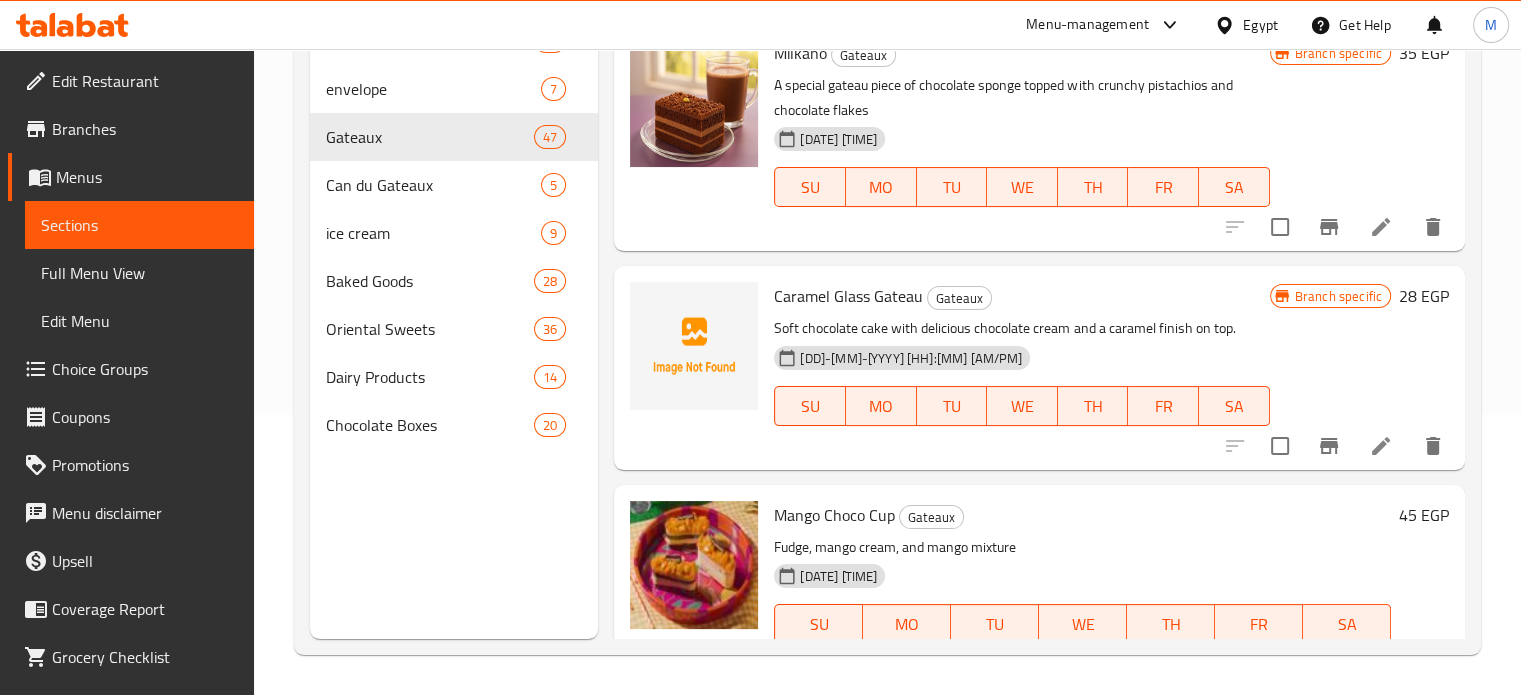 scroll, scrollTop: 9640, scrollLeft: 0, axis: vertical 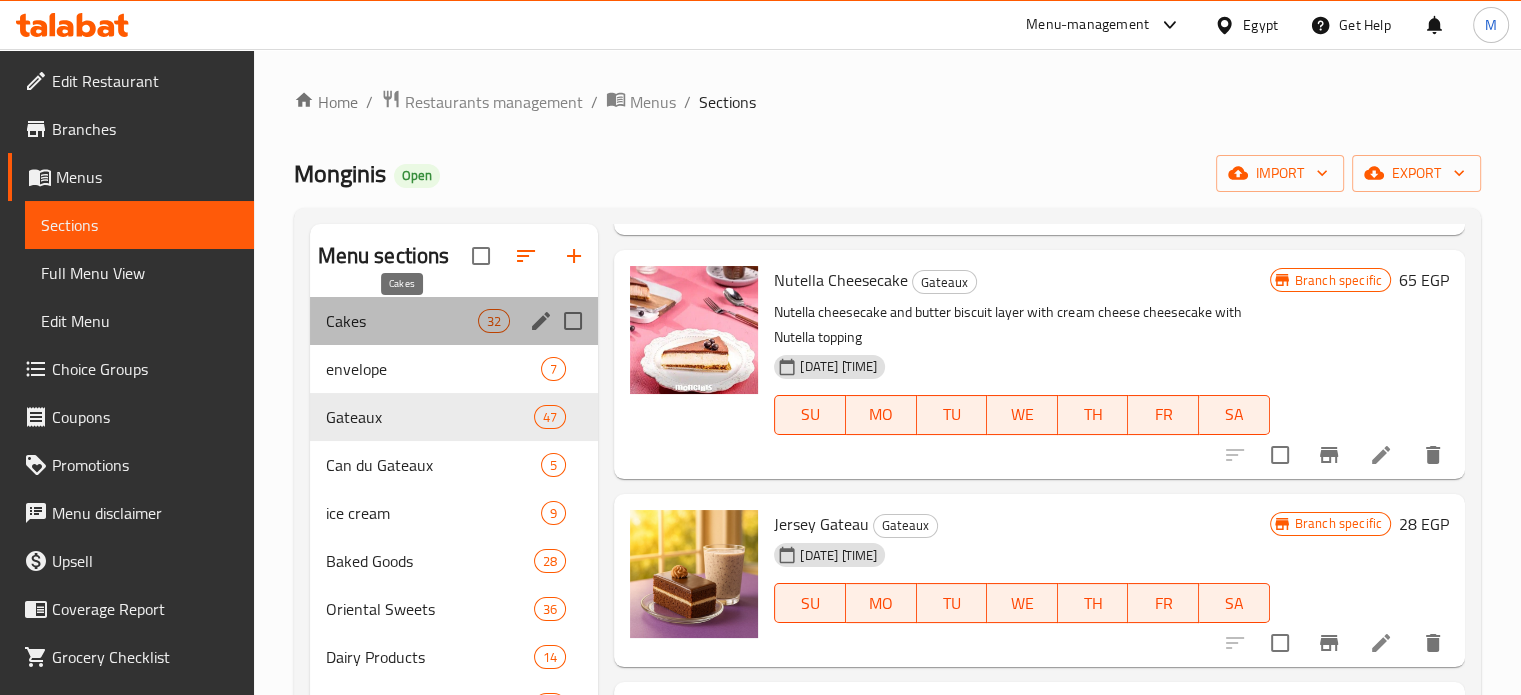 click on "Cakes" at bounding box center (402, 321) 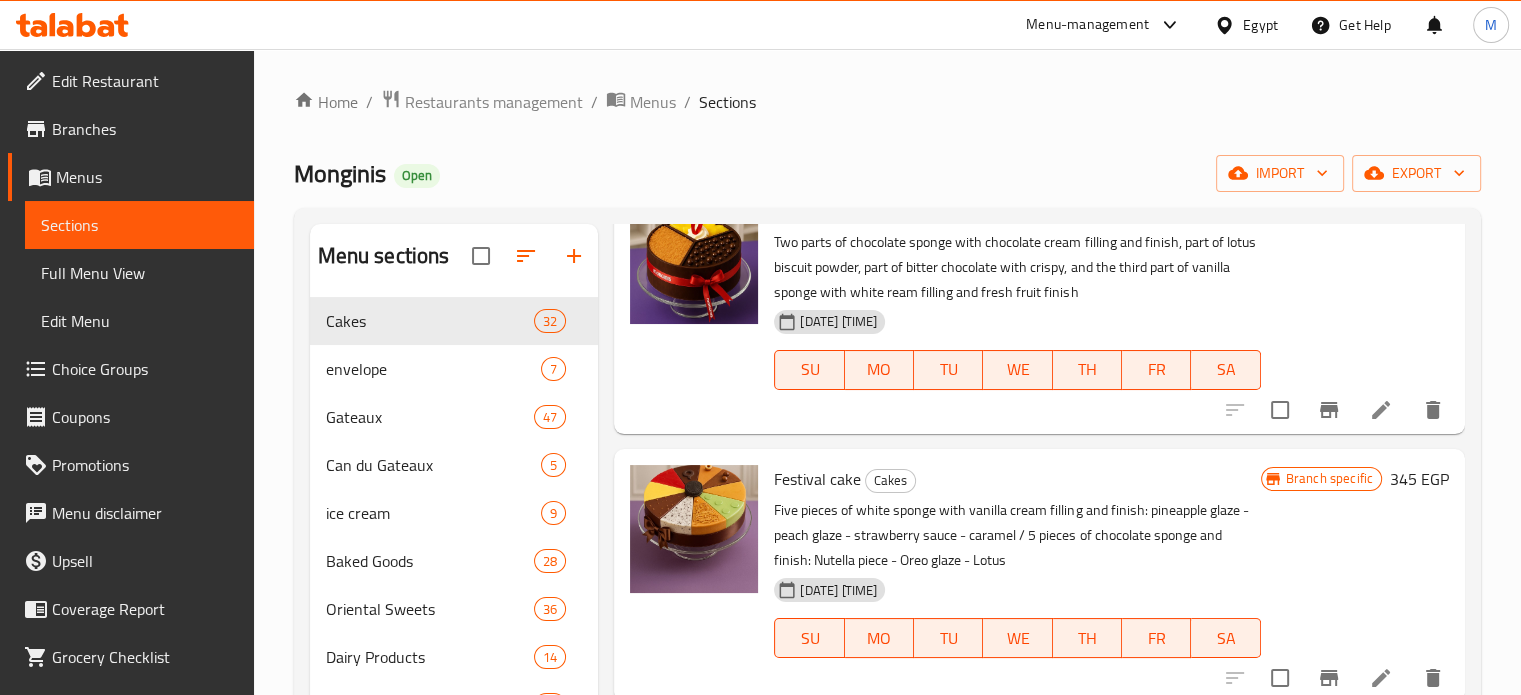 scroll, scrollTop: 7096, scrollLeft: 0, axis: vertical 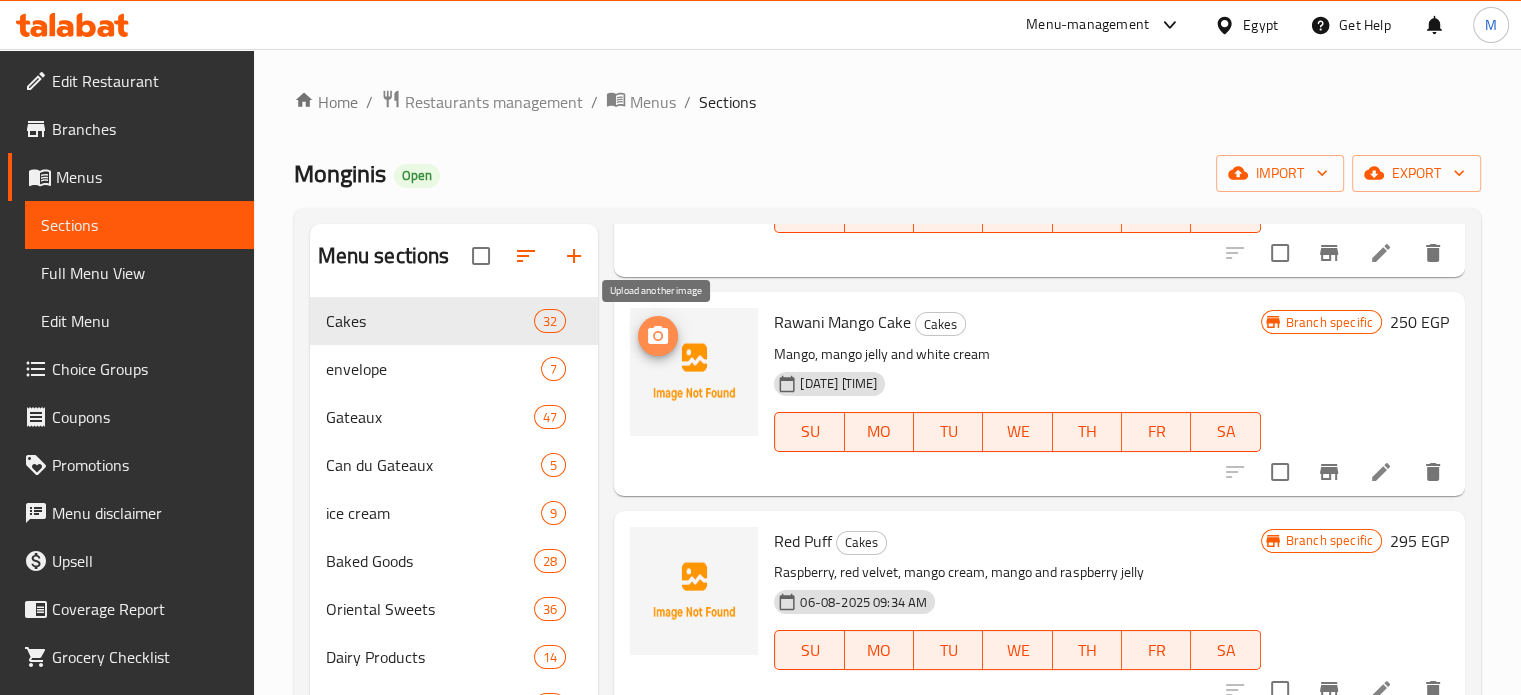 click 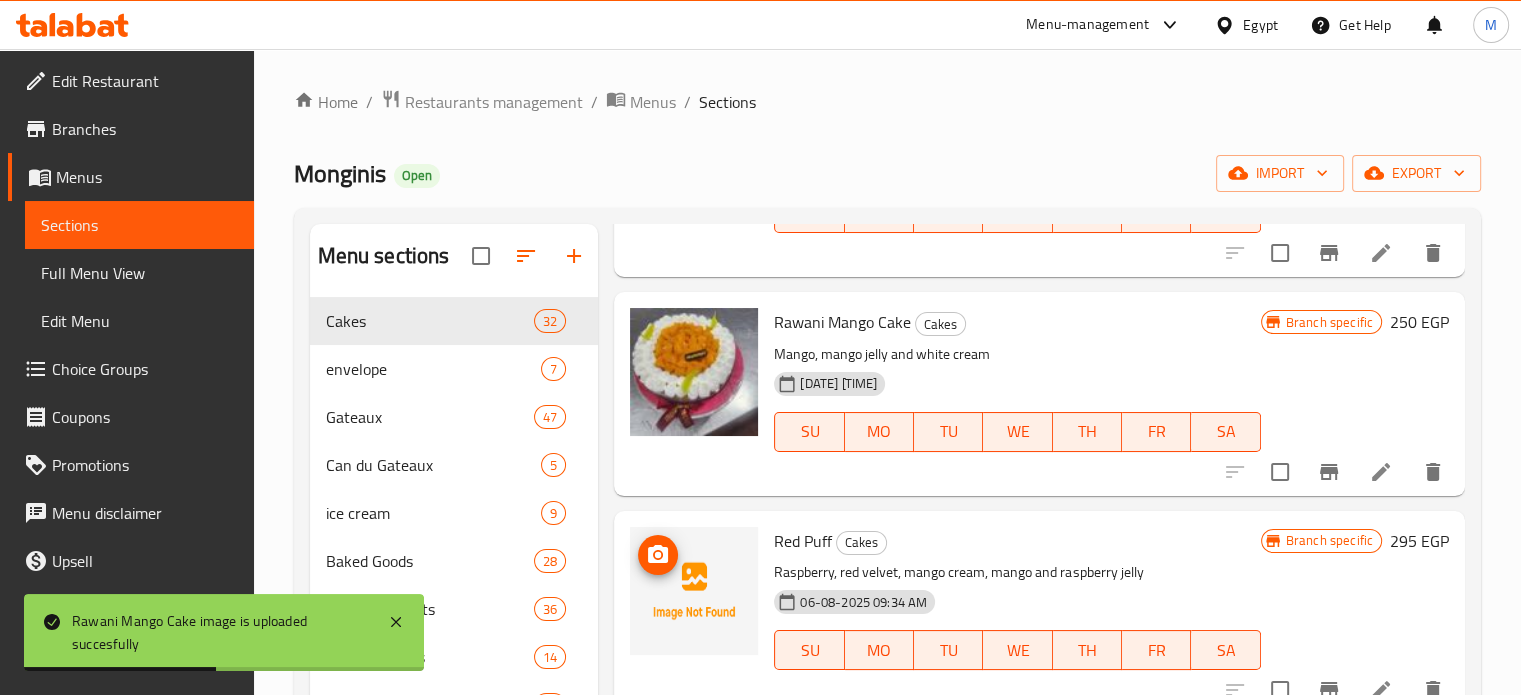 click 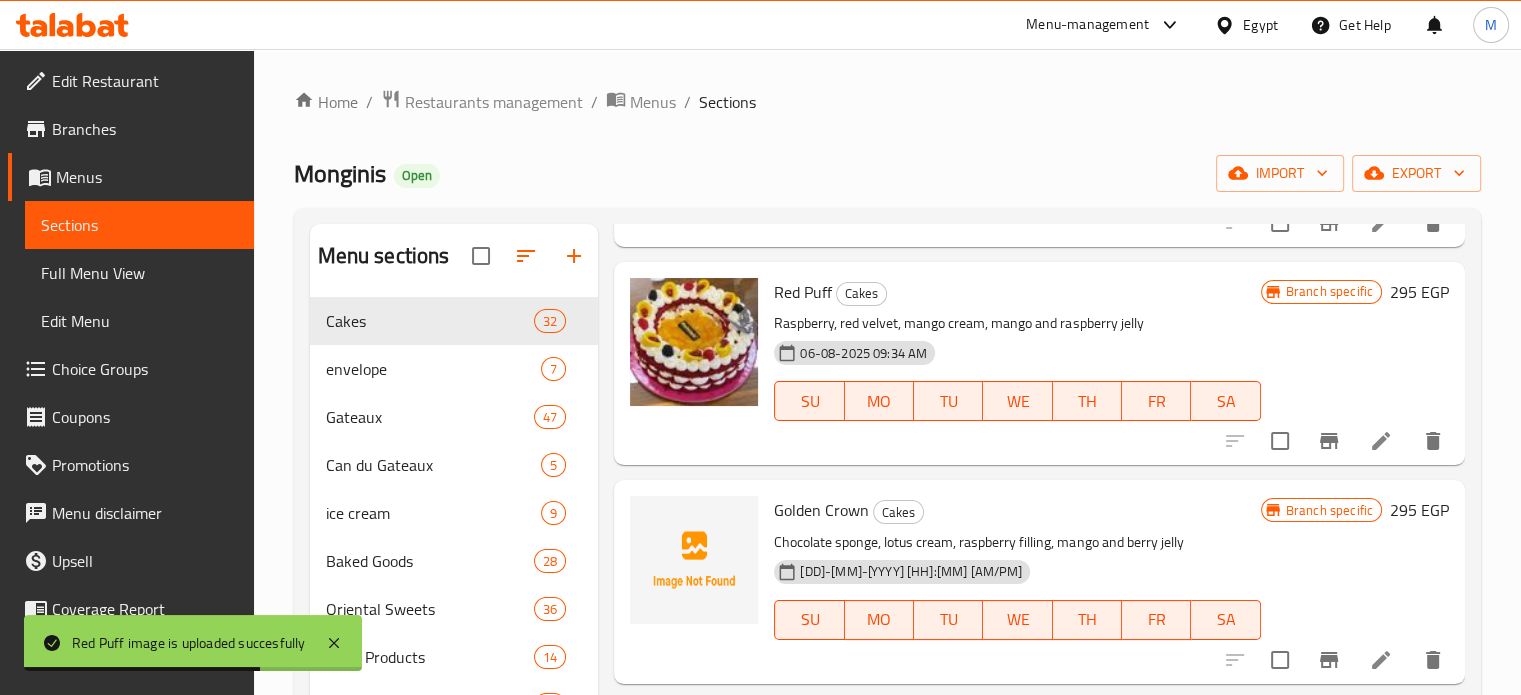 scroll, scrollTop: 988, scrollLeft: 0, axis: vertical 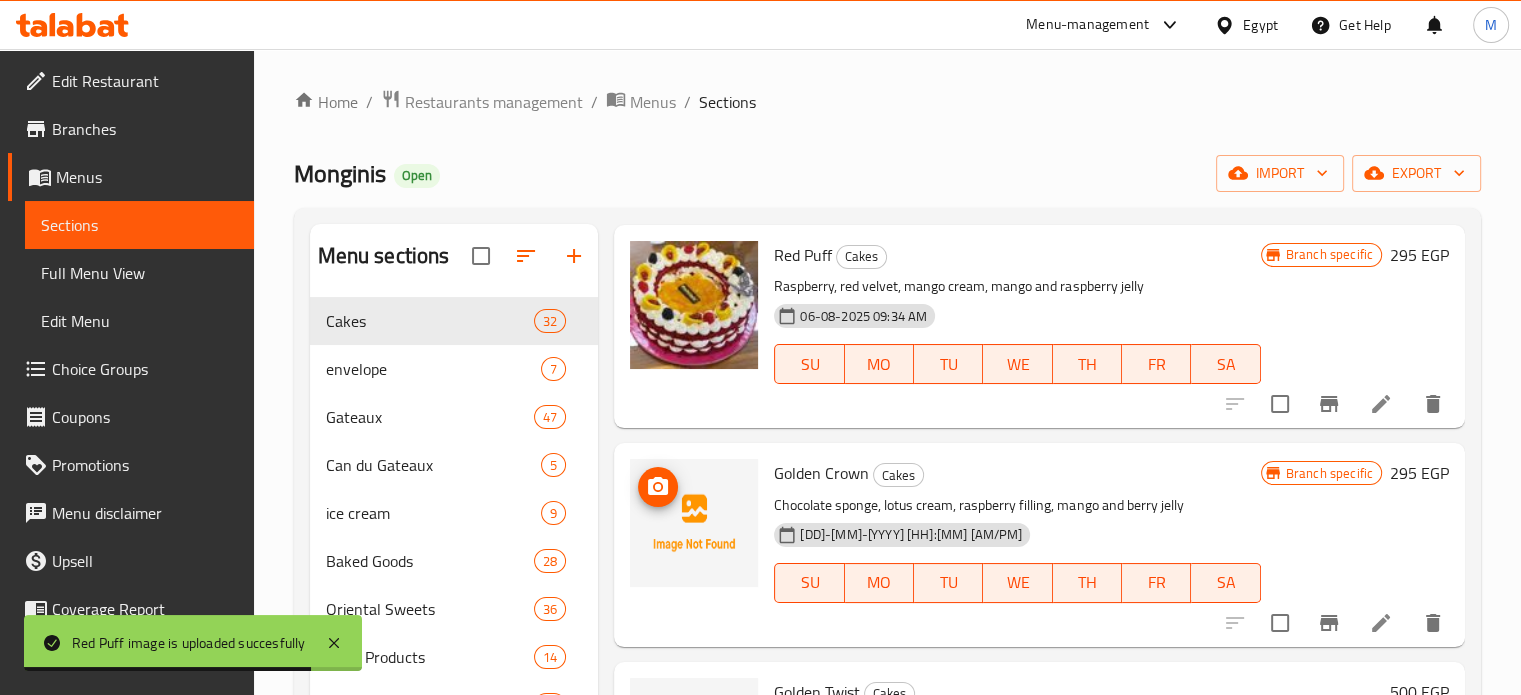 click at bounding box center (658, 487) 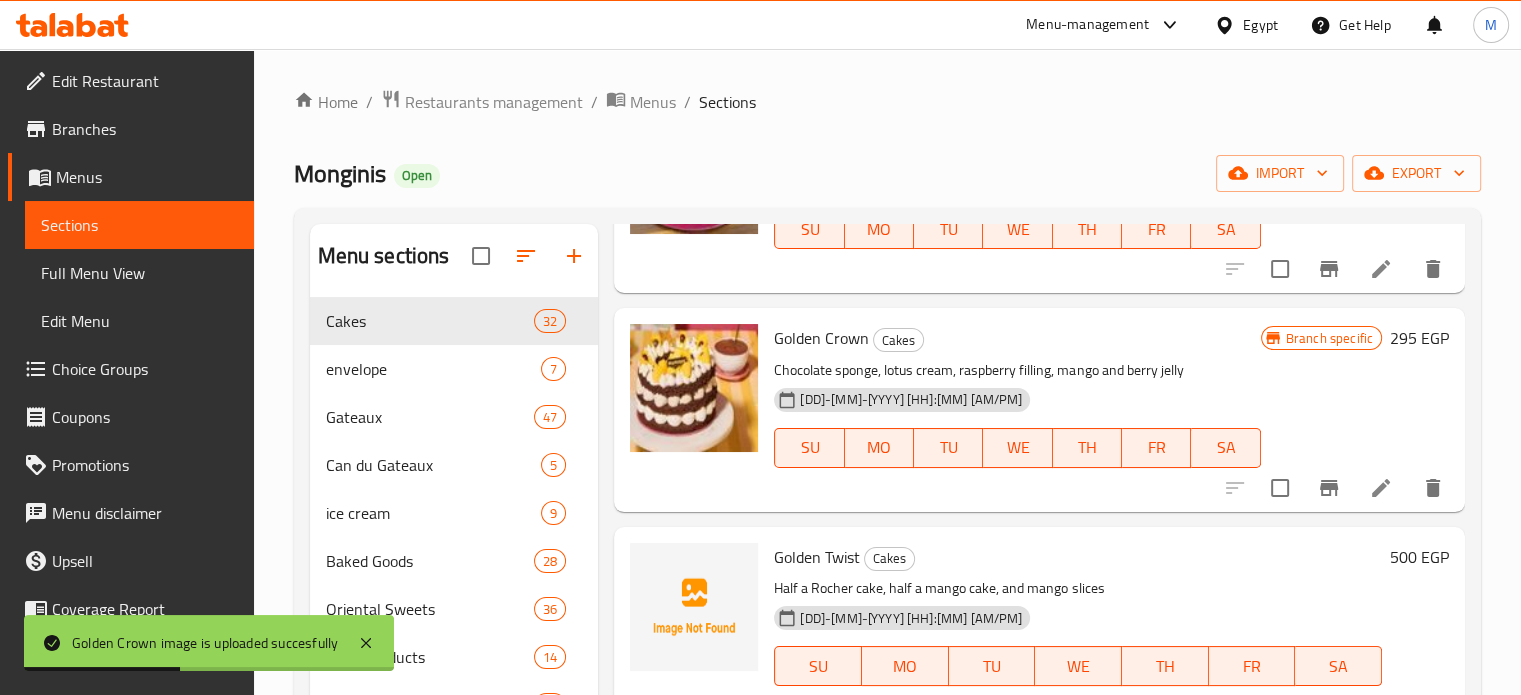 scroll, scrollTop: 1161, scrollLeft: 0, axis: vertical 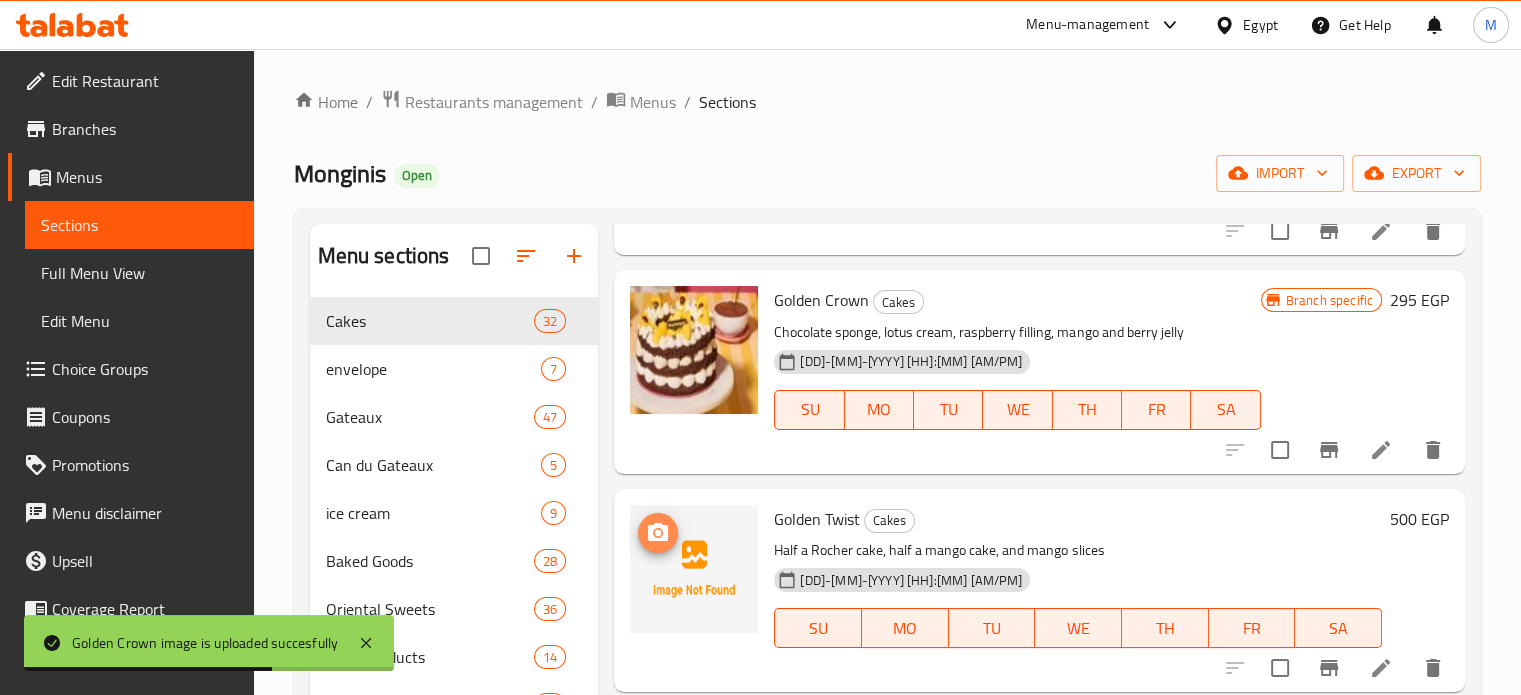 click 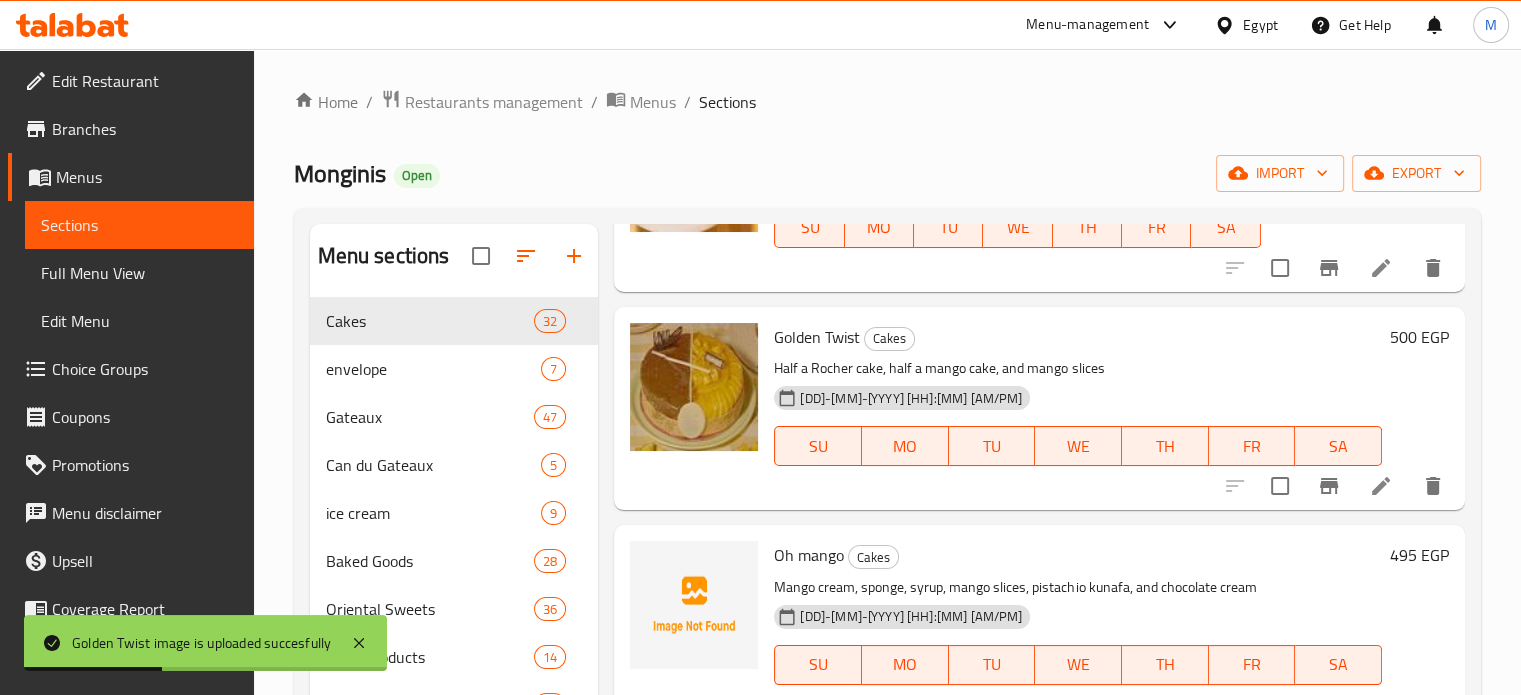 scroll, scrollTop: 1381, scrollLeft: 0, axis: vertical 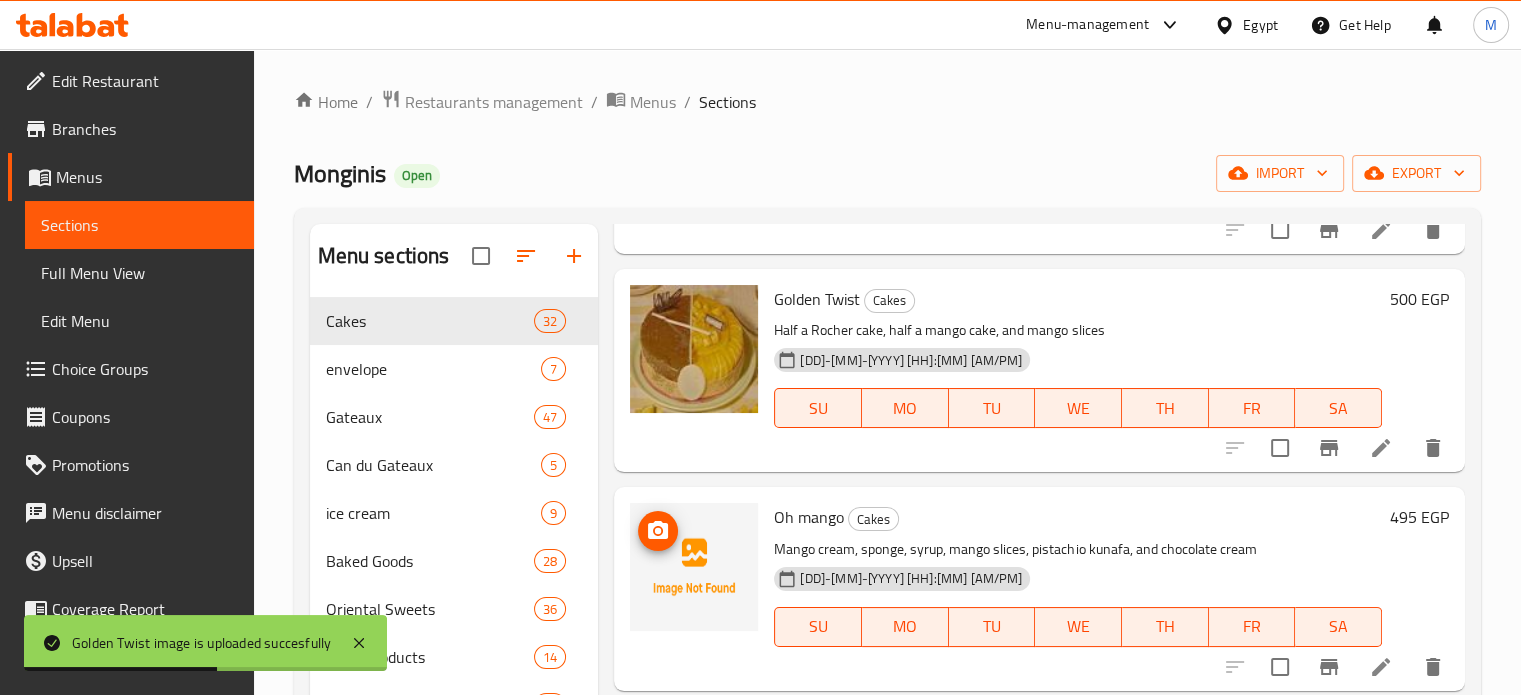 click 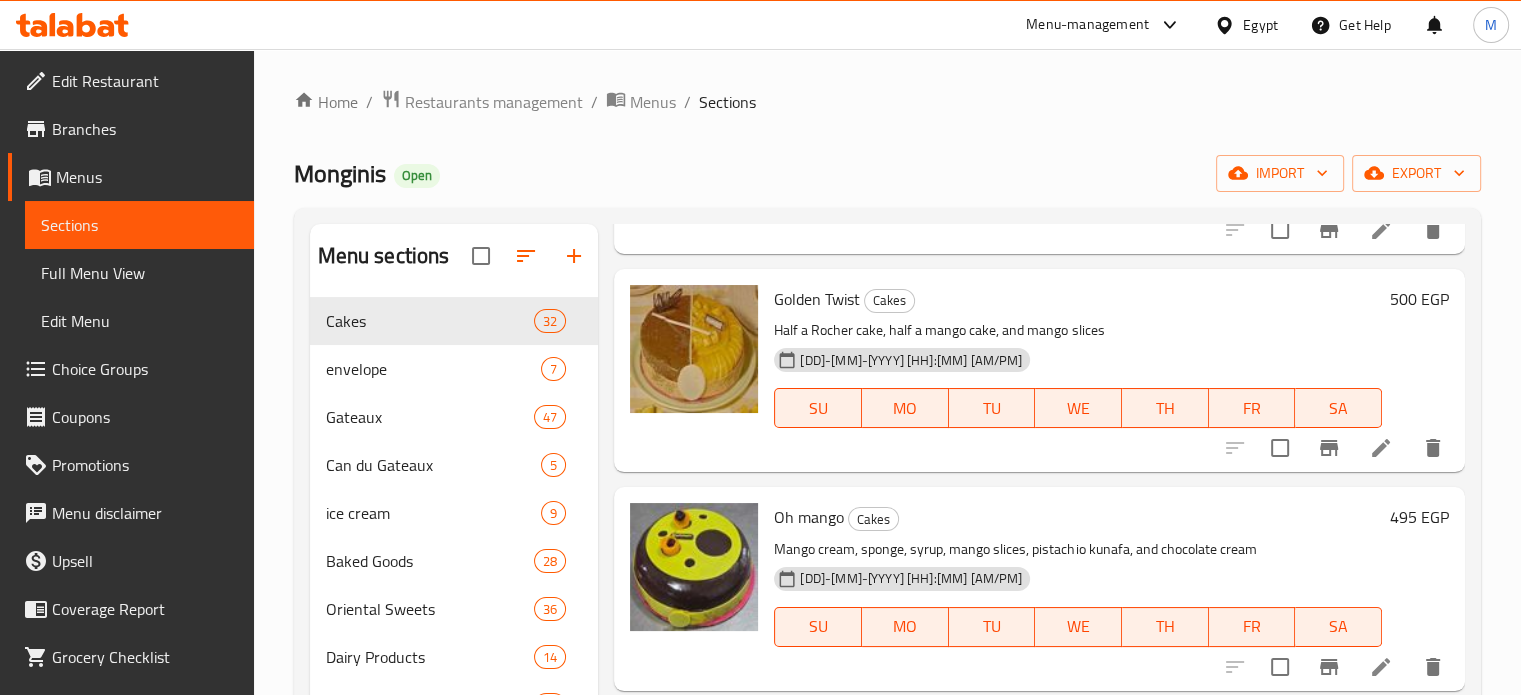 click on "Menu-management" at bounding box center (1087, 25) 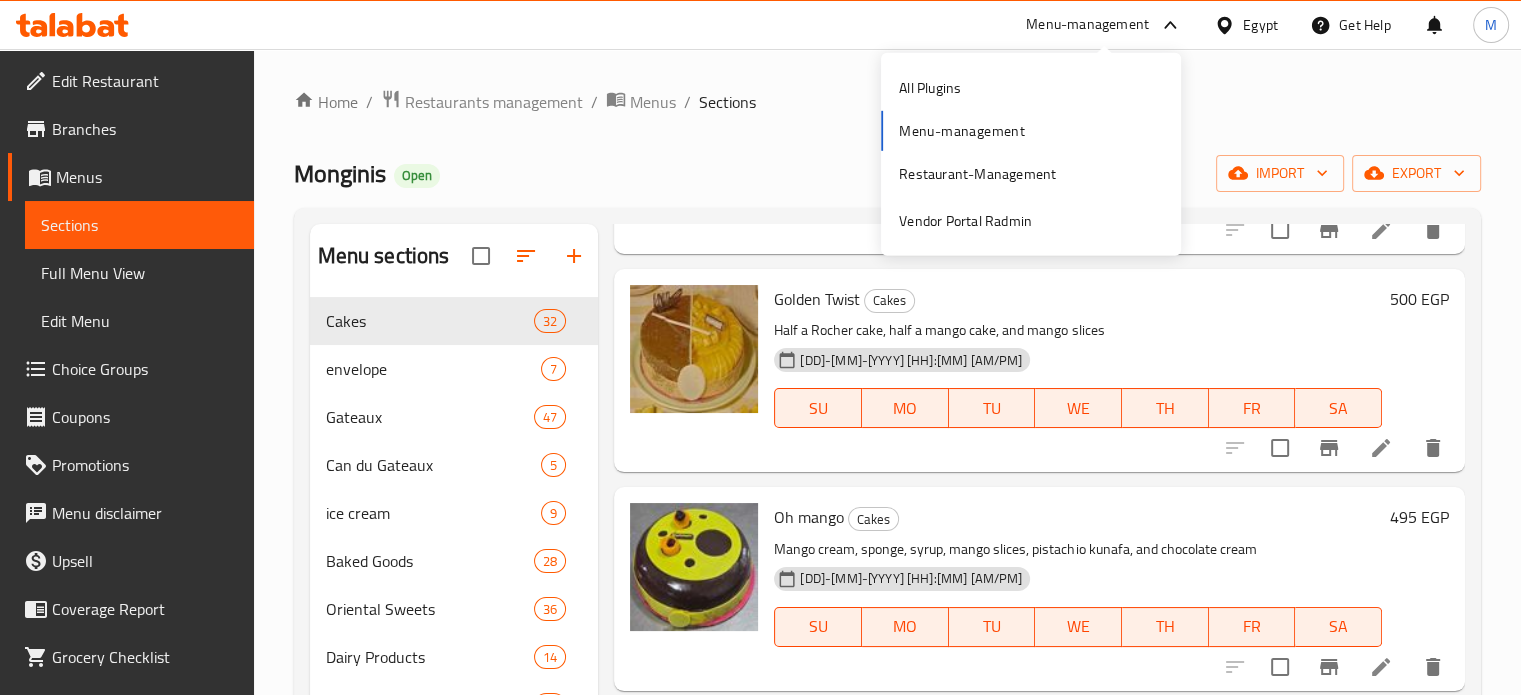 click on "Branches" at bounding box center (145, 129) 